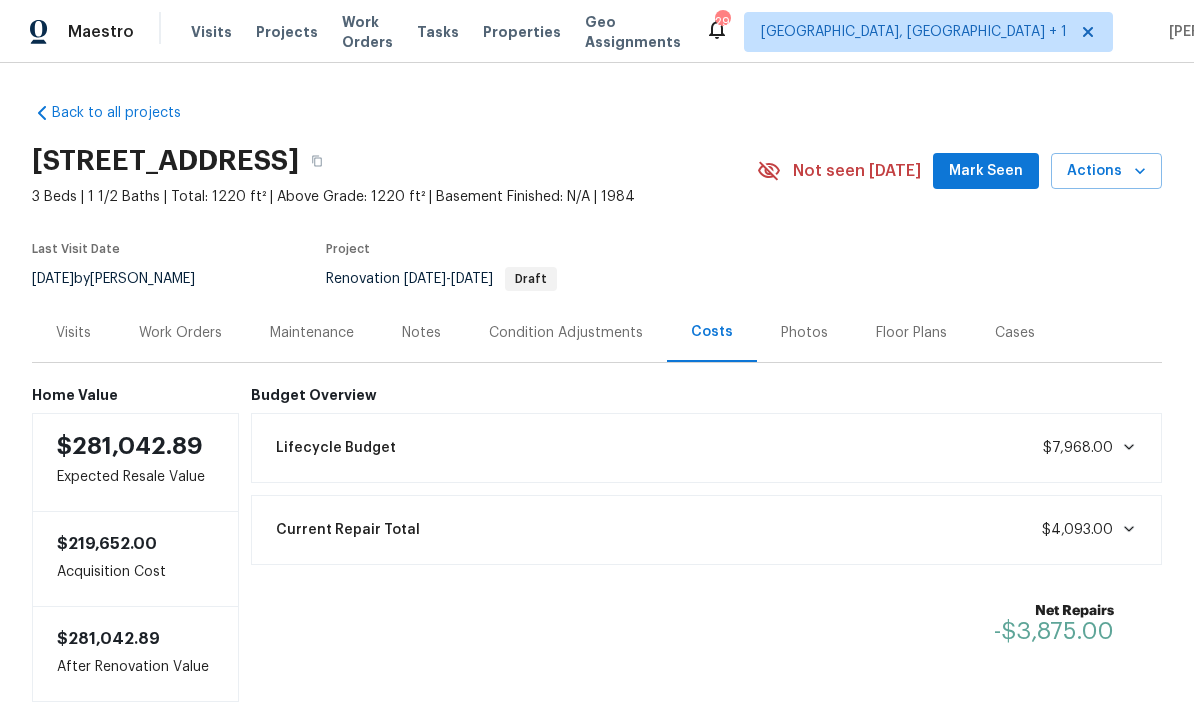 scroll, scrollTop: -5, scrollLeft: 0, axis: vertical 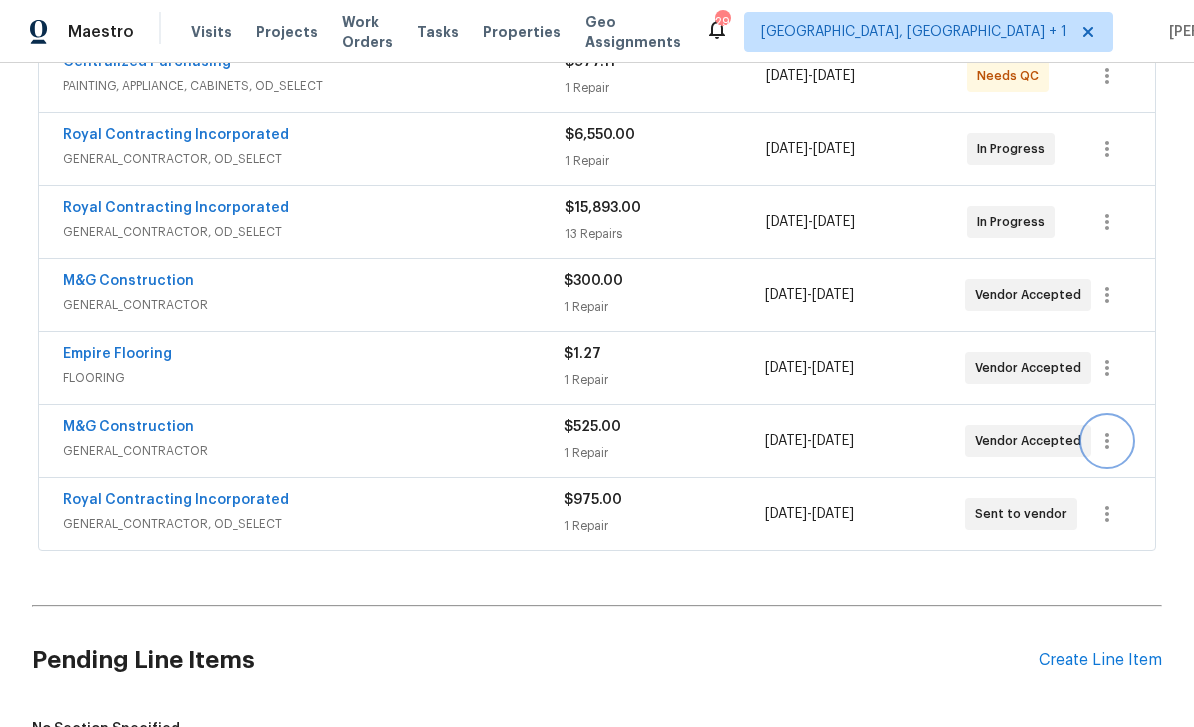 click 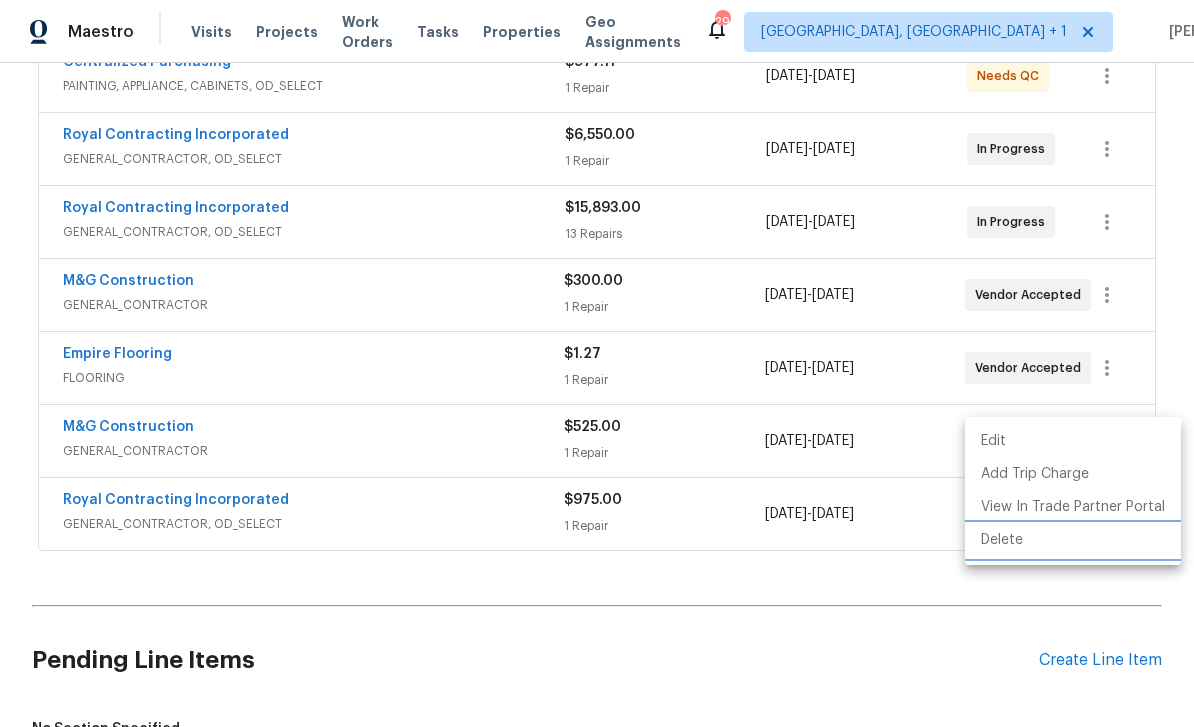 click on "Delete" at bounding box center [1073, 540] 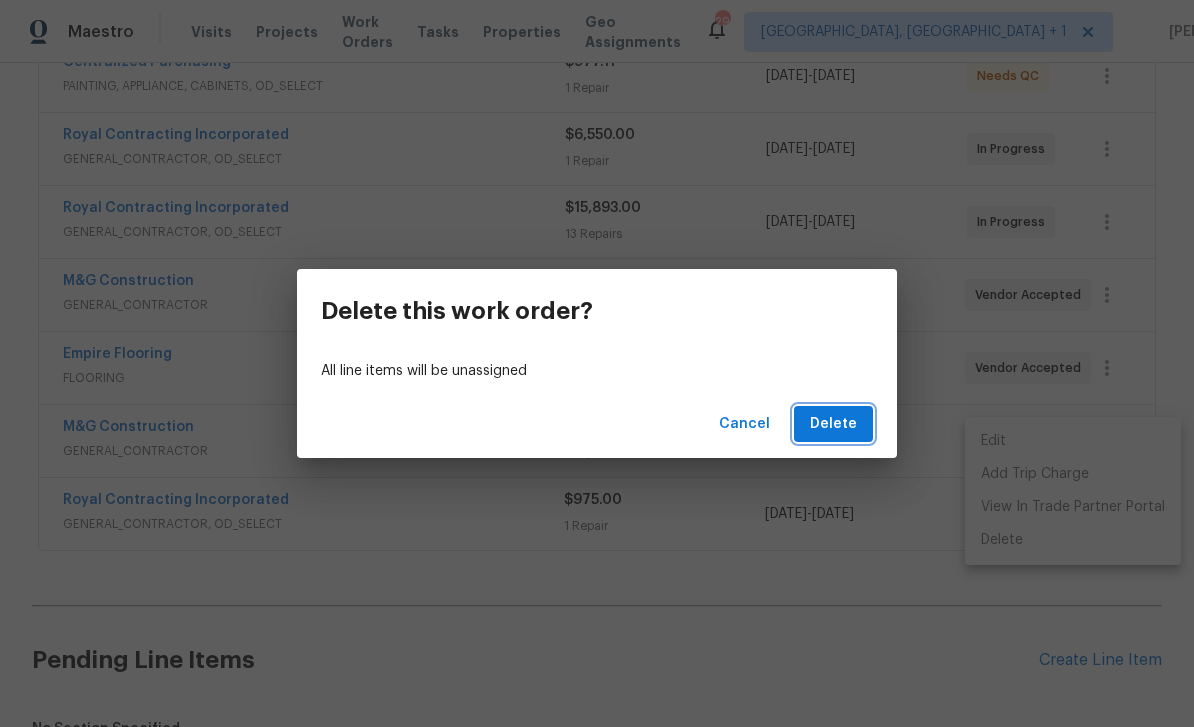 click on "Delete" at bounding box center [833, 424] 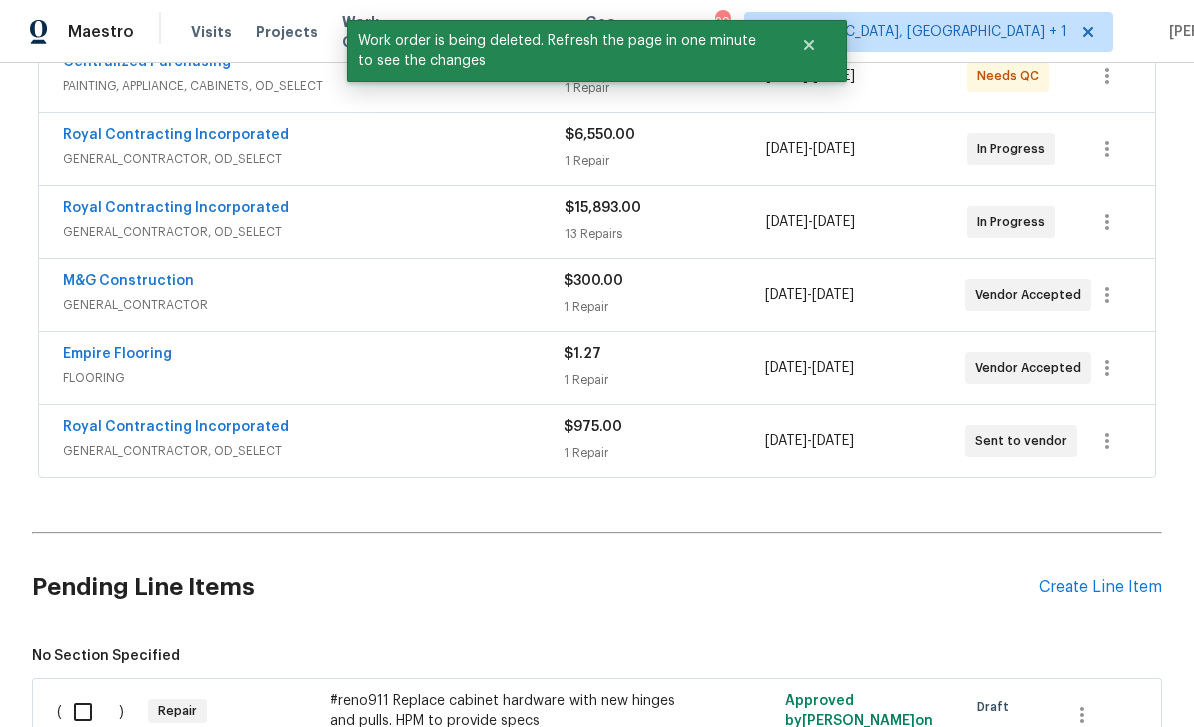 click on "$300.00 1 Repair" at bounding box center [664, 295] 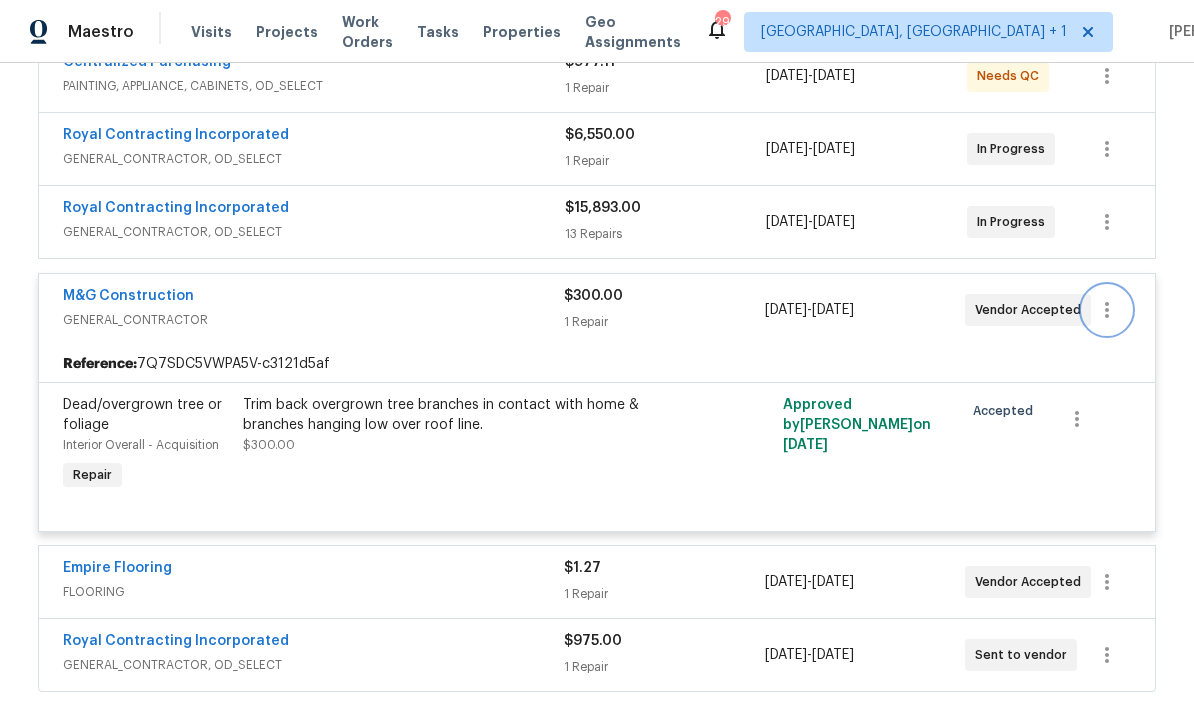 click 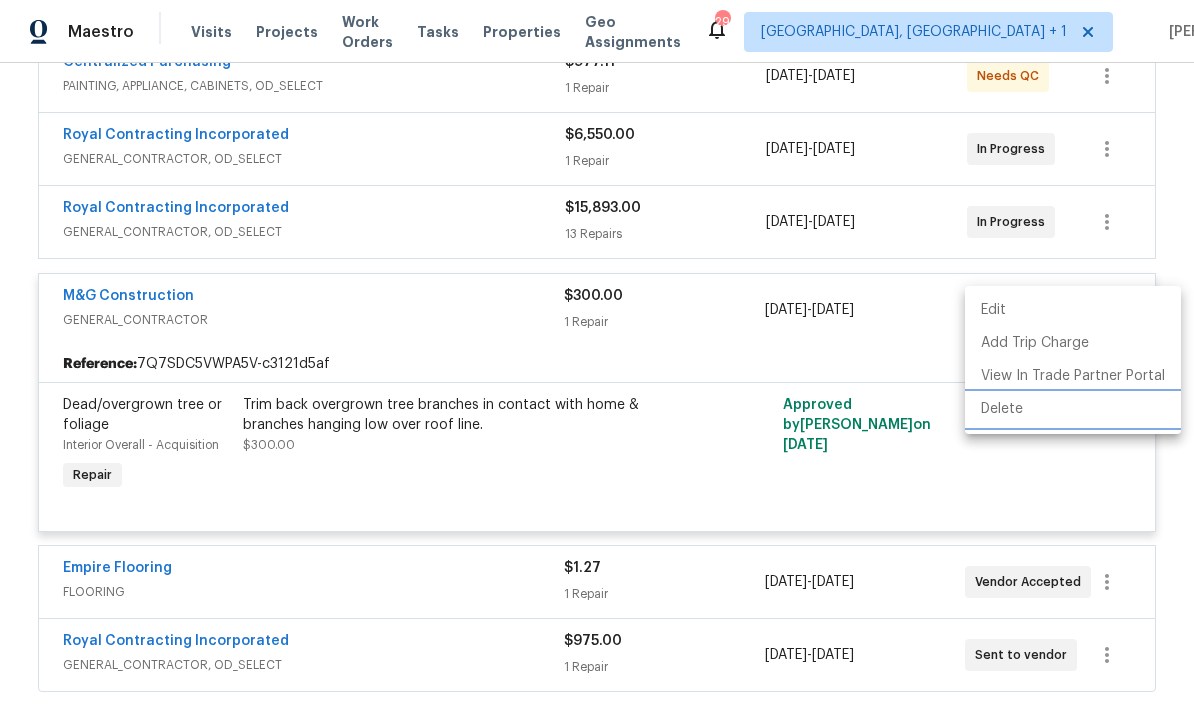 click on "Delete" at bounding box center (1073, 409) 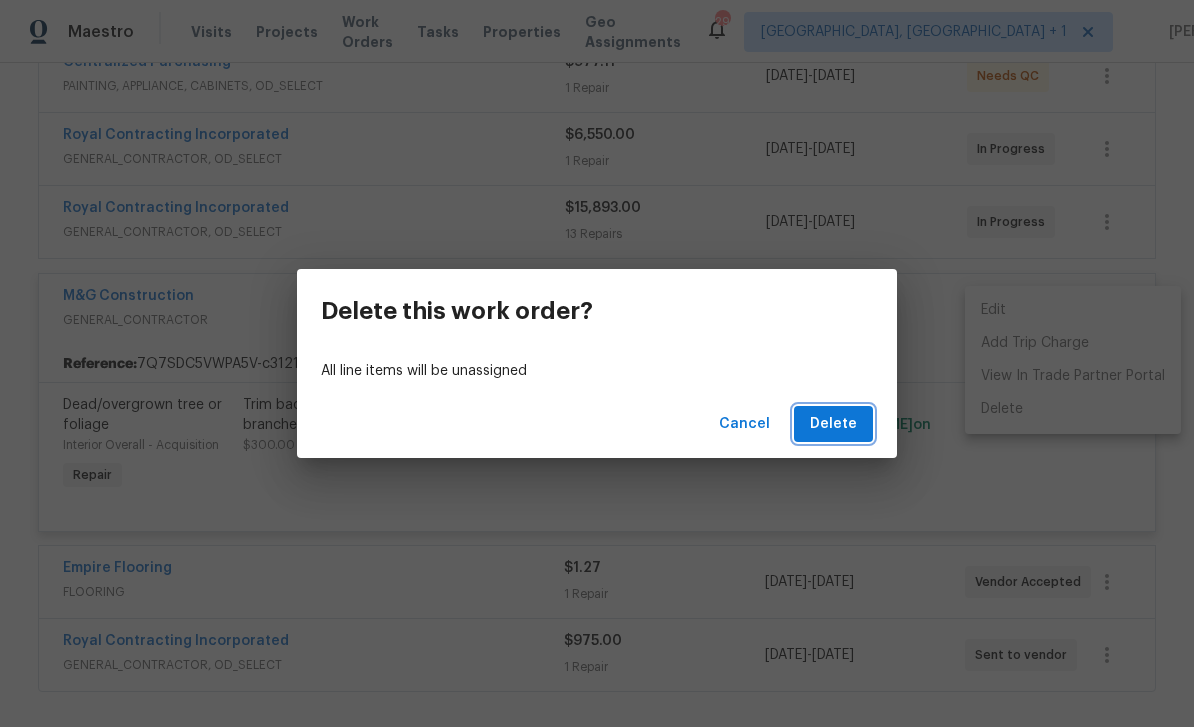 click on "Delete" at bounding box center (833, 424) 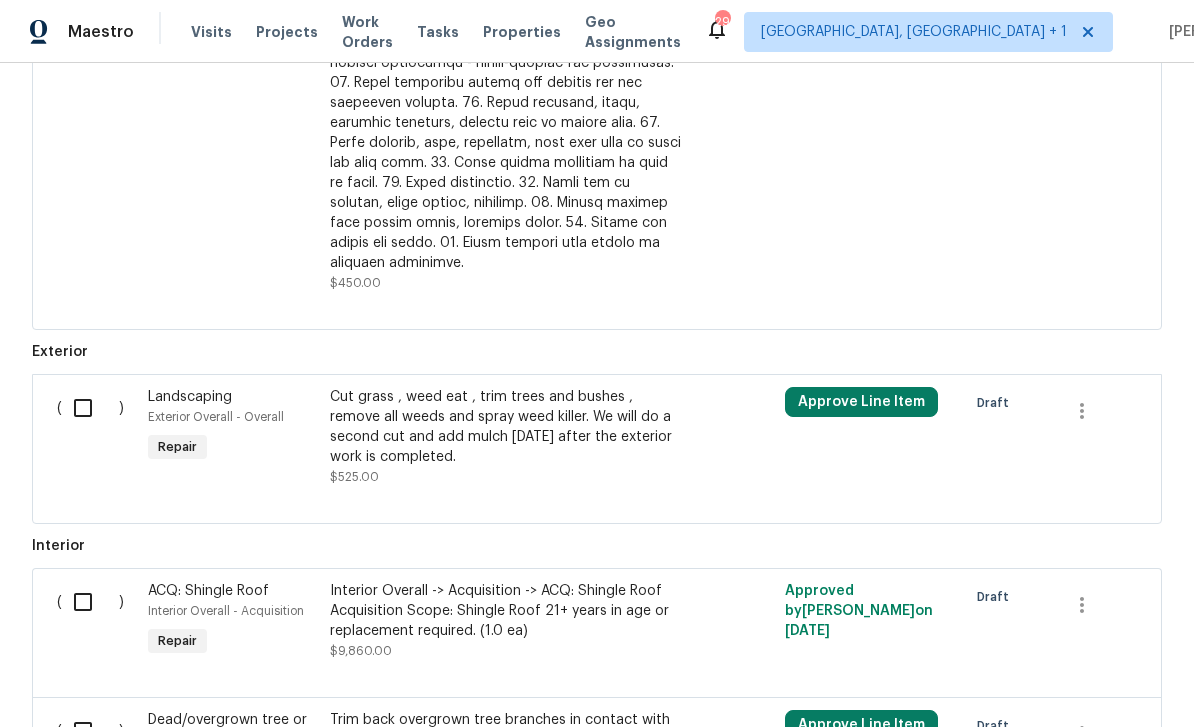 scroll, scrollTop: 1377, scrollLeft: 0, axis: vertical 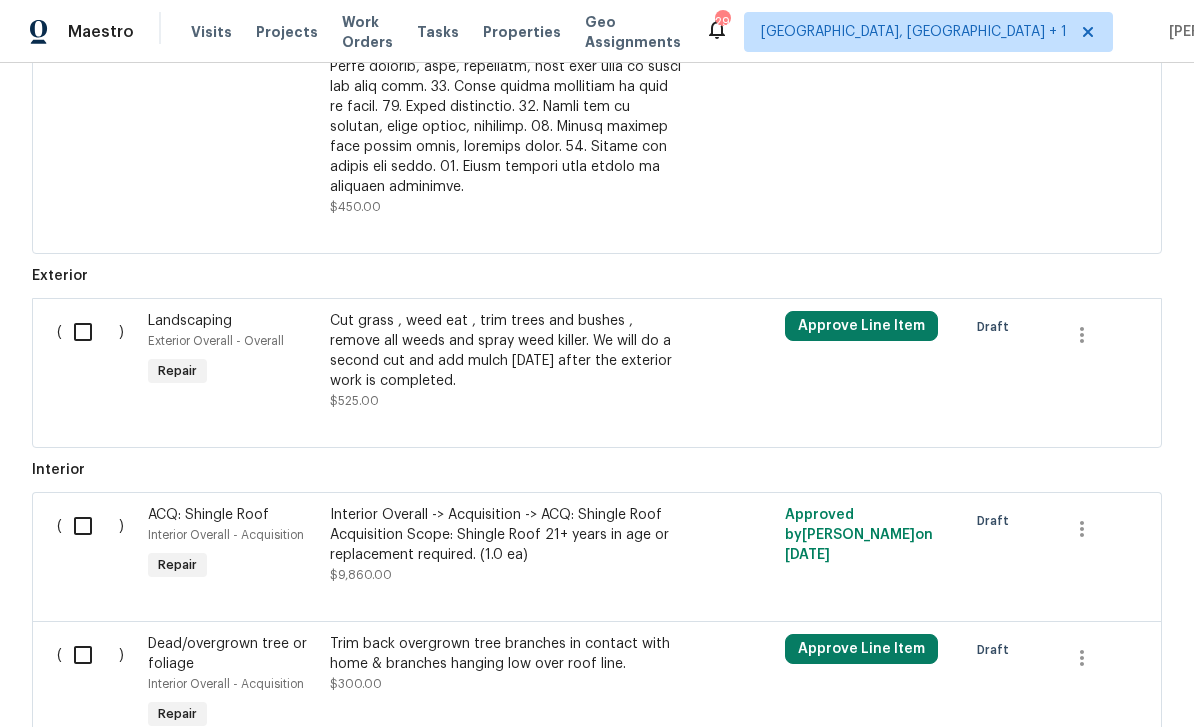 click at bounding box center [90, 332] 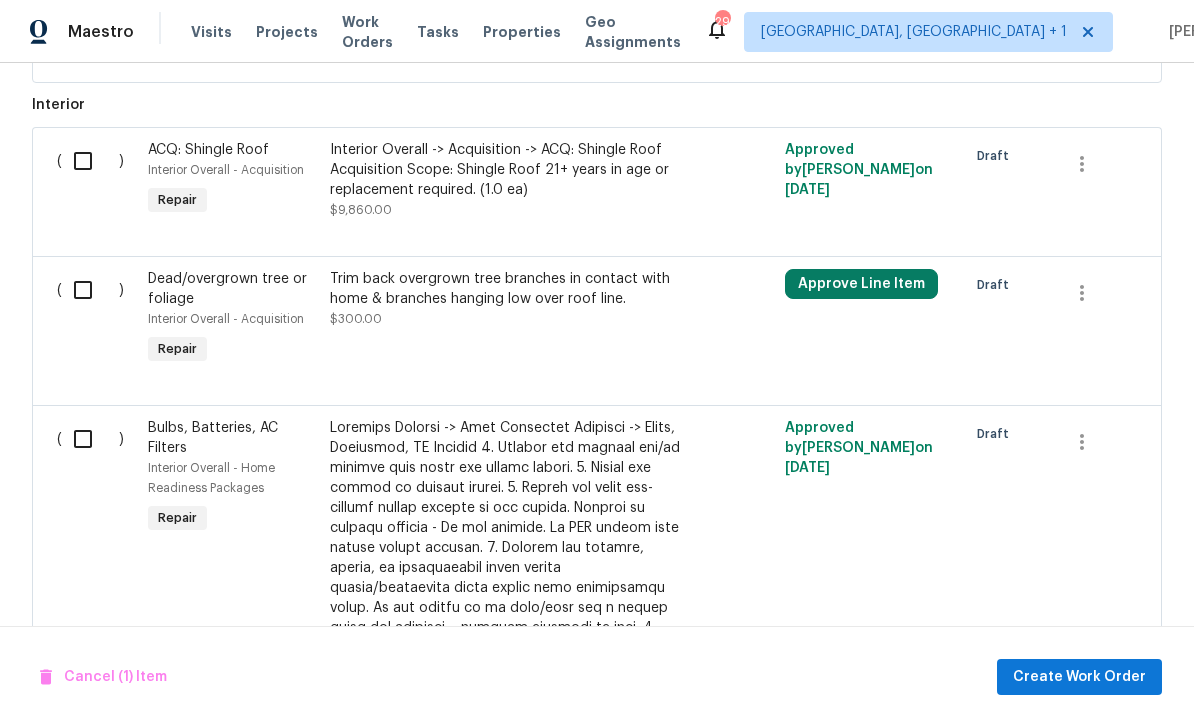 scroll, scrollTop: 1744, scrollLeft: 0, axis: vertical 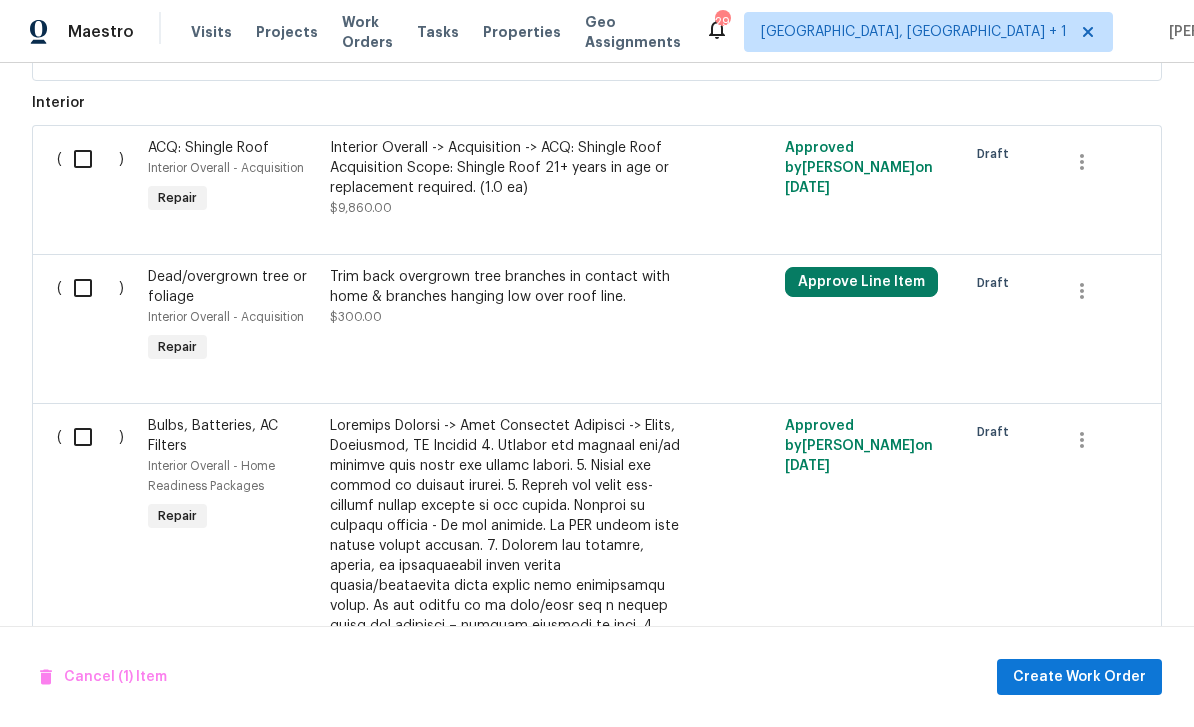 click at bounding box center (90, 288) 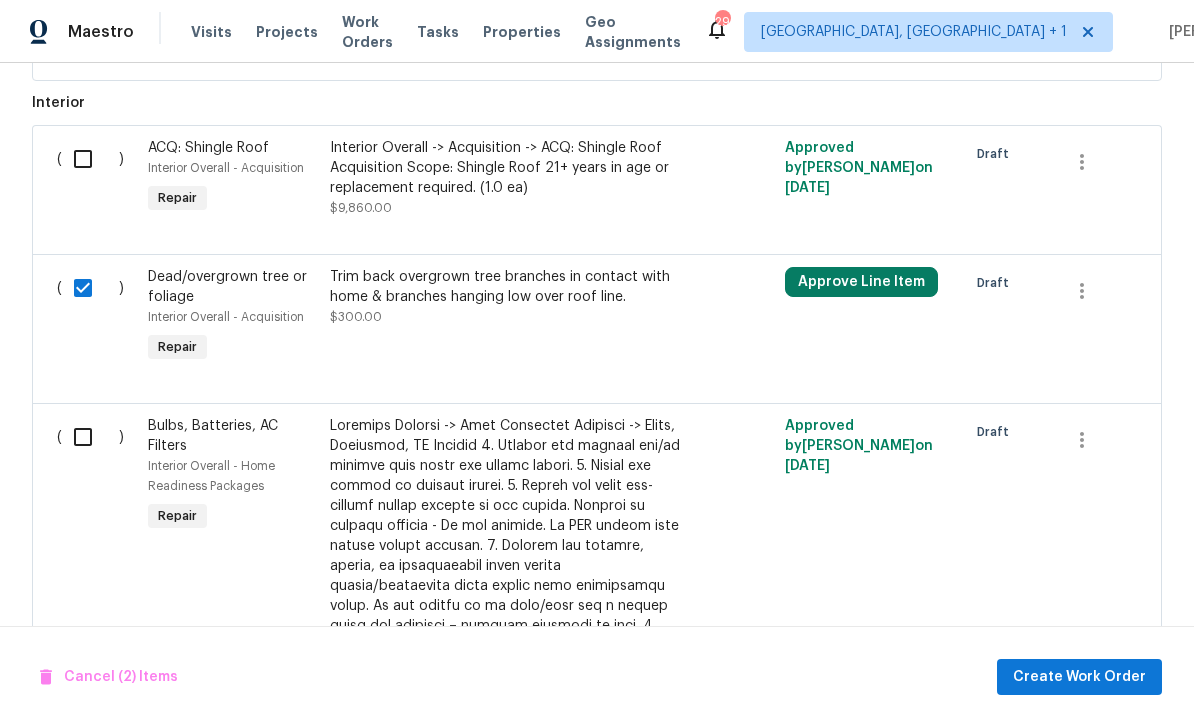 click on "Approve Line Item" at bounding box center [861, 282] 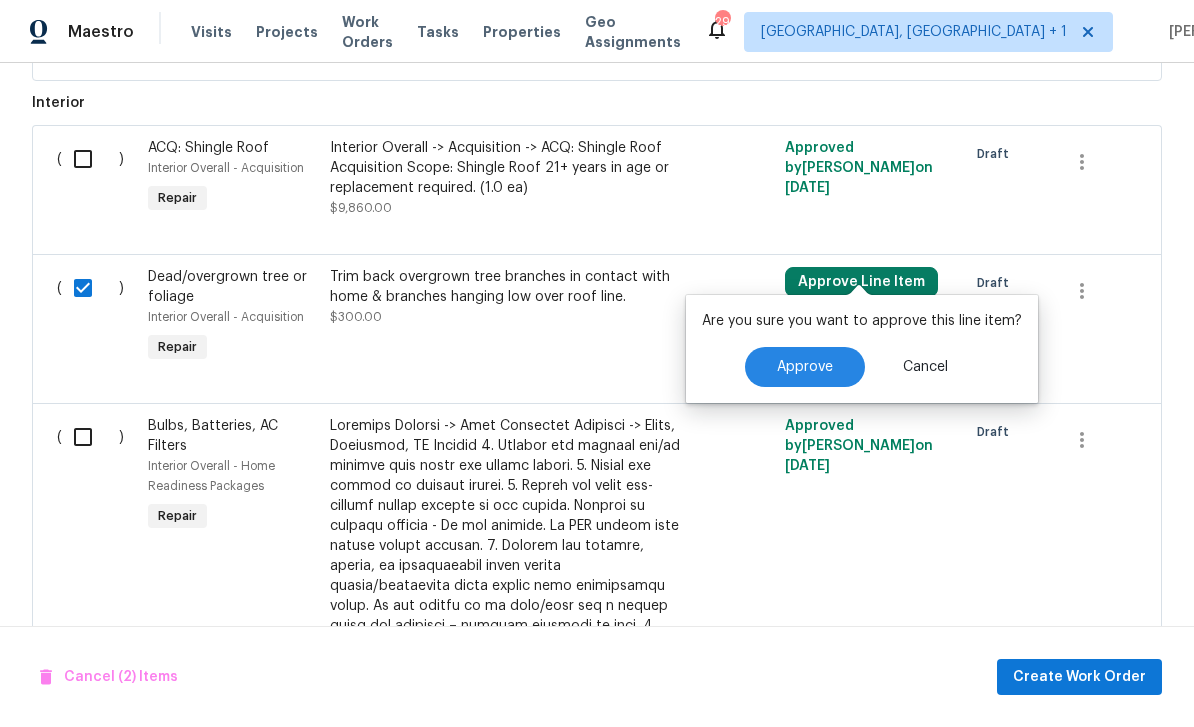click on "Approve" at bounding box center (805, 367) 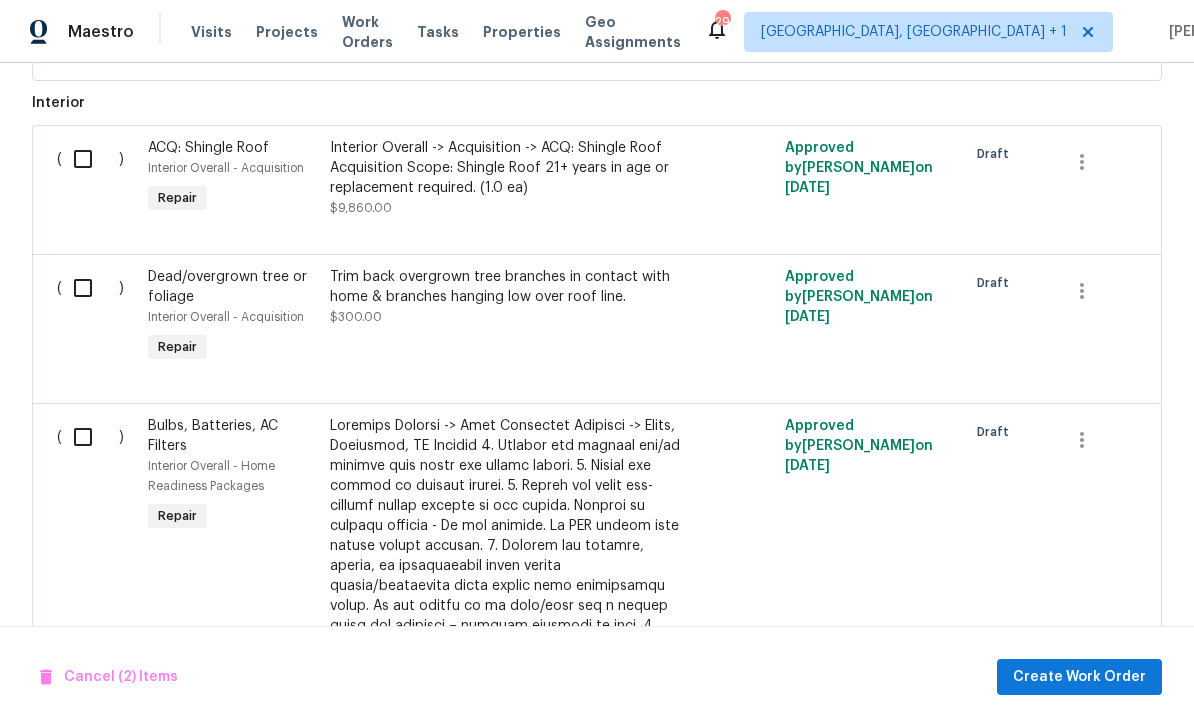click at bounding box center (90, 288) 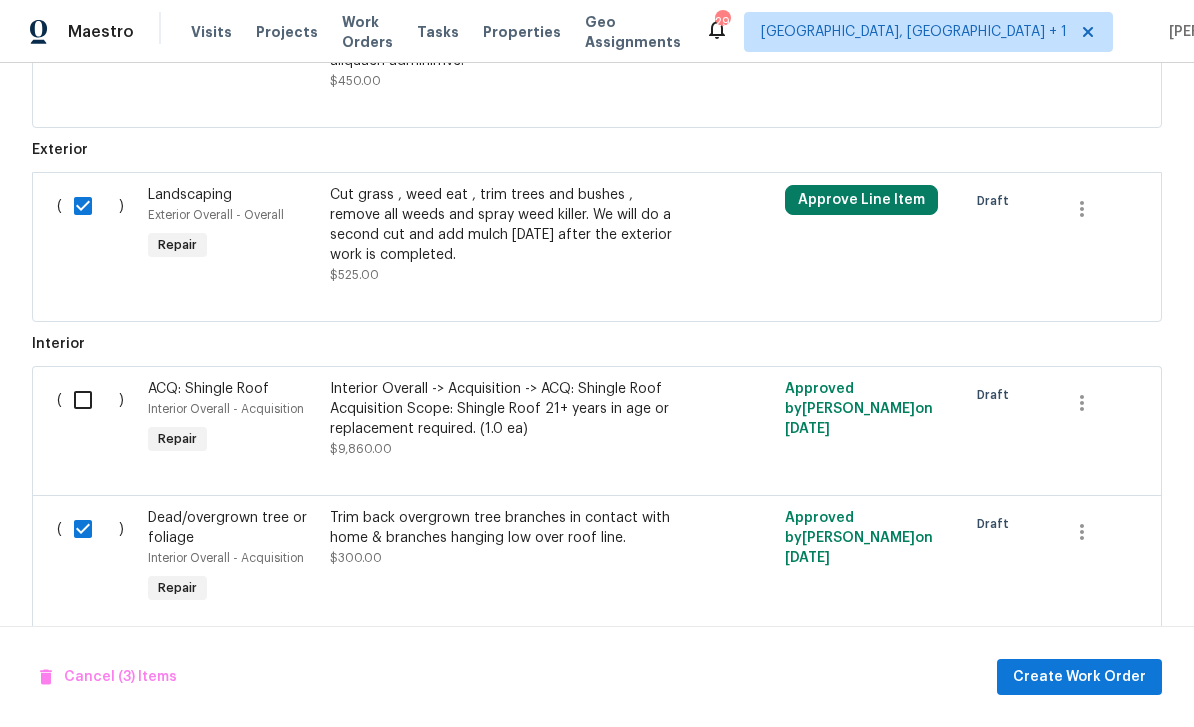 scroll, scrollTop: 1539, scrollLeft: 0, axis: vertical 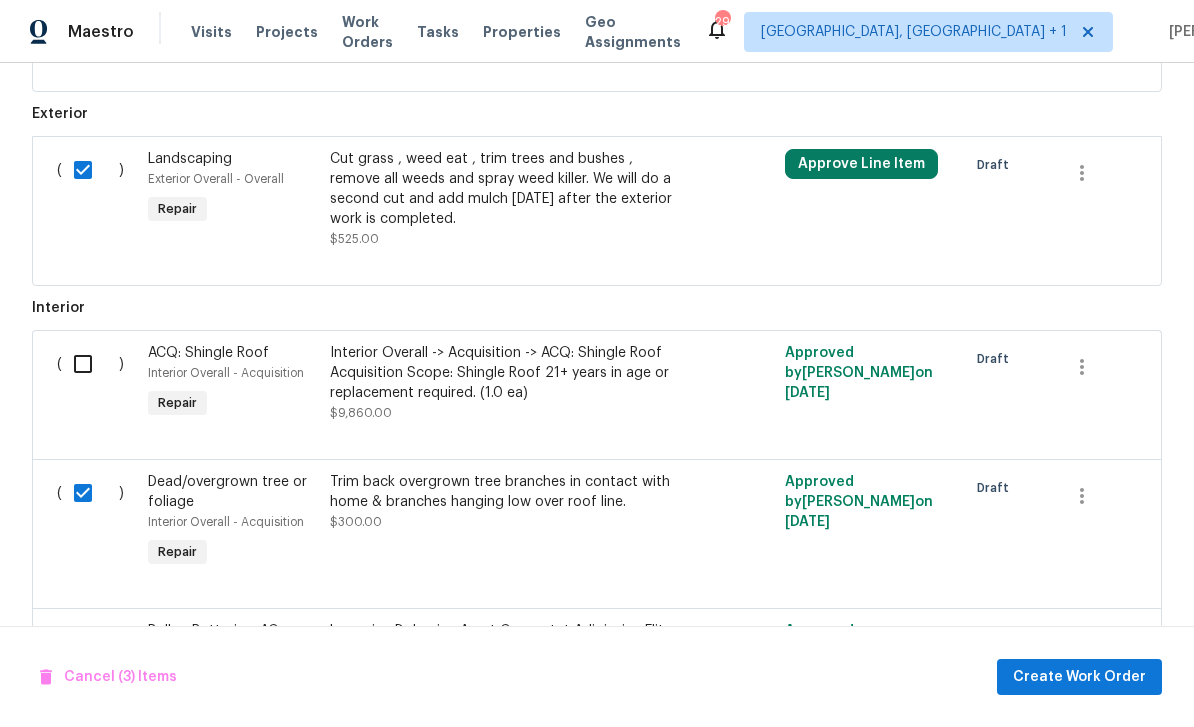 click on "Approve Line Item" at bounding box center [861, 164] 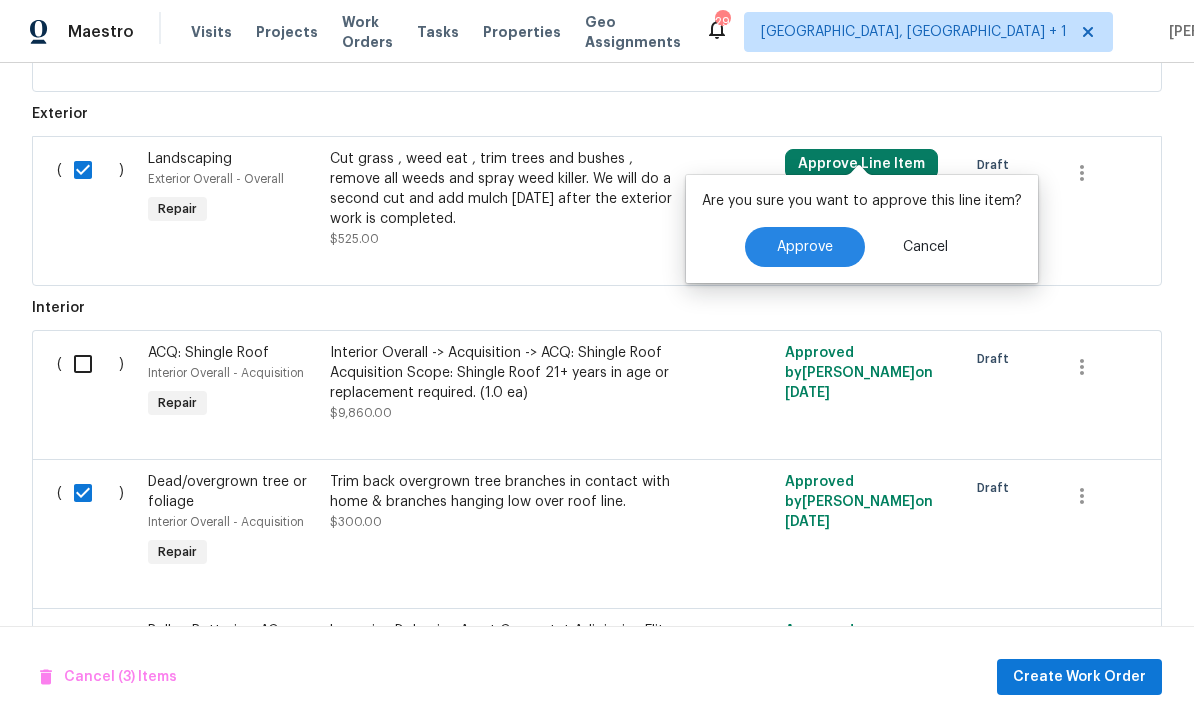 click on "Approve" at bounding box center (805, 247) 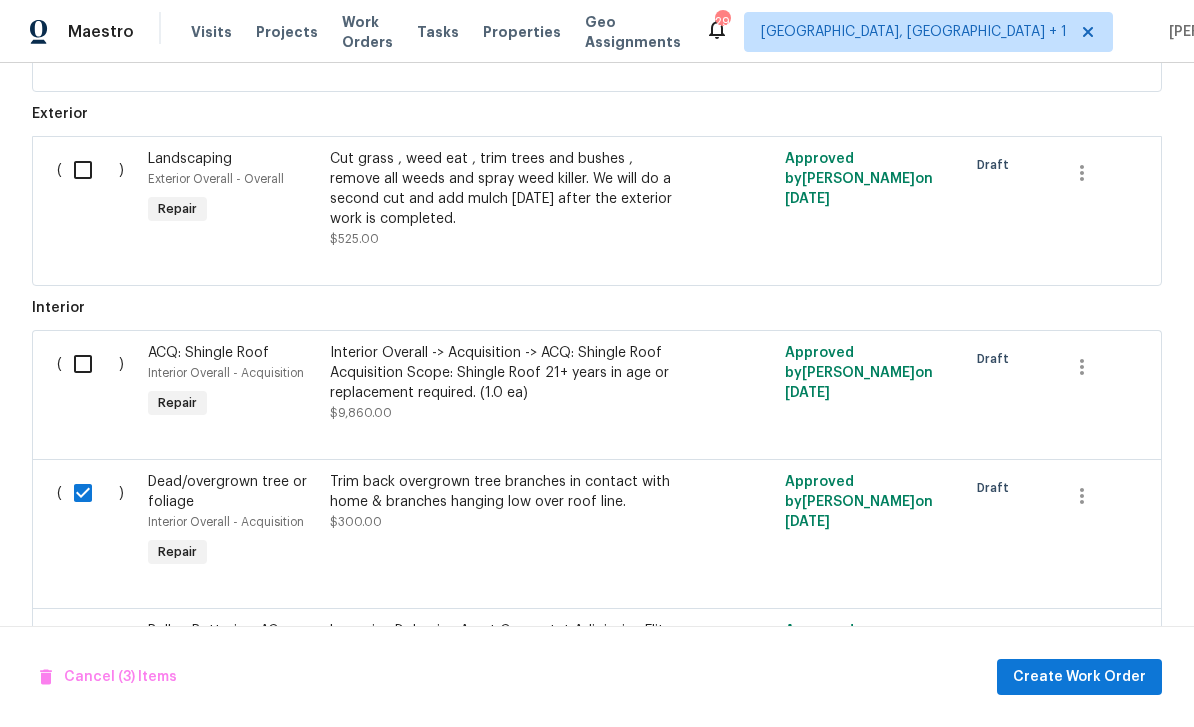 click at bounding box center [90, 170] 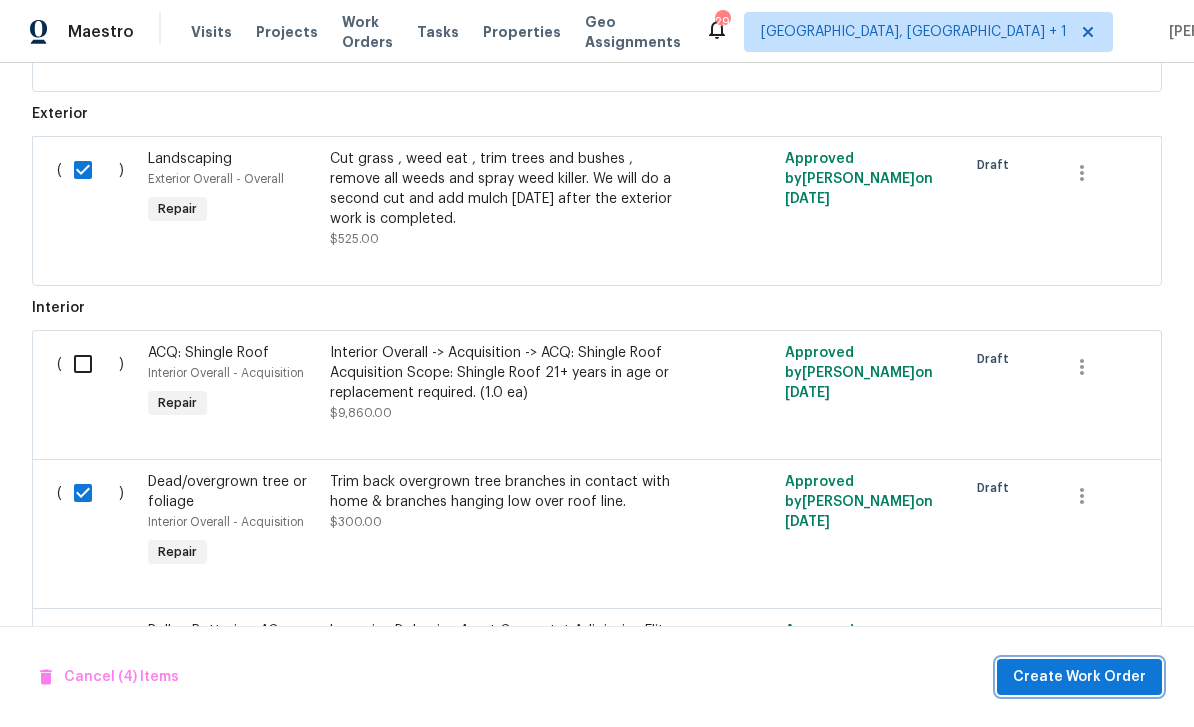 click on "Create Work Order" at bounding box center (1079, 677) 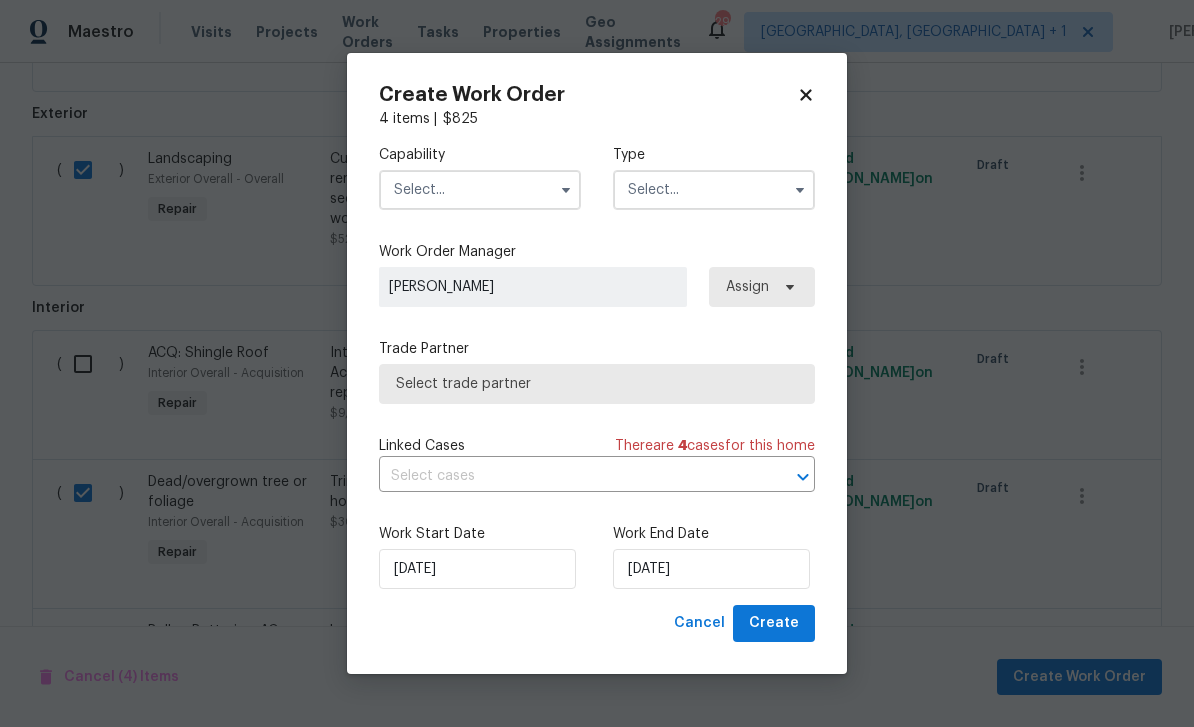 click at bounding box center (480, 190) 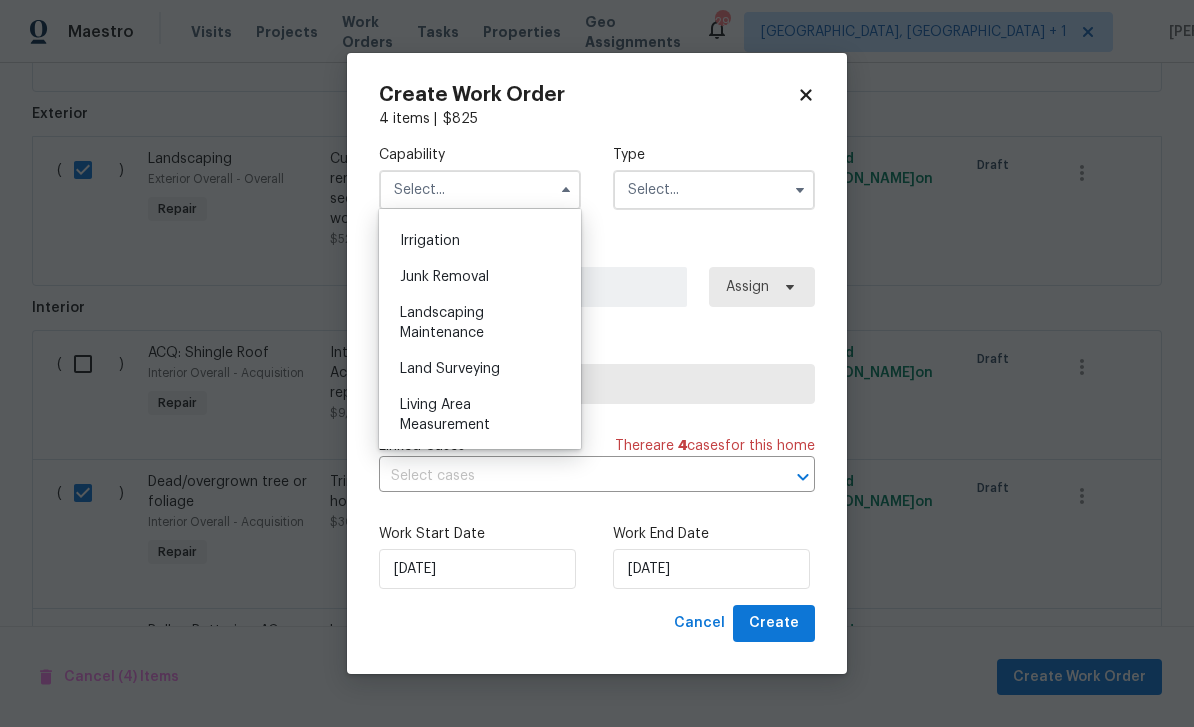 scroll, scrollTop: 1234, scrollLeft: 0, axis: vertical 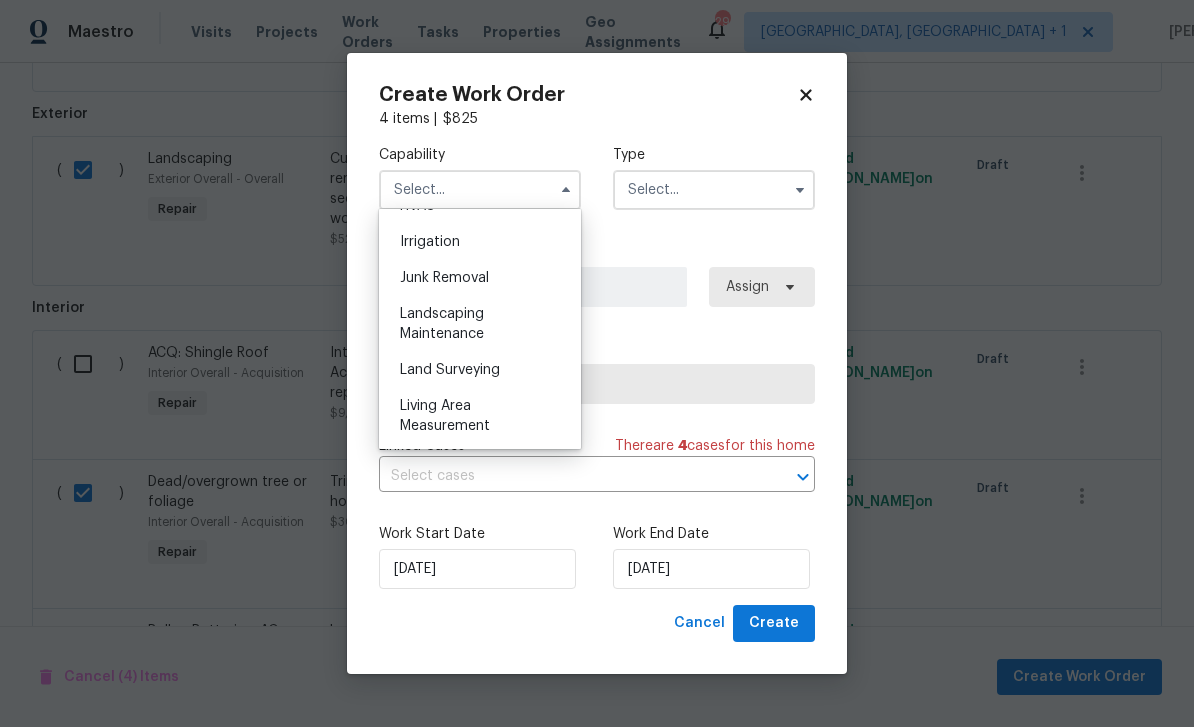 click on "Landscaping Maintenance" at bounding box center [480, 324] 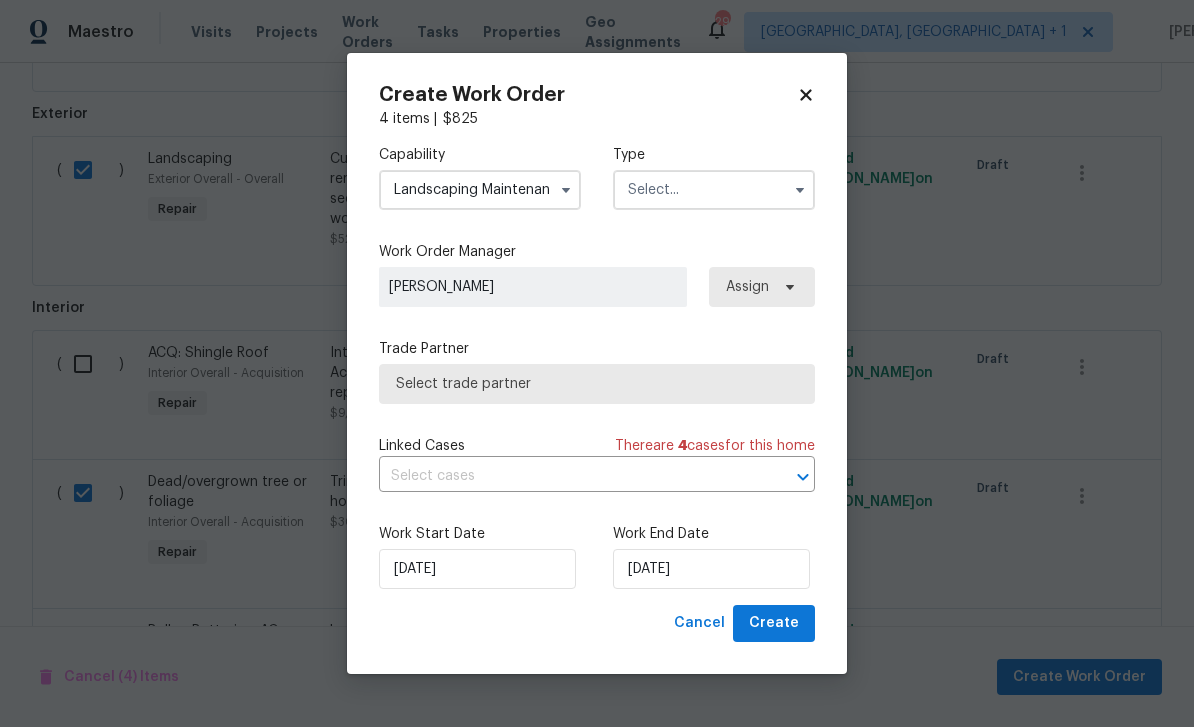 click at bounding box center (714, 190) 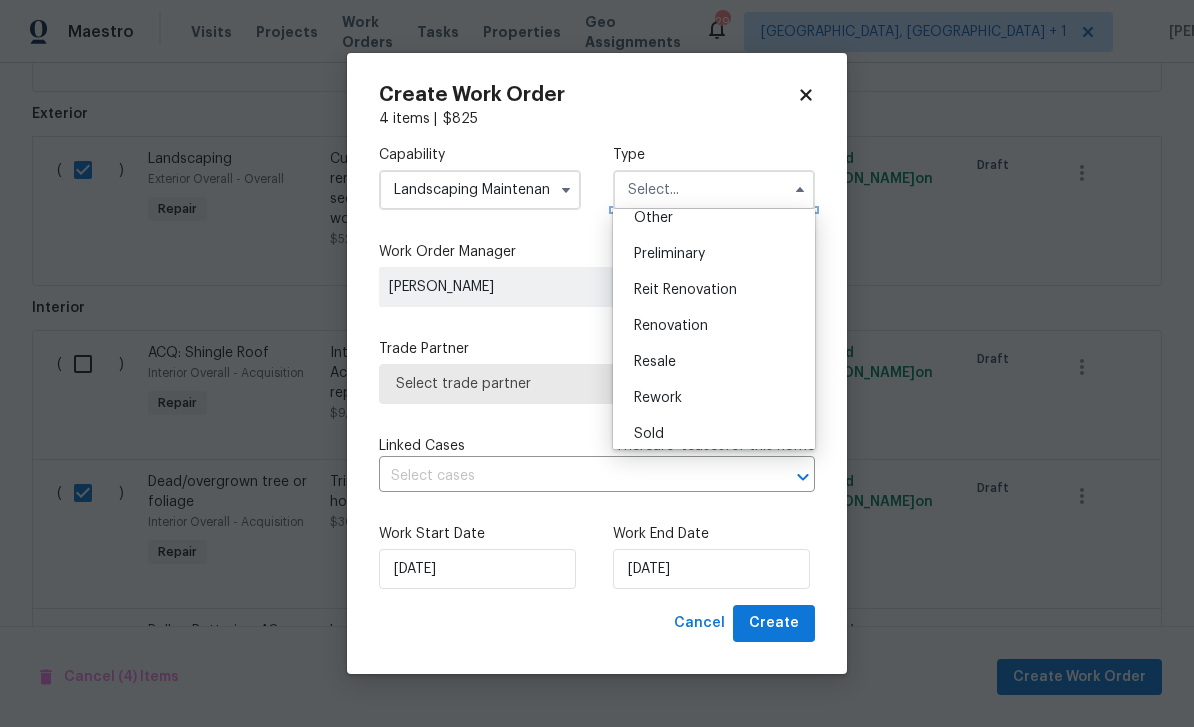 scroll, scrollTop: 415, scrollLeft: 0, axis: vertical 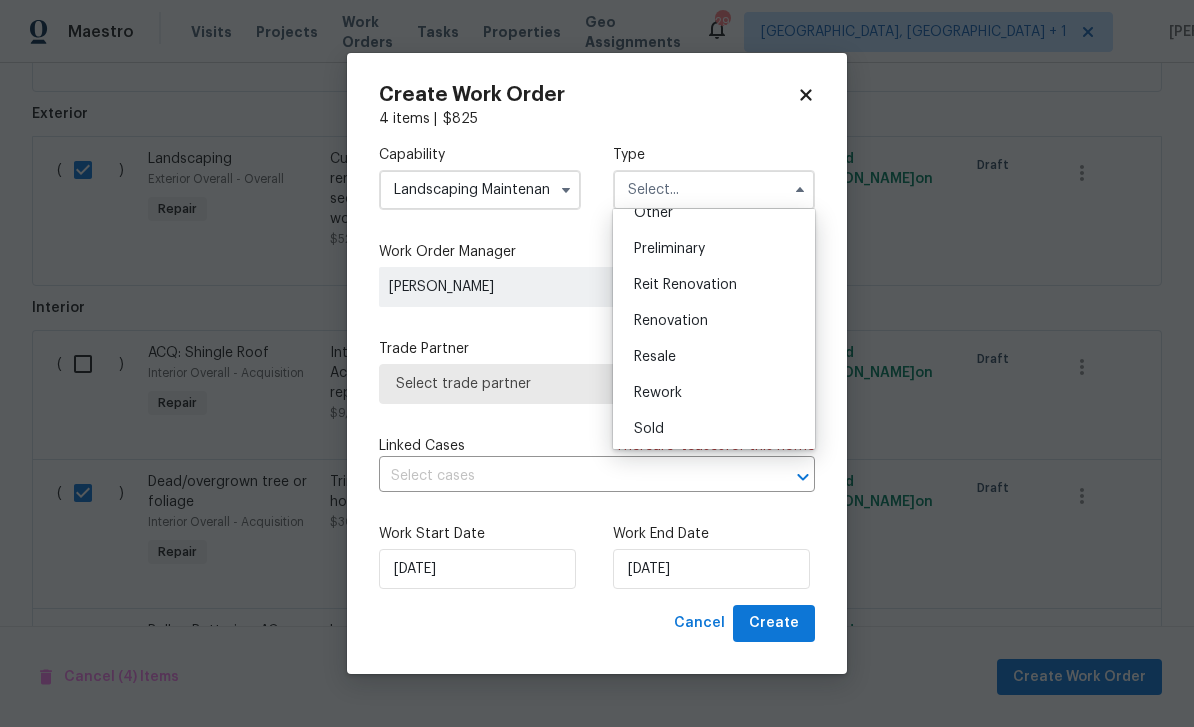click on "Renovation" at bounding box center (671, 321) 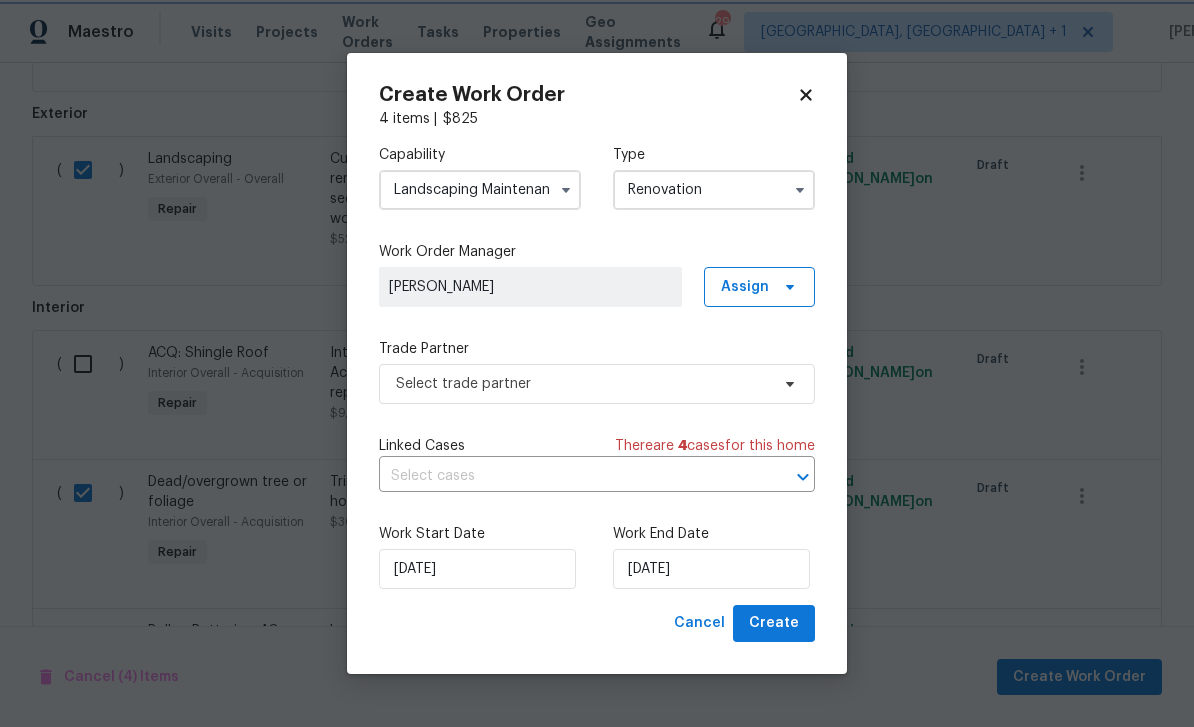 scroll, scrollTop: 0, scrollLeft: 0, axis: both 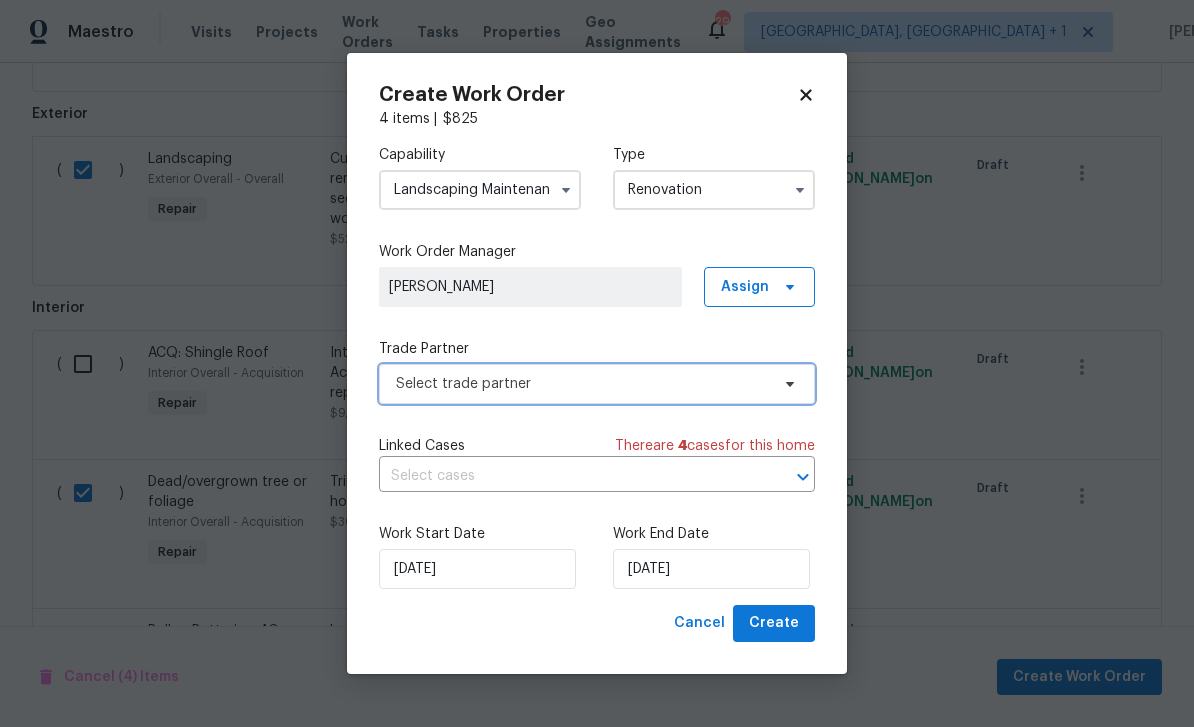 click 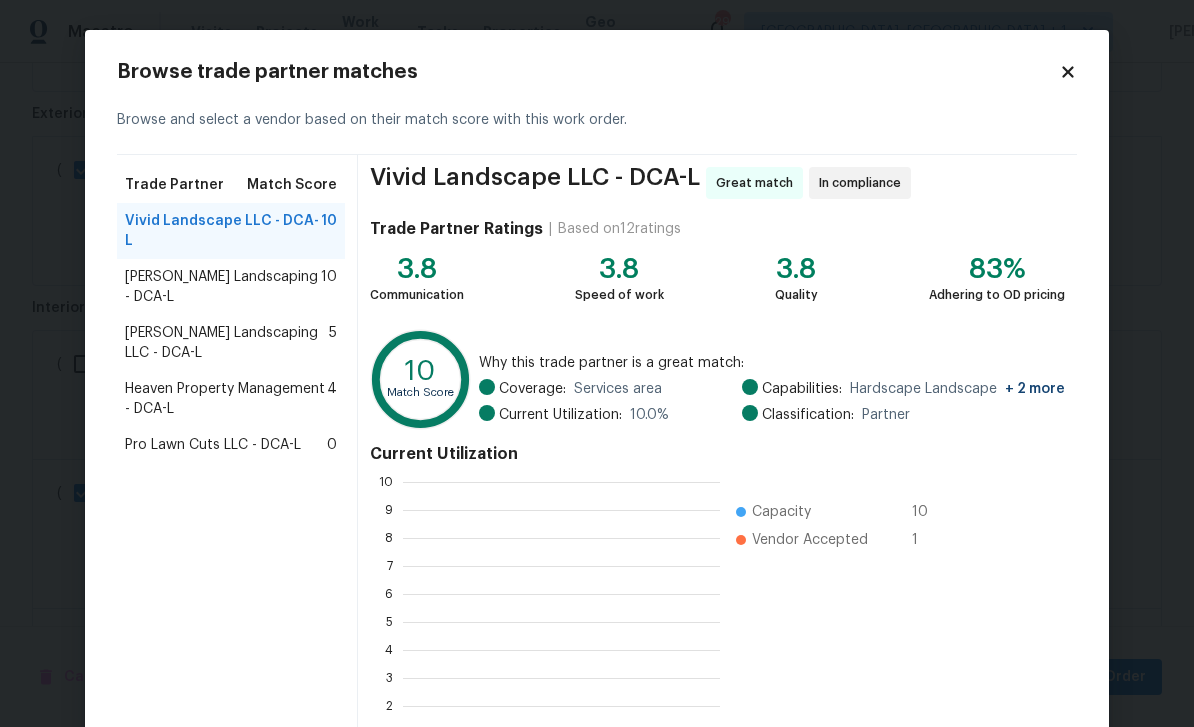 scroll, scrollTop: 2, scrollLeft: 2, axis: both 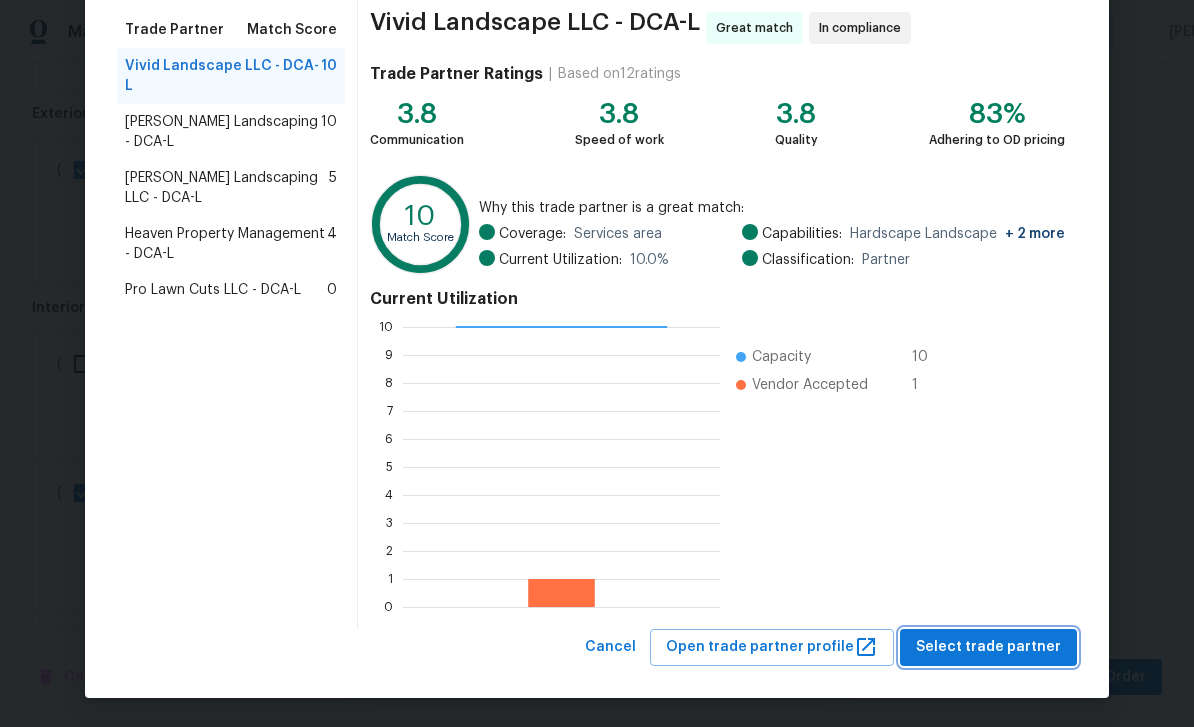 click on "Select trade partner" at bounding box center [988, 647] 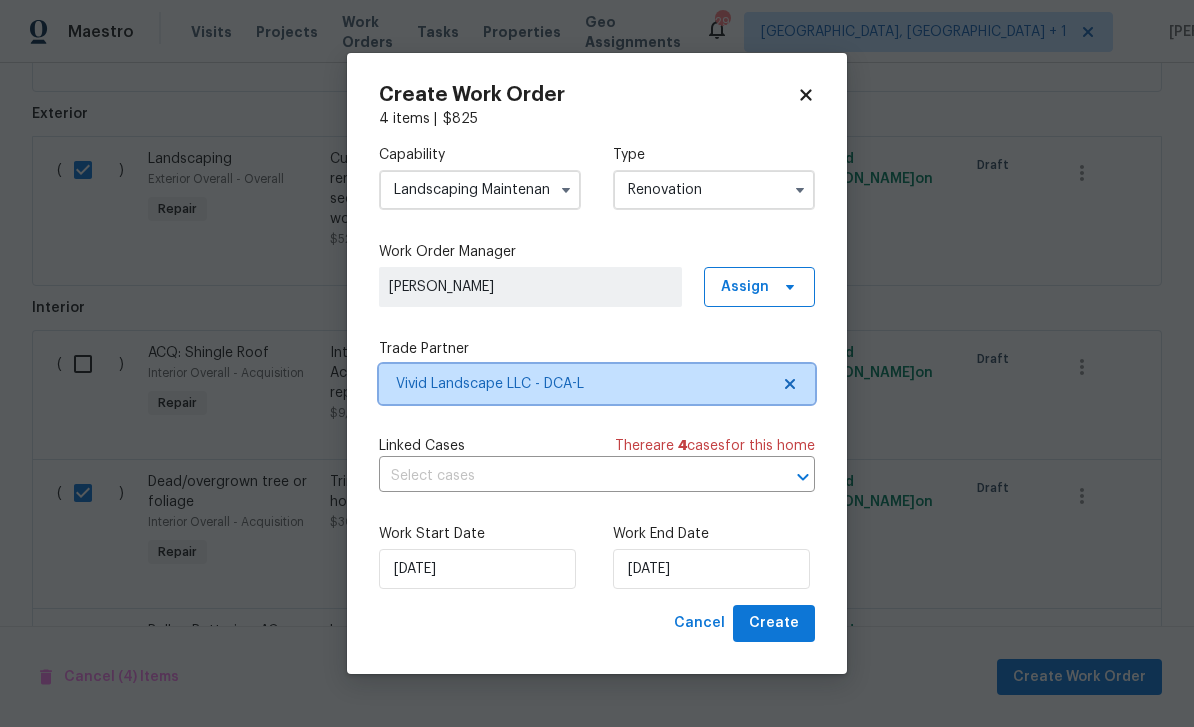 scroll, scrollTop: 0, scrollLeft: 0, axis: both 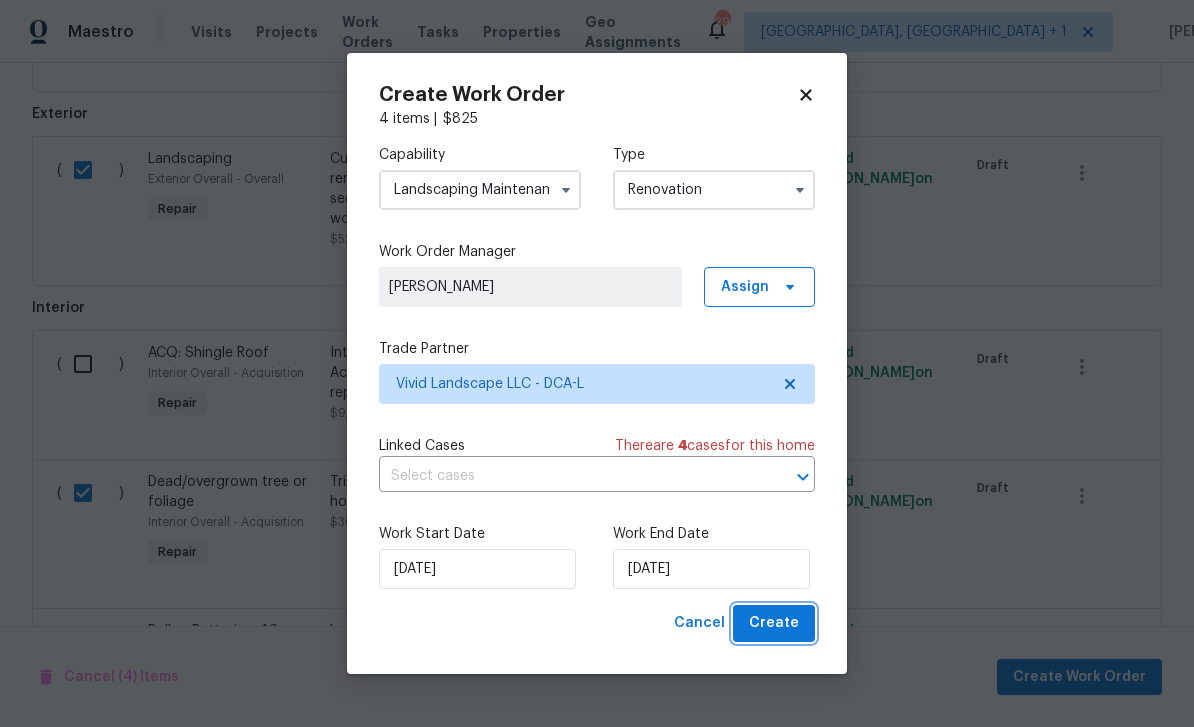 click on "Create" at bounding box center [774, 623] 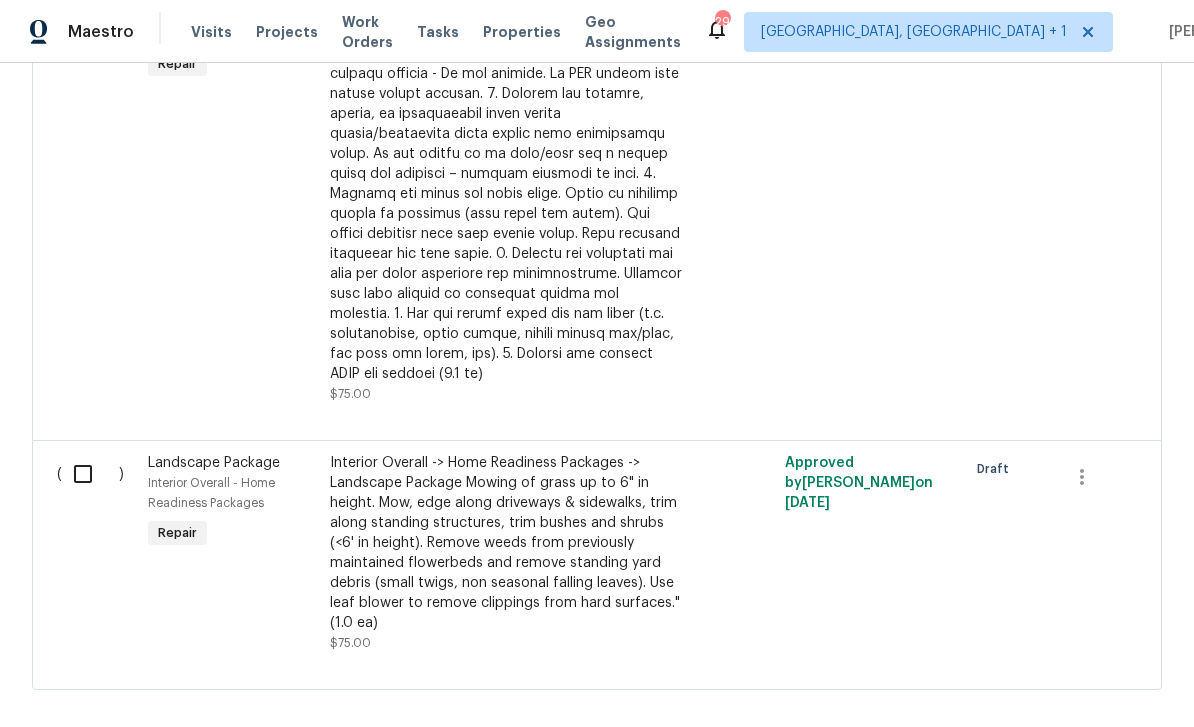 scroll, scrollTop: 1925, scrollLeft: 0, axis: vertical 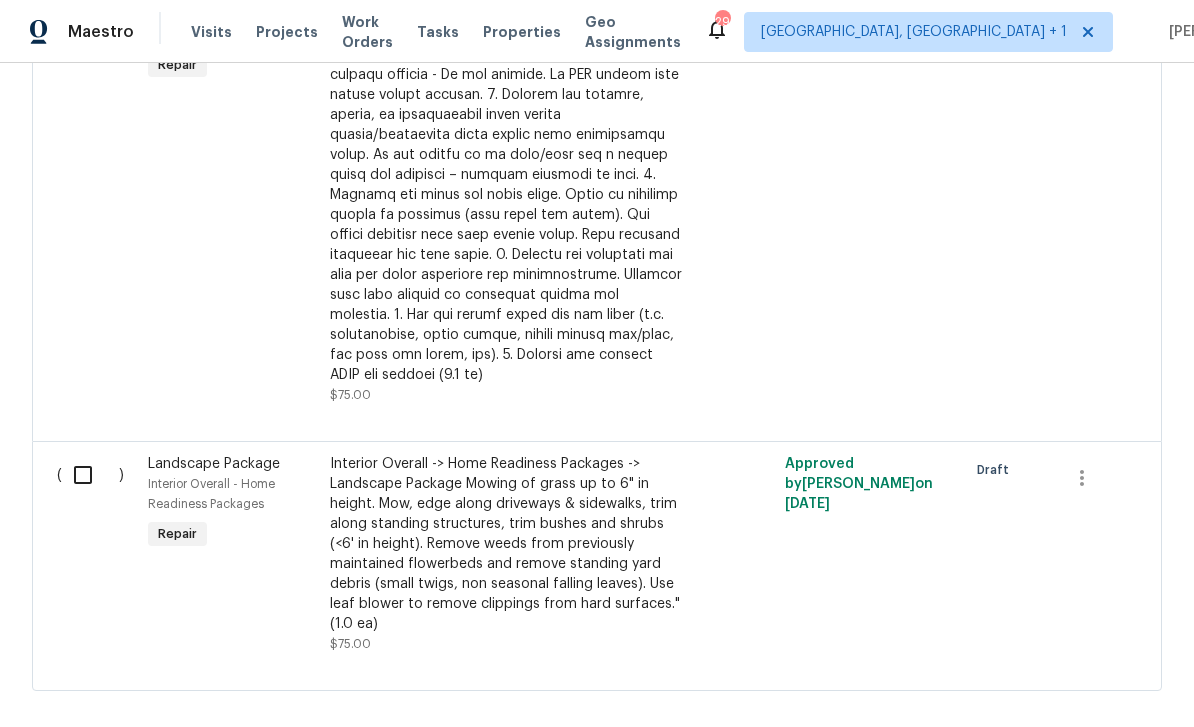 click at bounding box center [90, 475] 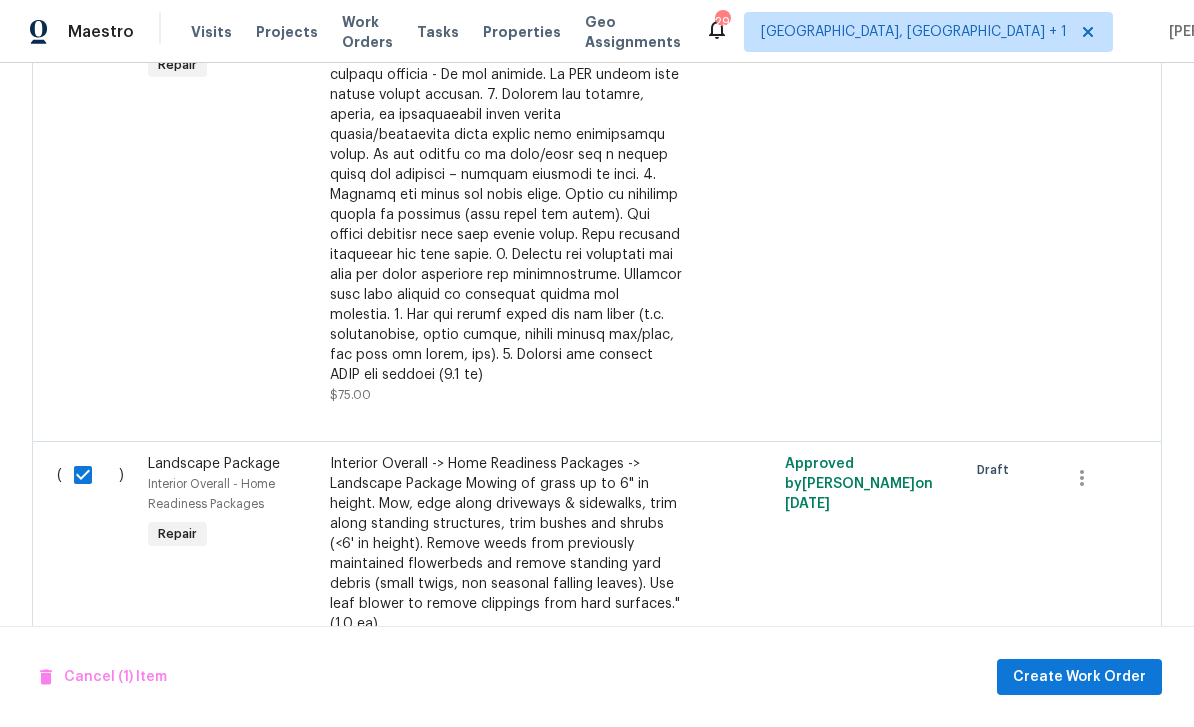 click at bounding box center [90, 475] 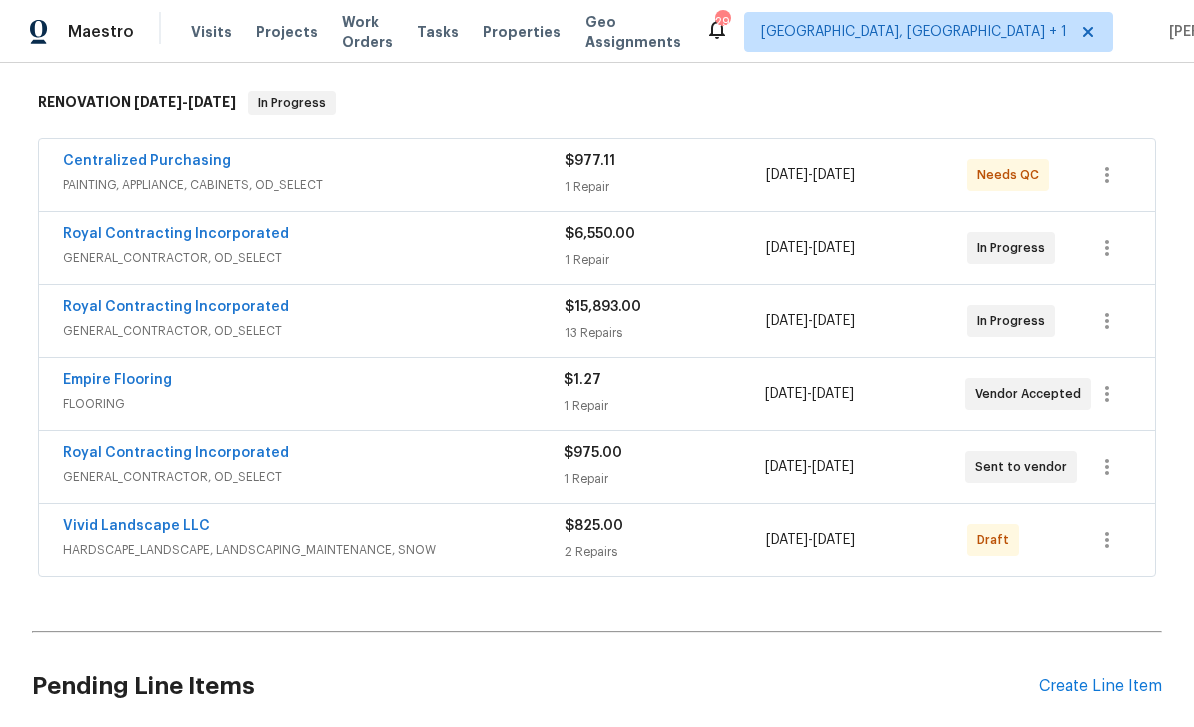 scroll, scrollTop: 279, scrollLeft: 0, axis: vertical 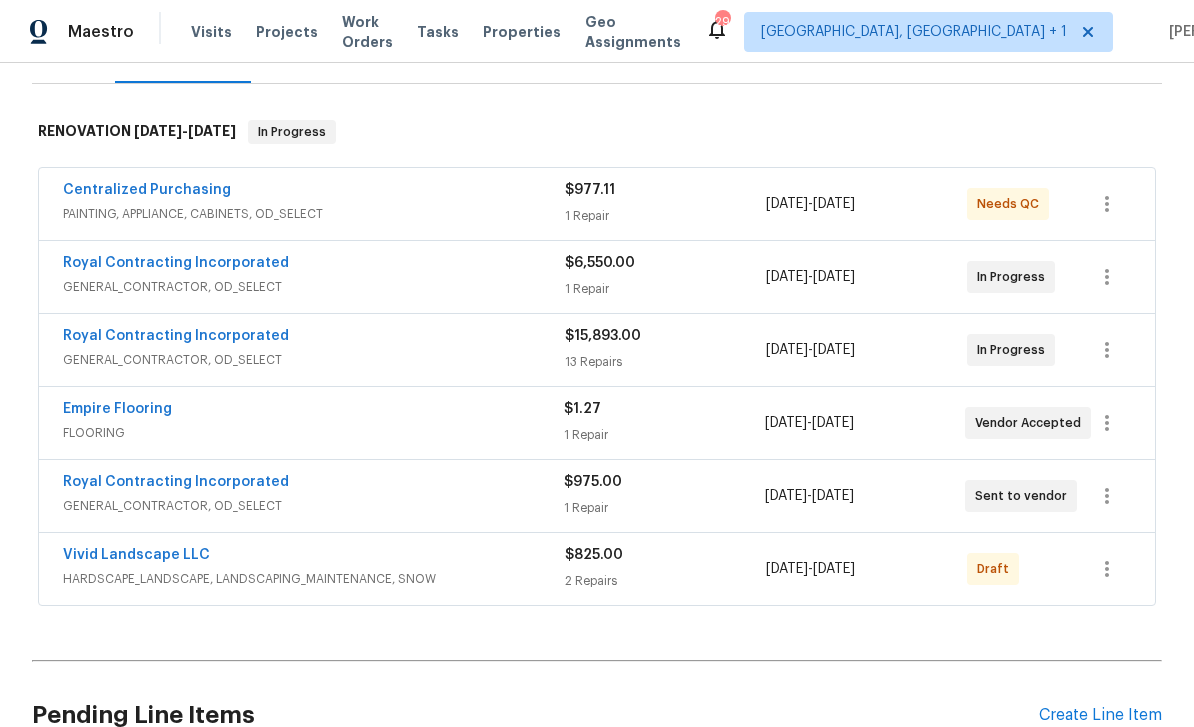 click on "$15,893.00" at bounding box center (603, 336) 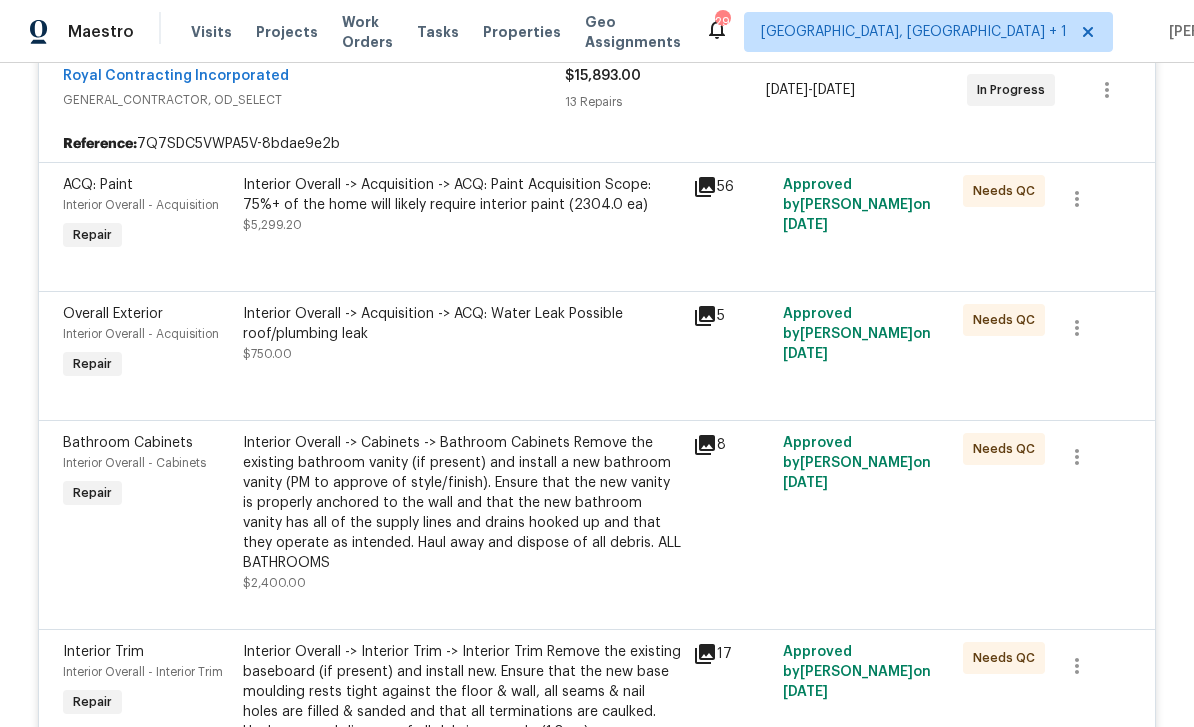 scroll, scrollTop: 536, scrollLeft: 0, axis: vertical 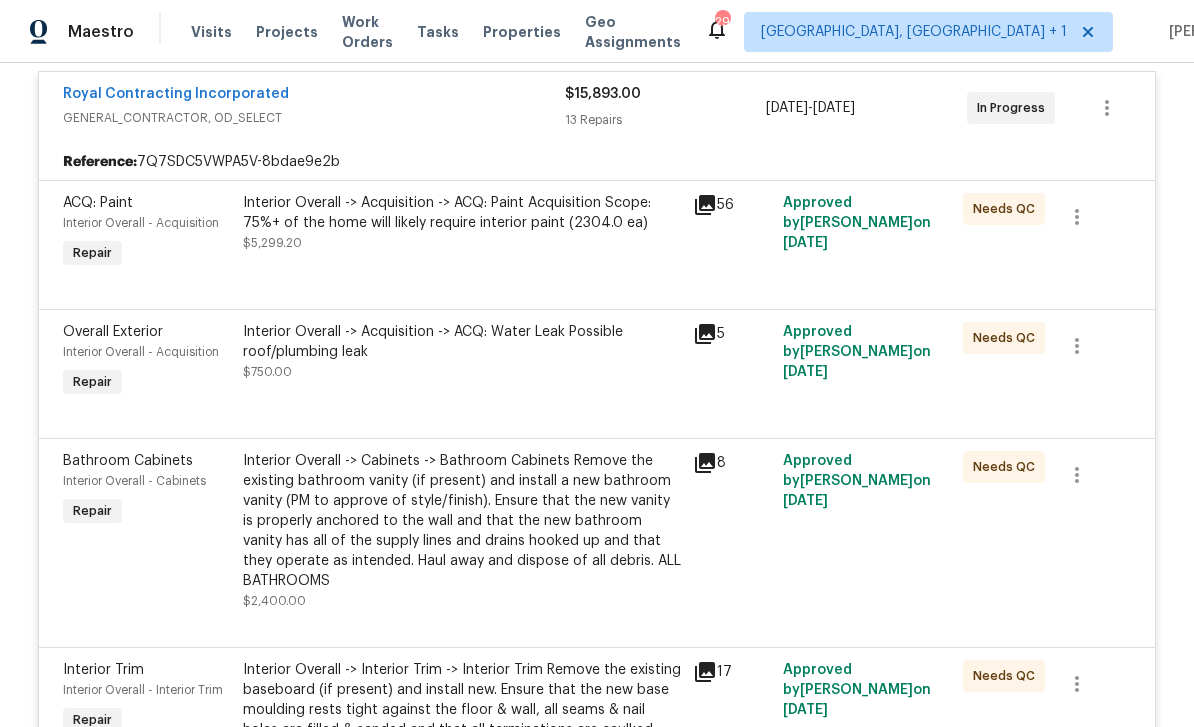 click 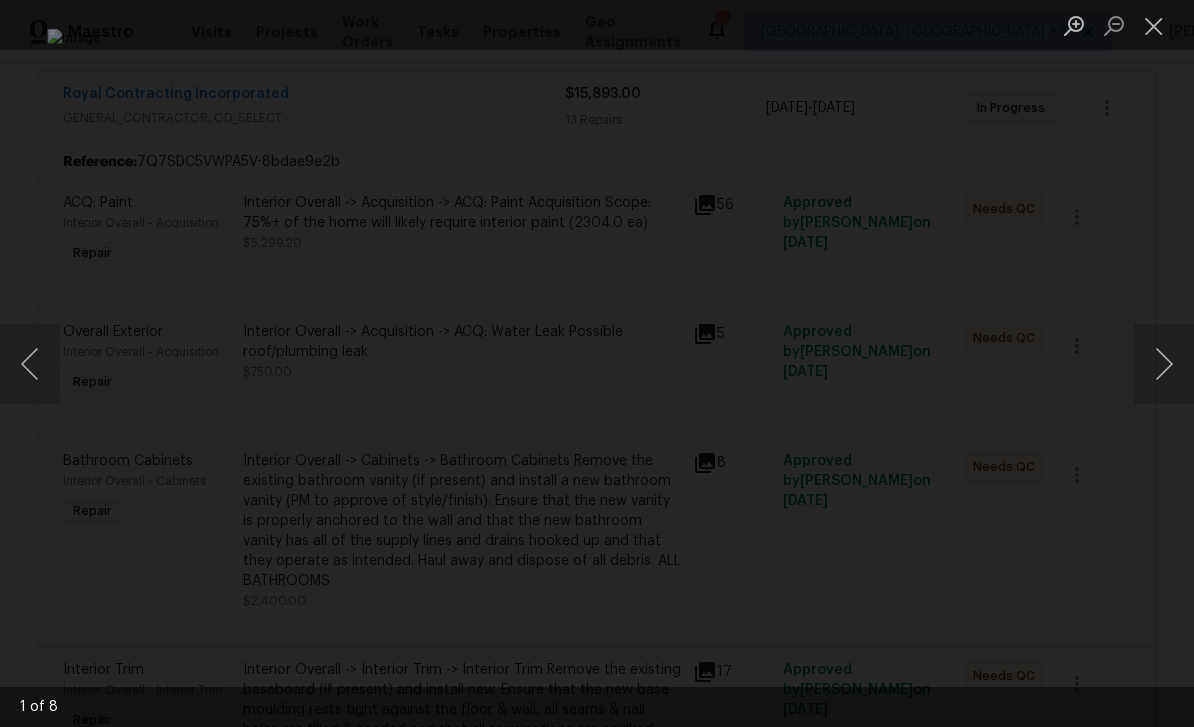 click at bounding box center (1164, 364) 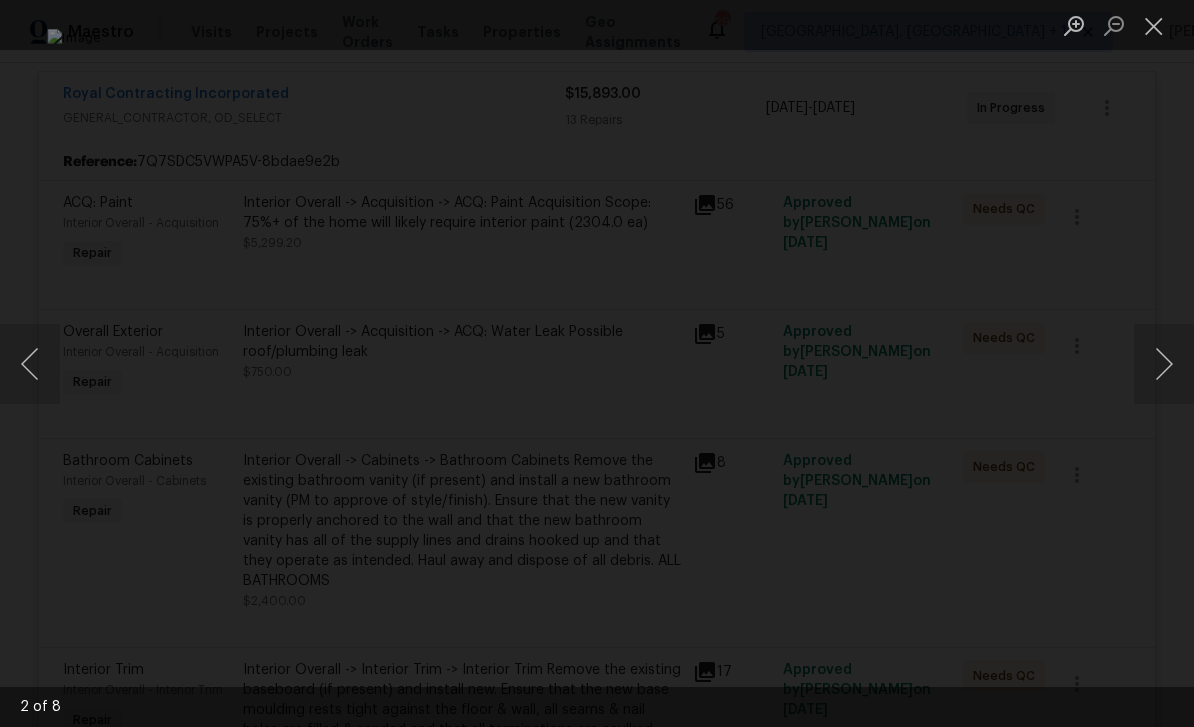 click at bounding box center (1164, 364) 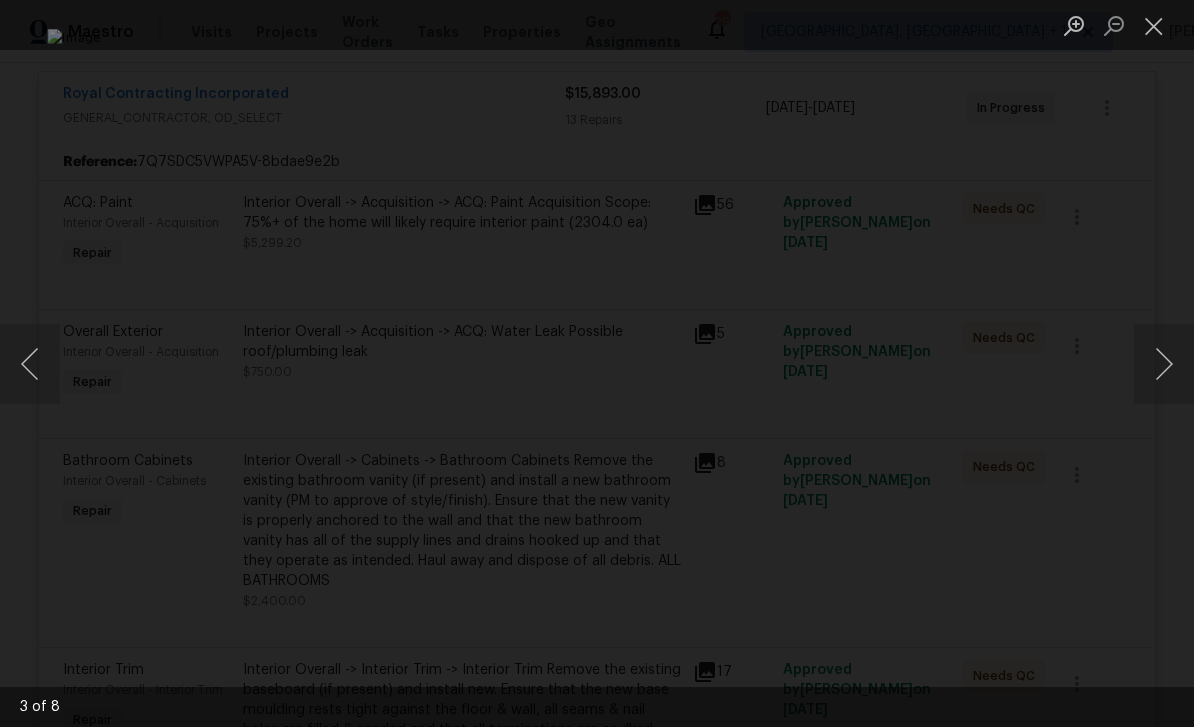 click at bounding box center (1164, 364) 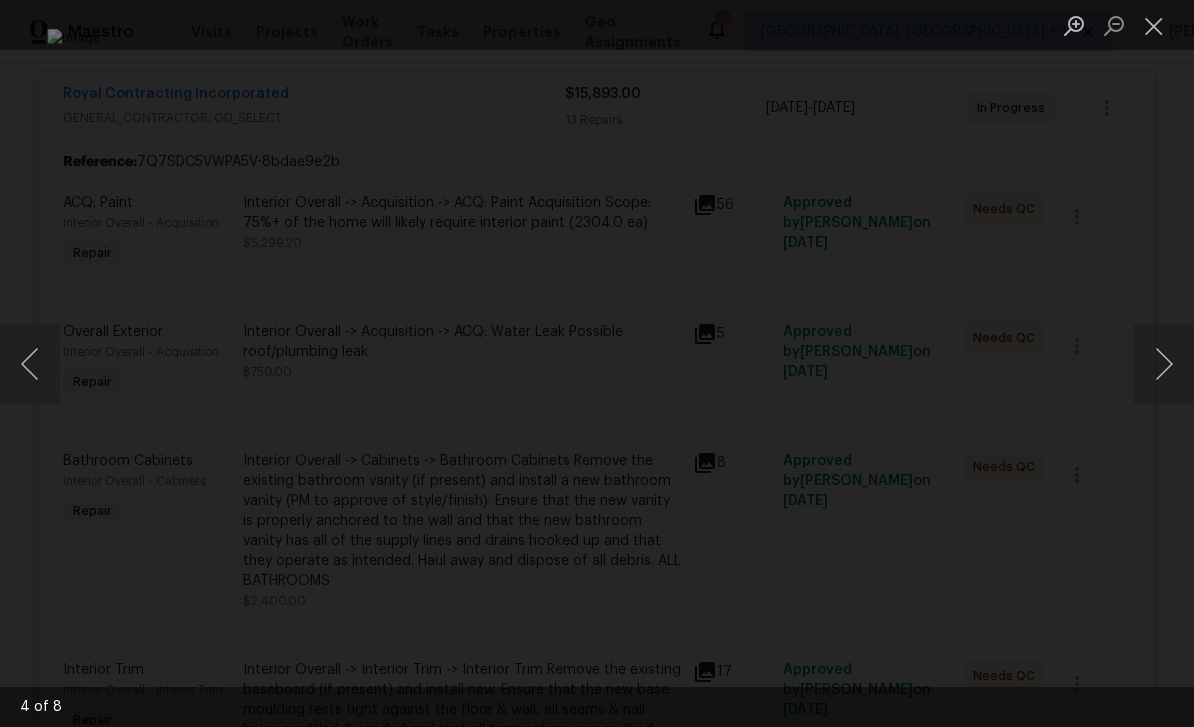 click at bounding box center [1164, 364] 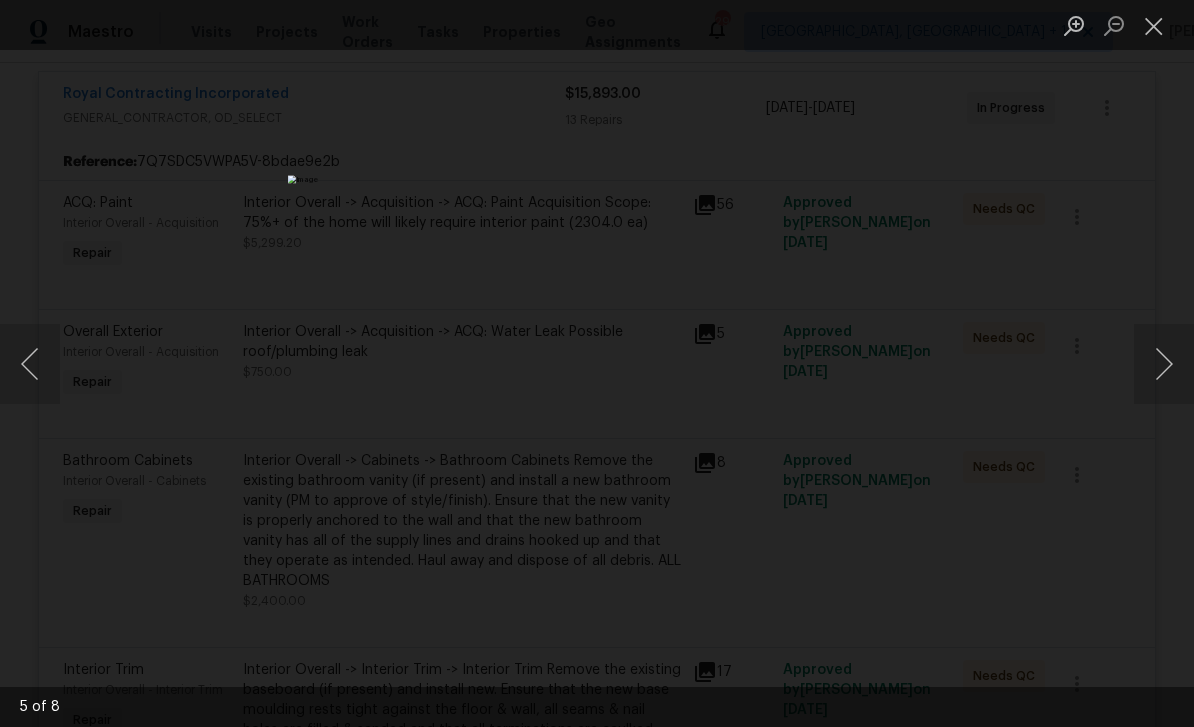click at bounding box center (1164, 364) 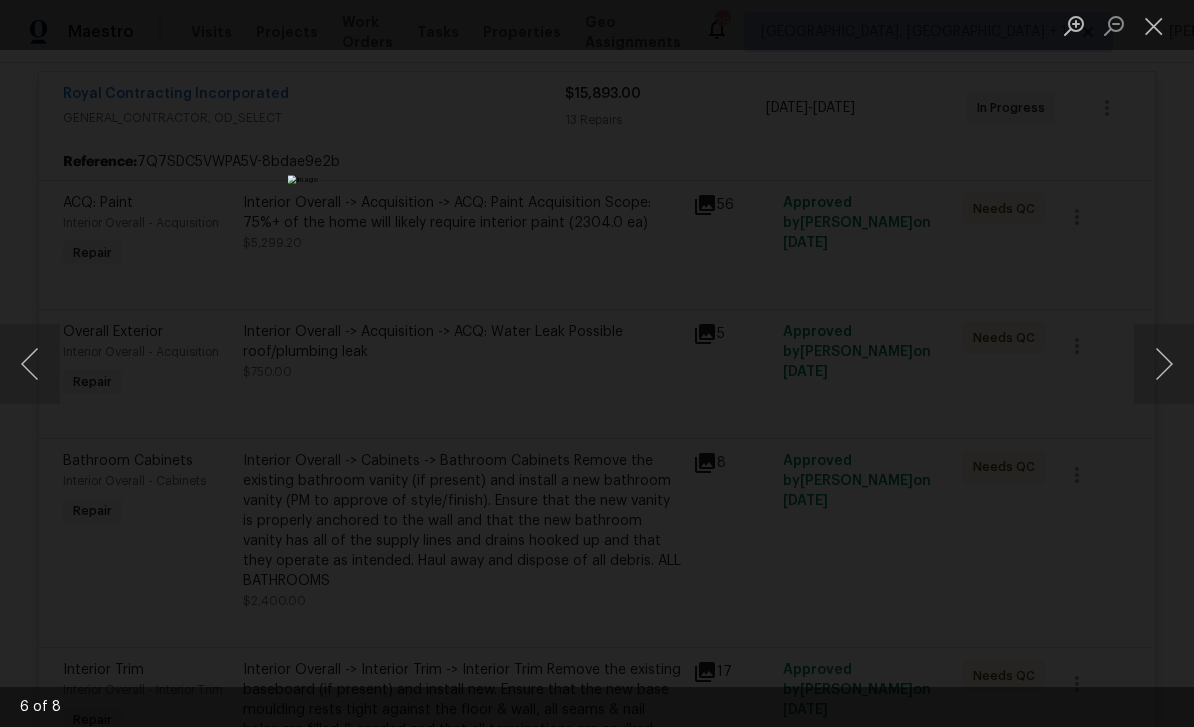 click at bounding box center (1164, 364) 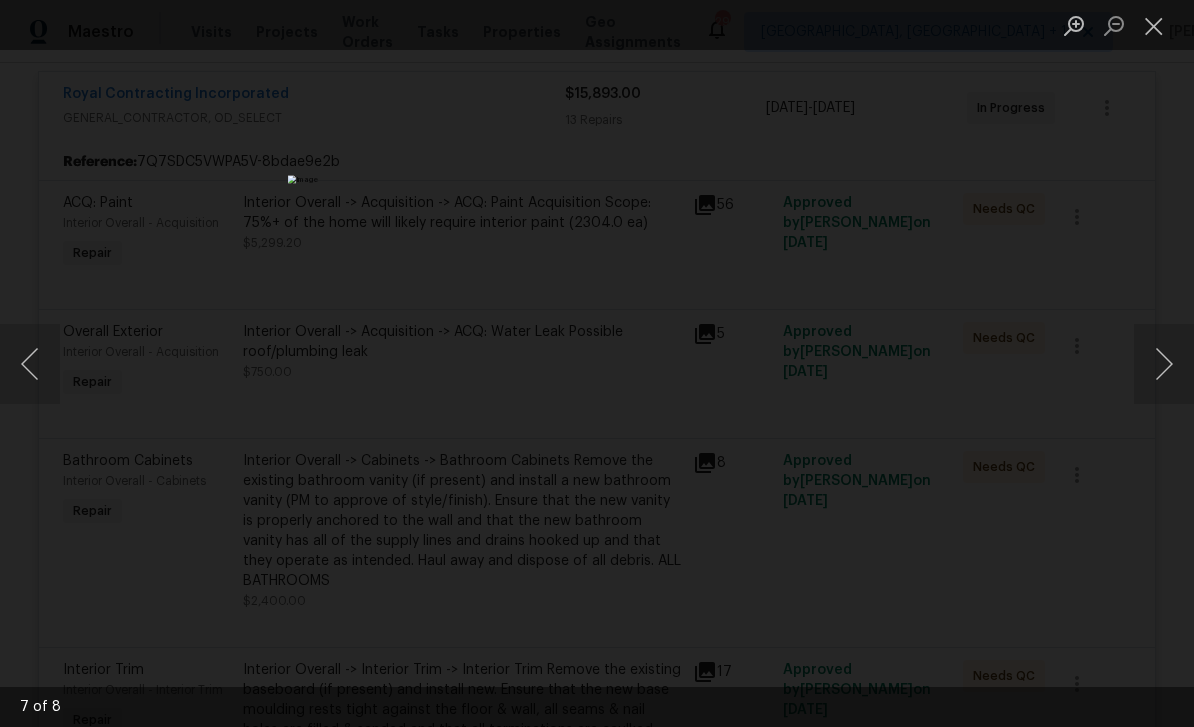 click at bounding box center (1164, 364) 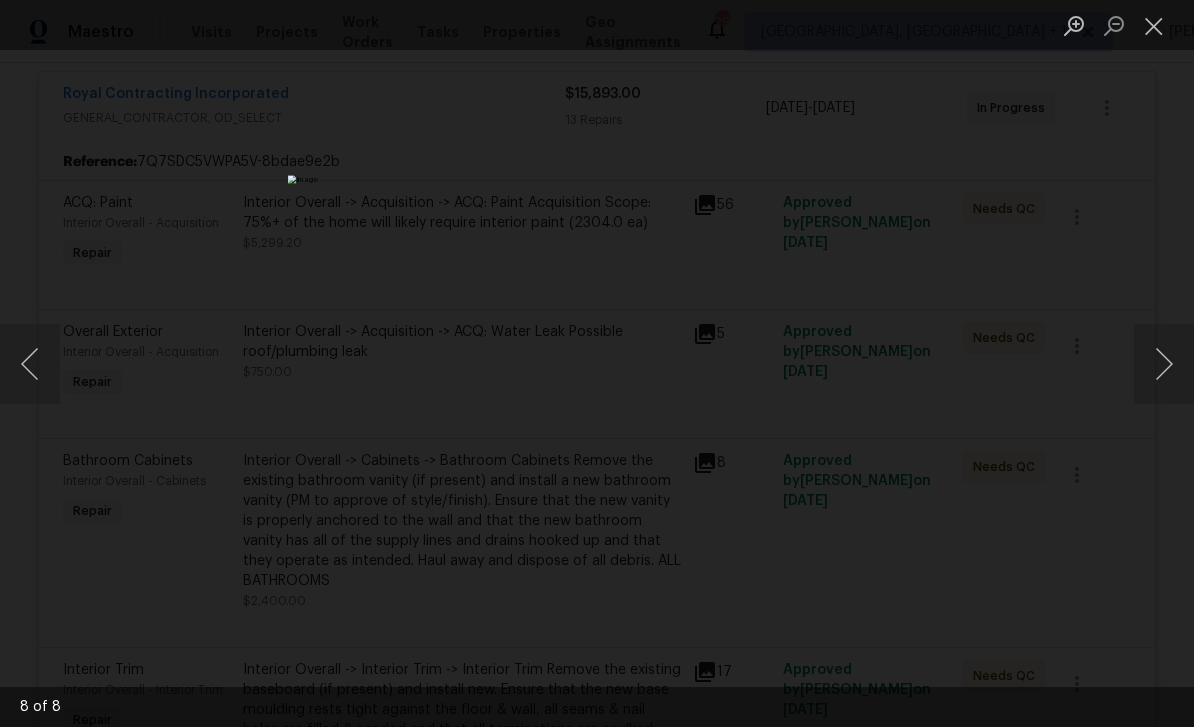 click at bounding box center [1154, 25] 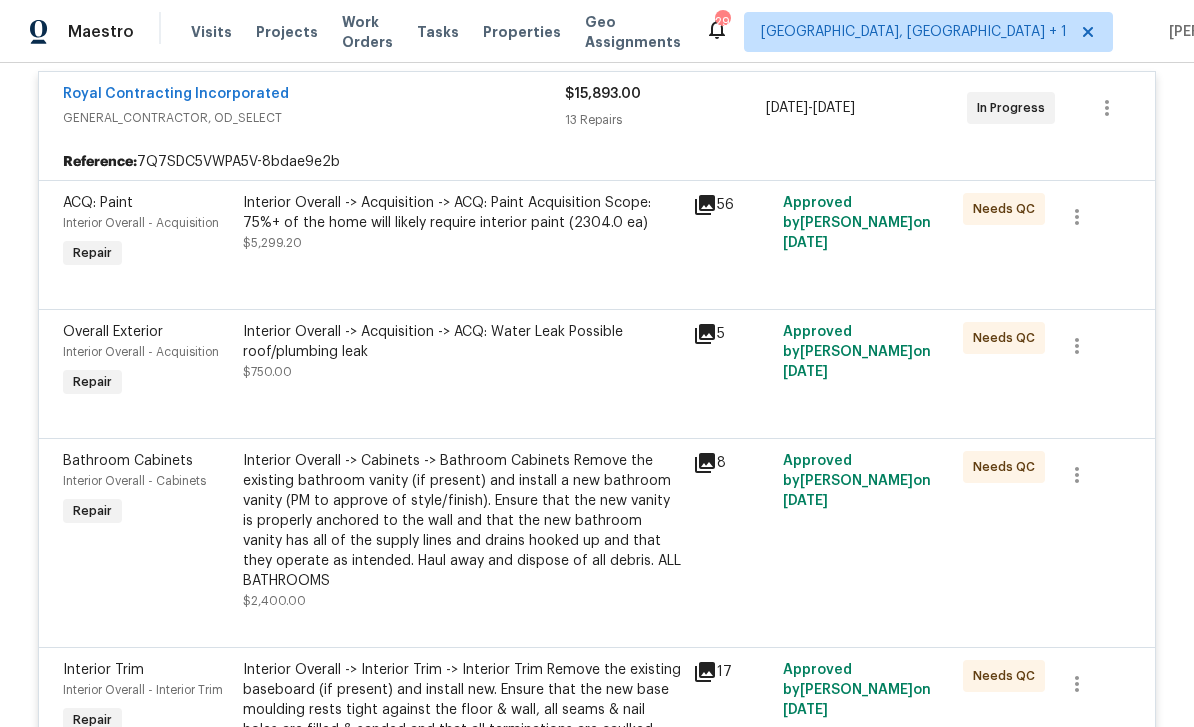 click on "Interior Overall -> Cabinets -> Bathroom Cabinets
Remove the existing bathroom vanity (if present) and install a new bathroom vanity (PM to approve of style/finish). Ensure that the new vanity is properly anchored to the wall and that the new bathroom vanity has all of the supply lines and drains hooked up and that they operate as intended. Haul away and dispose of all debris.
ALL BATHROOMS" at bounding box center [462, 521] 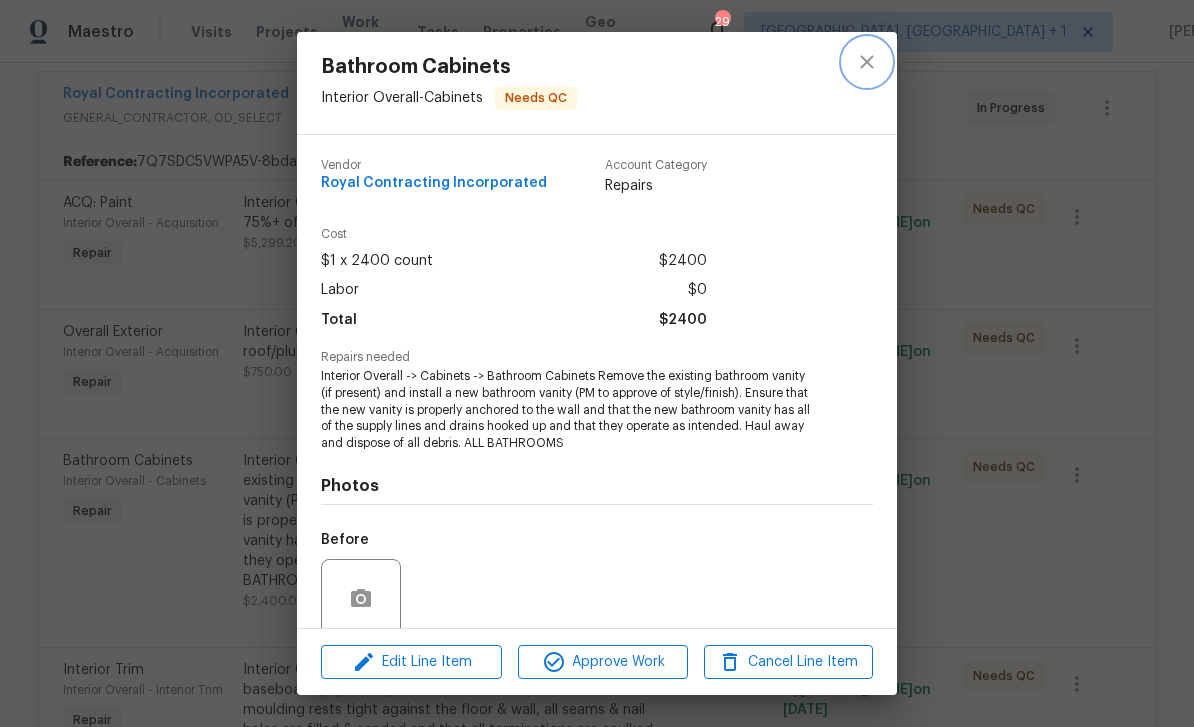 click at bounding box center [867, 62] 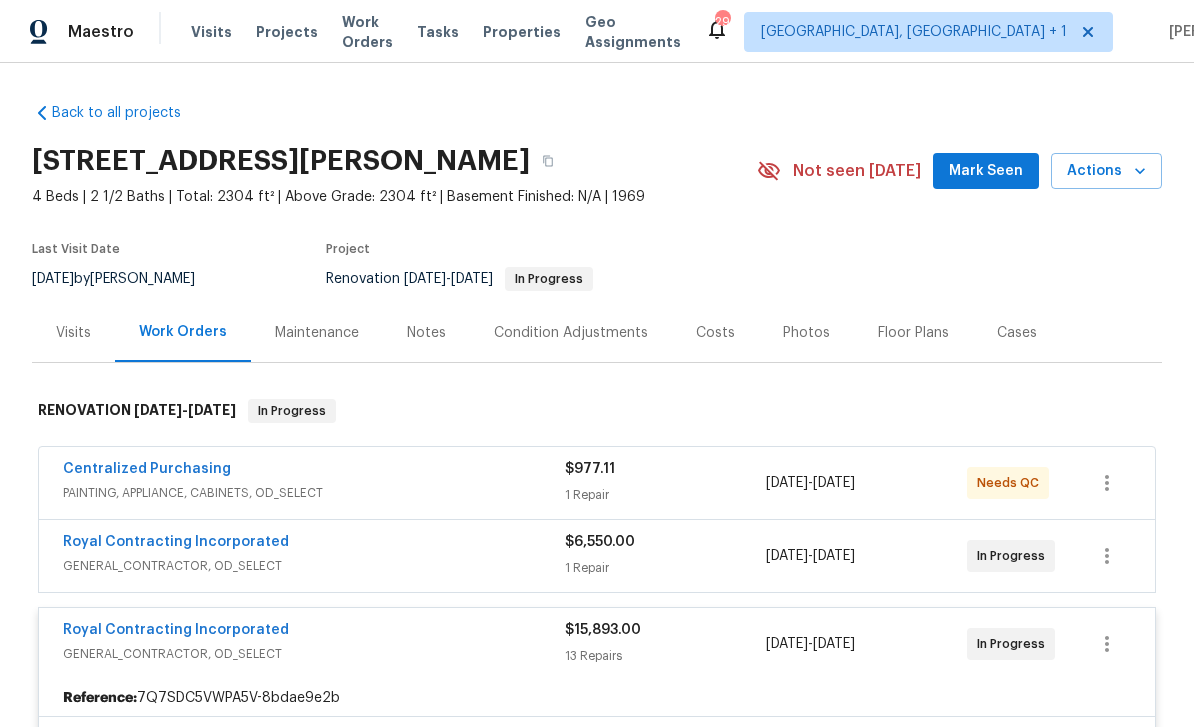 scroll, scrollTop: 0, scrollLeft: 0, axis: both 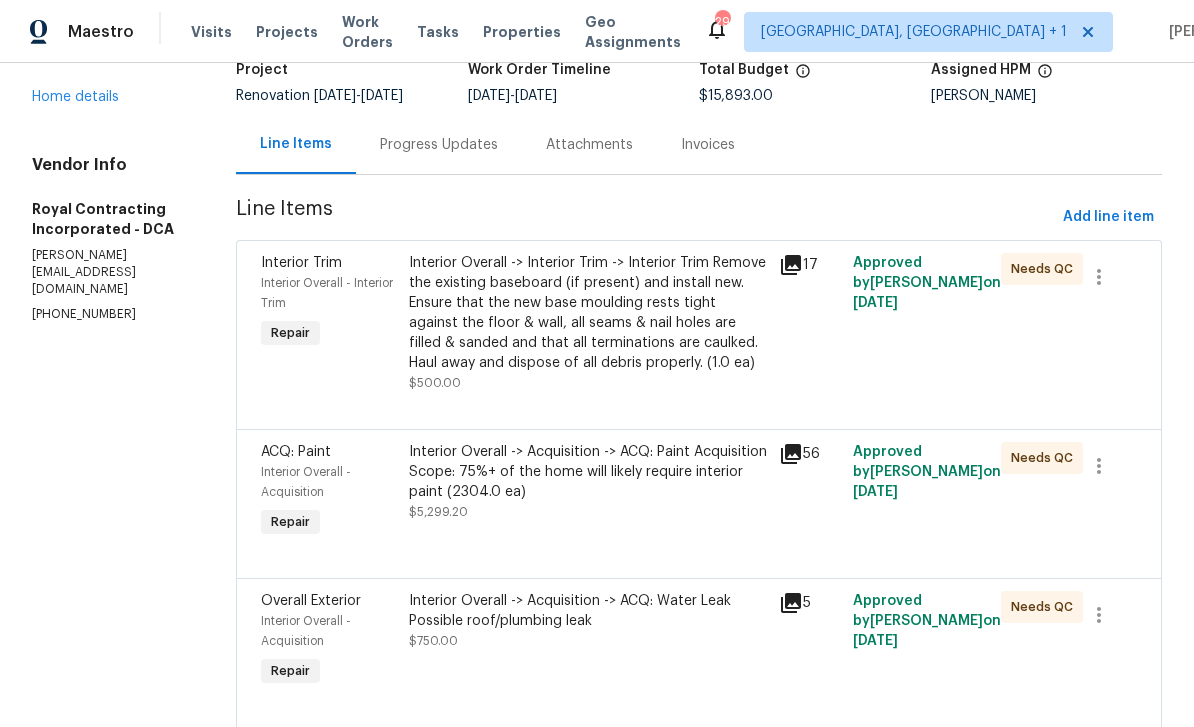 click on "Progress Updates" at bounding box center (439, 145) 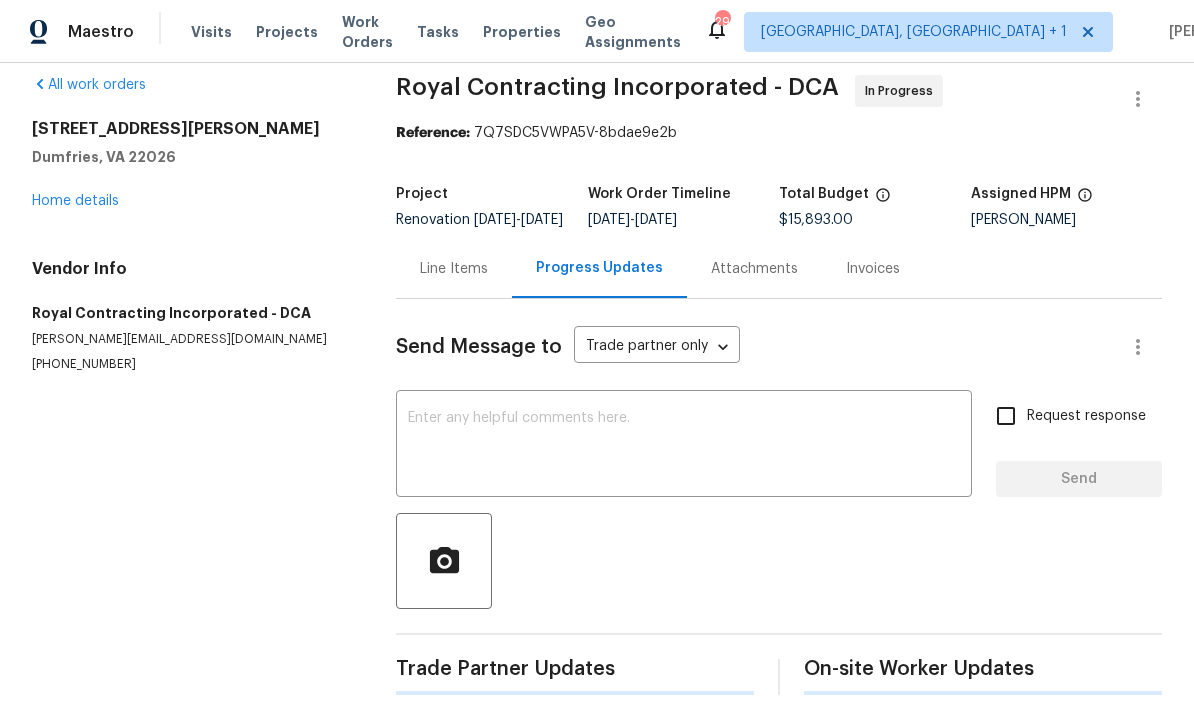 scroll, scrollTop: 0, scrollLeft: 0, axis: both 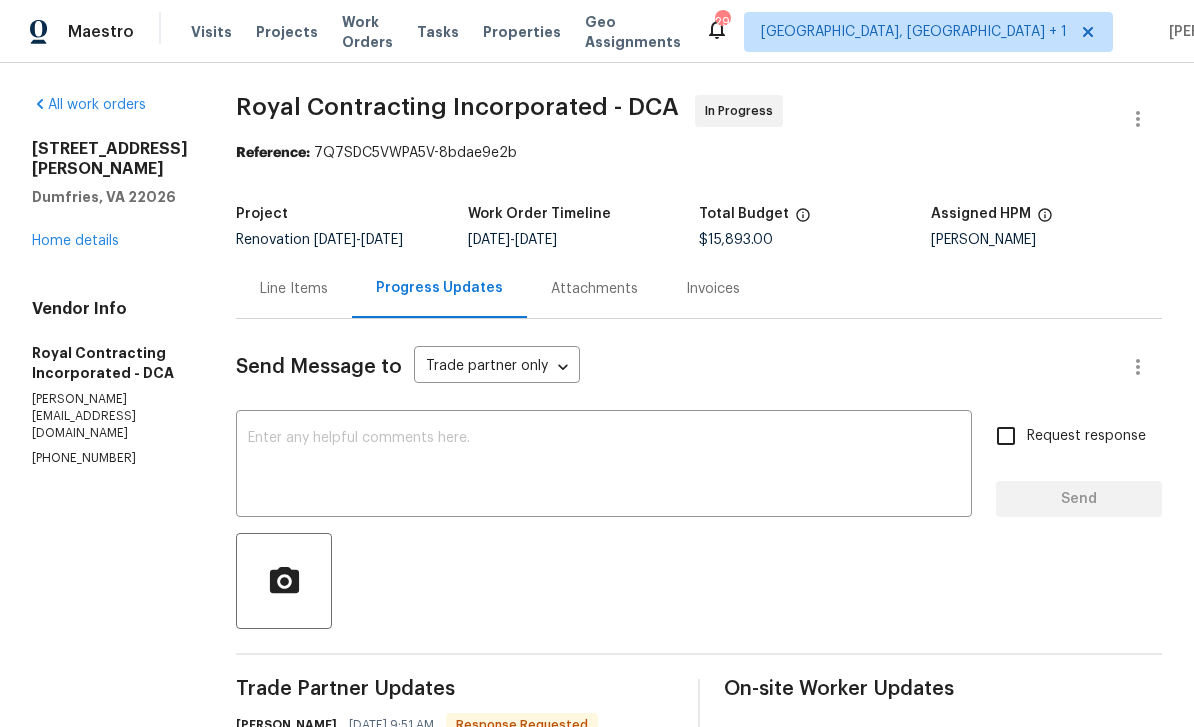 click at bounding box center [604, 466] 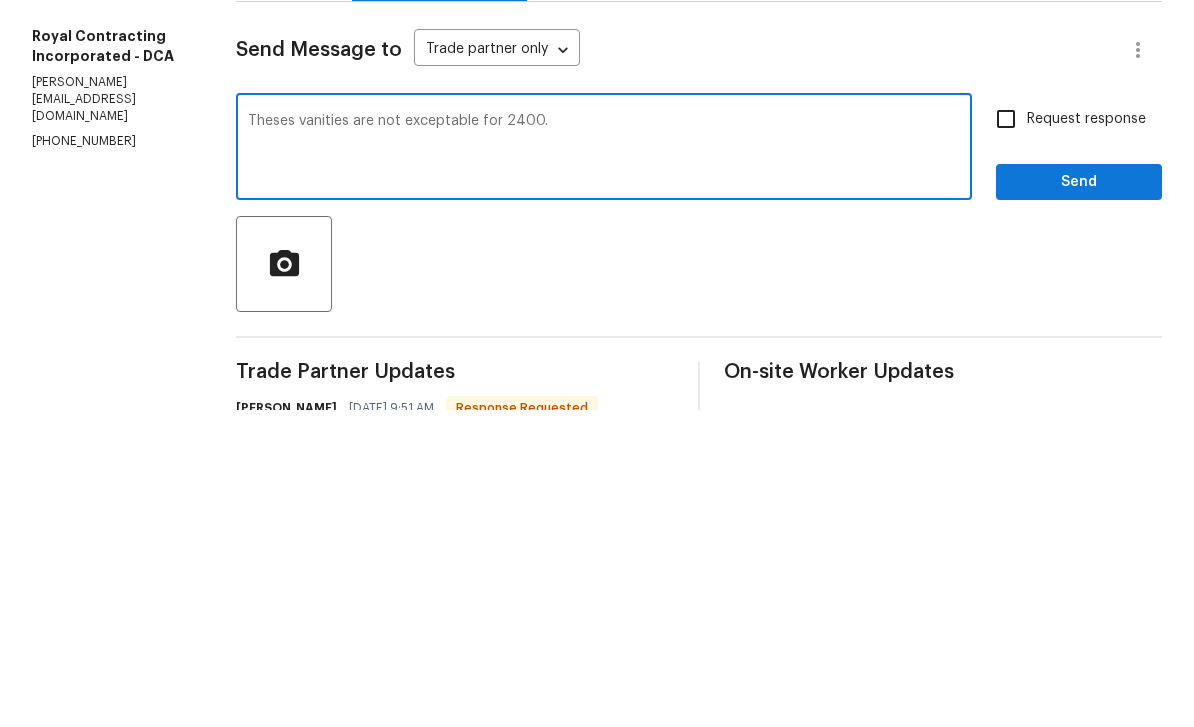 click on "Theses vanities are not exceptable for 2400." at bounding box center [604, 466] 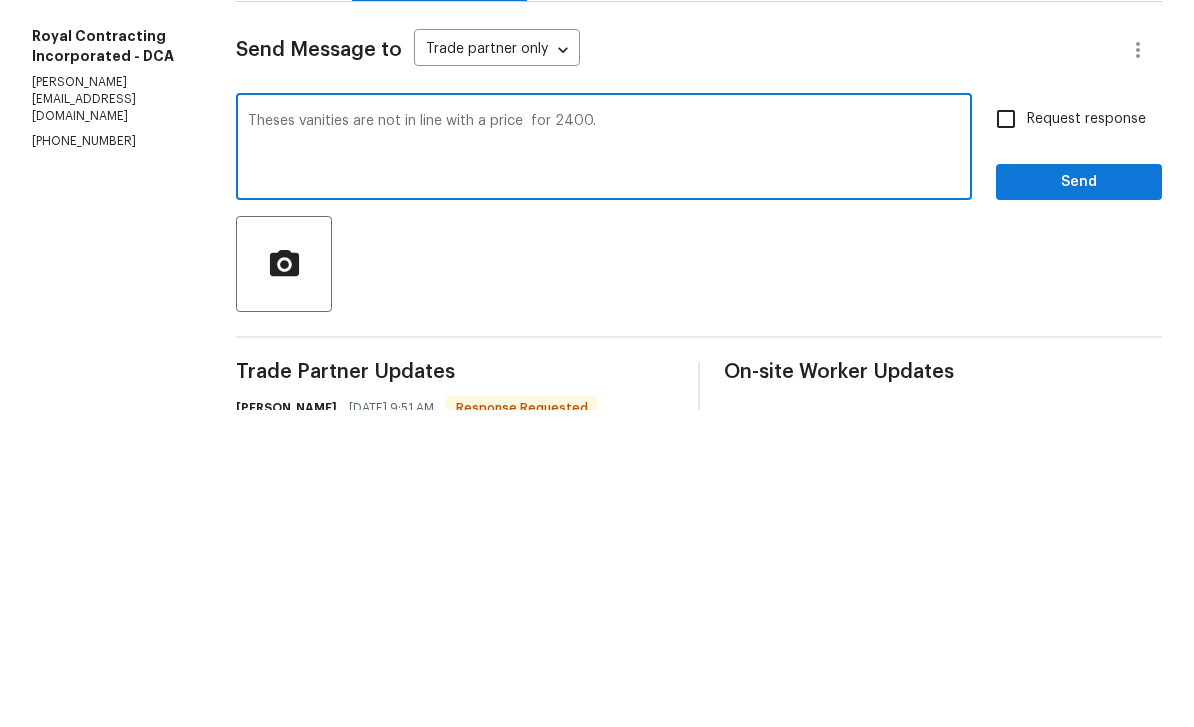 click on "Theses vanities are not in line with a price  for 2400." at bounding box center [604, 466] 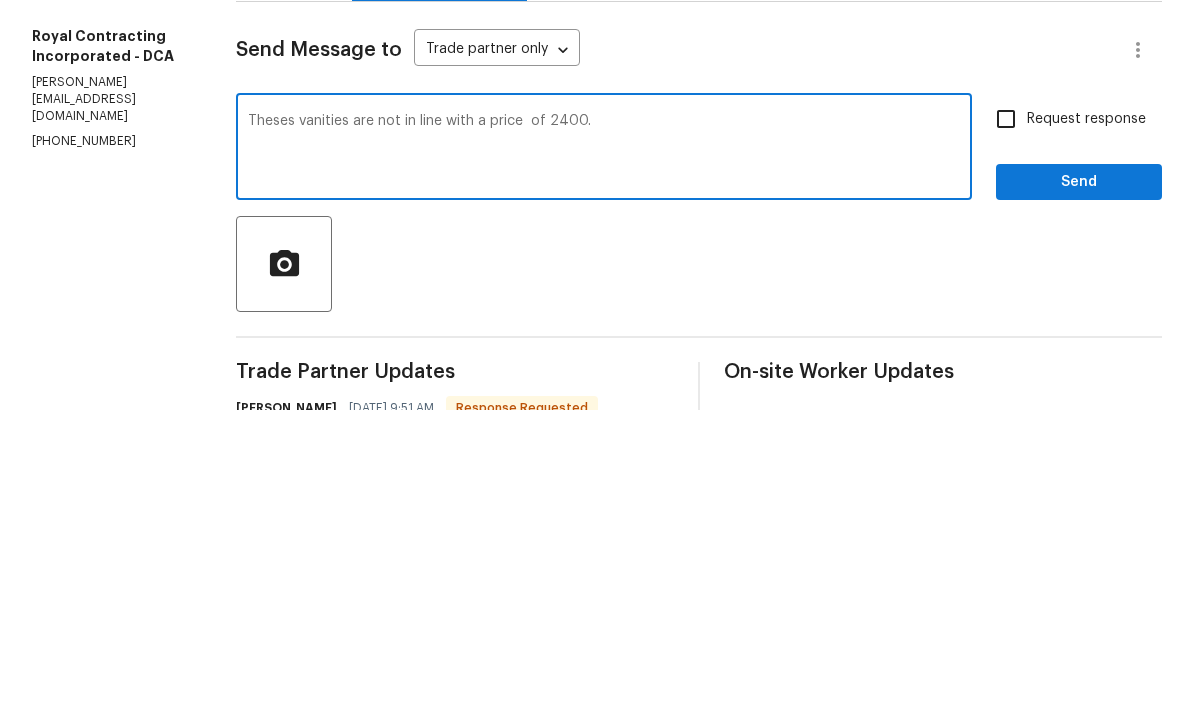 click on "Theses vanities are not in line with a price  of 2400.  x ​" at bounding box center [604, 466] 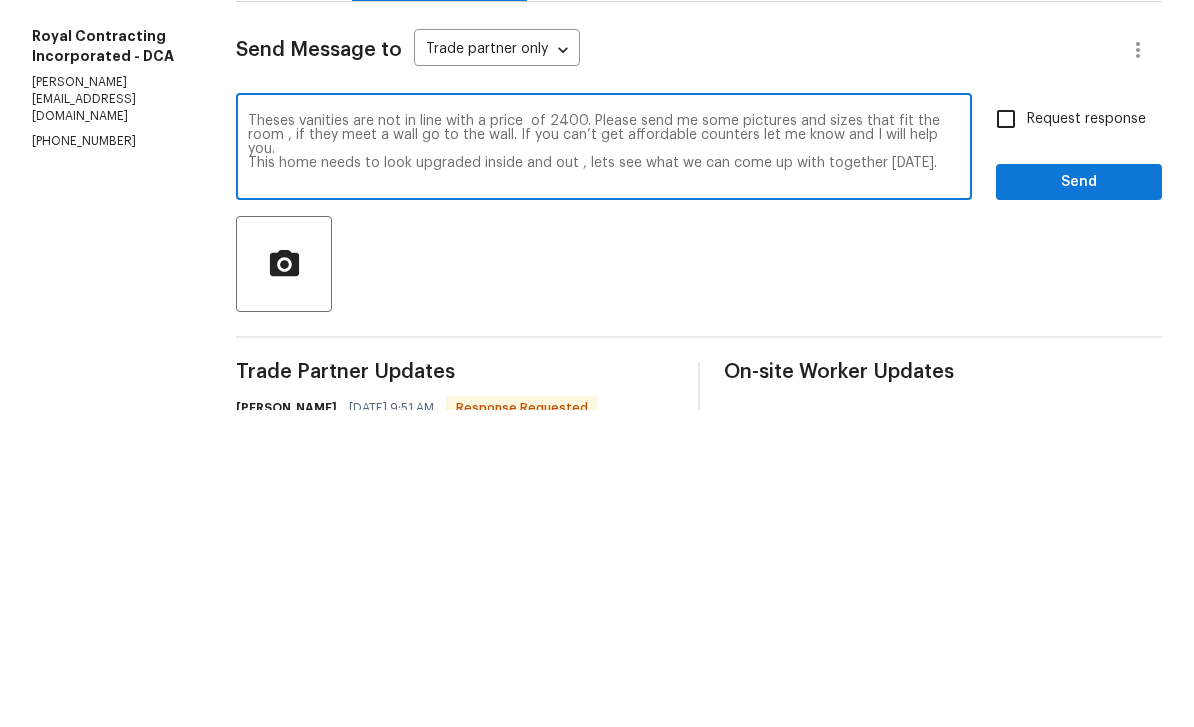 type on "Theses vanities are not in line with a price  of 2400. Please send me some pictures and sizes that fit the room , if they meet a wall go to the wall. If you can’t get affordable counters let me know and I will help you.
This home needs to look upgraded inside and out , lets see what we can come up with together tomorrow." 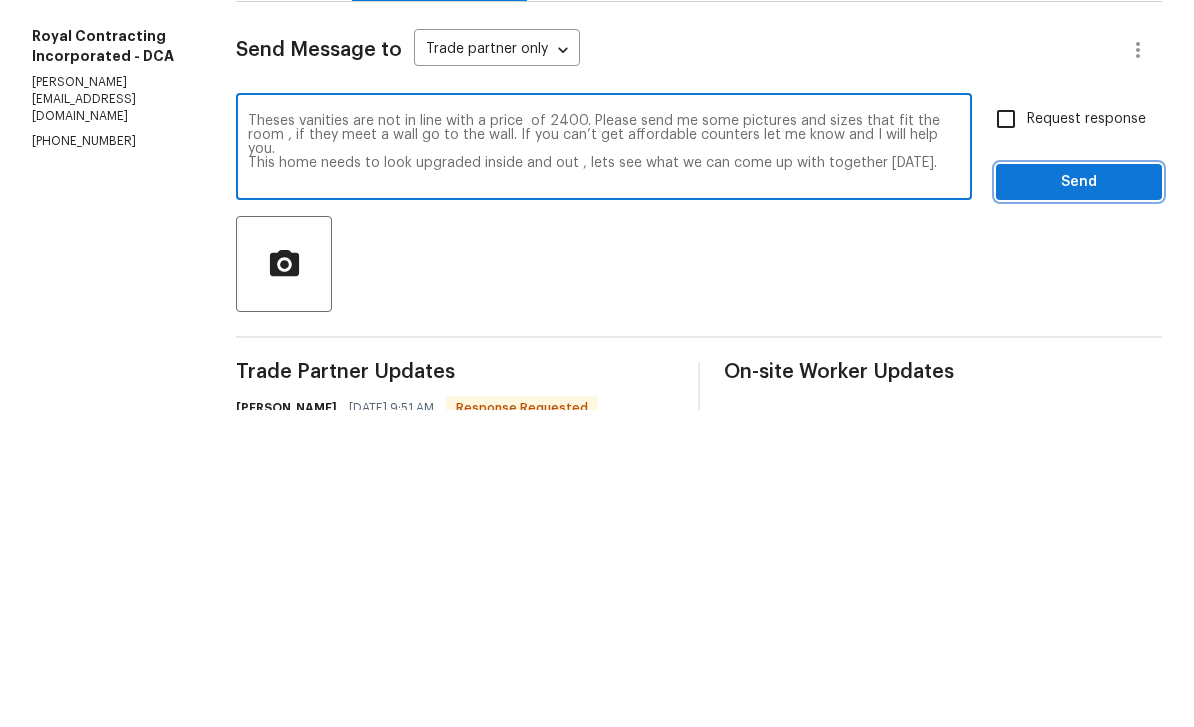 click on "Send" at bounding box center (1079, 499) 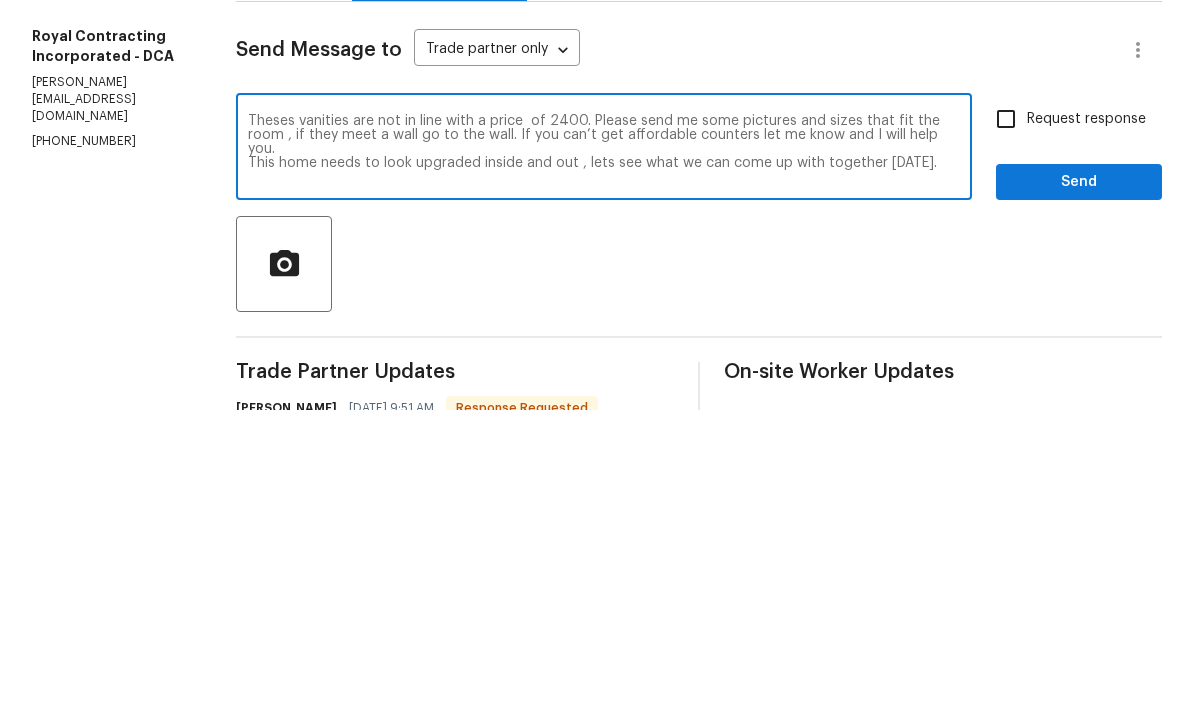 scroll, scrollTop: 35, scrollLeft: 0, axis: vertical 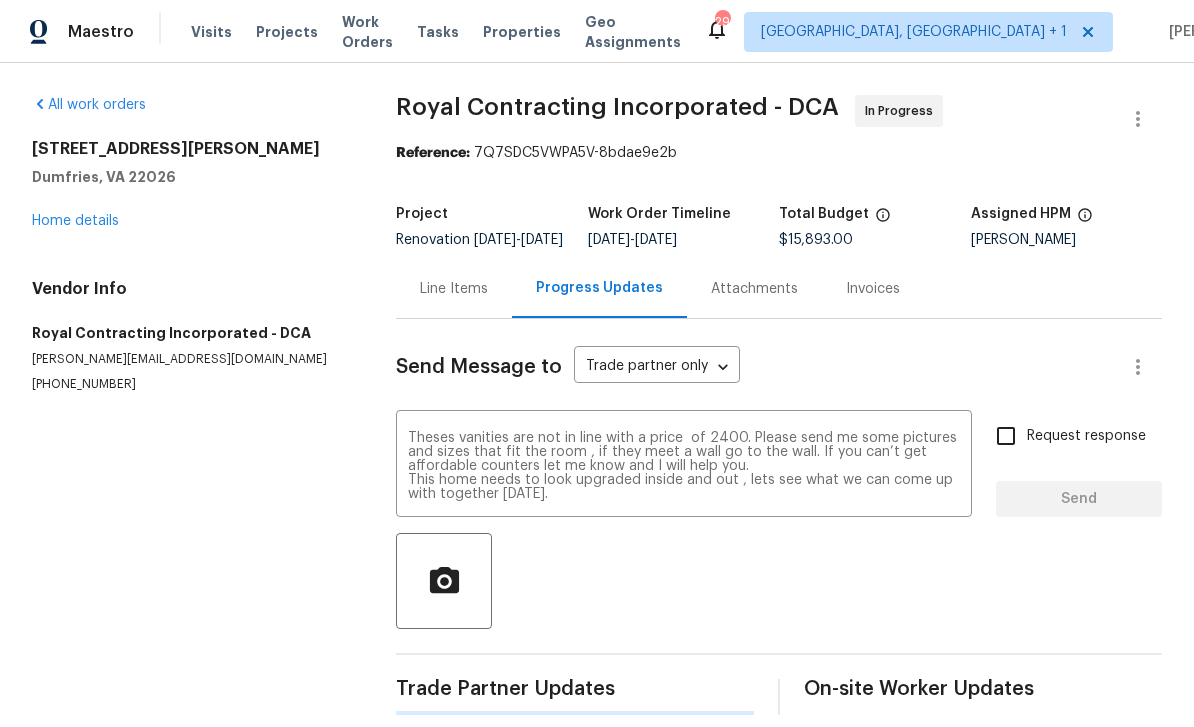 type 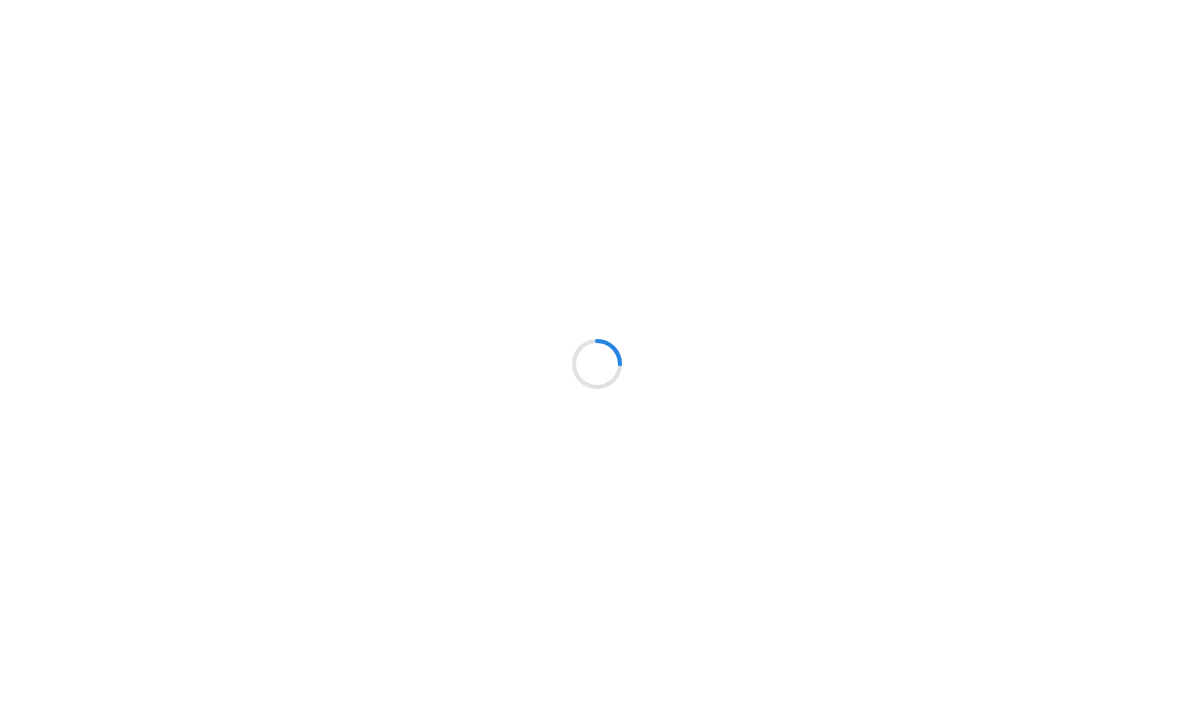 scroll, scrollTop: 0, scrollLeft: 0, axis: both 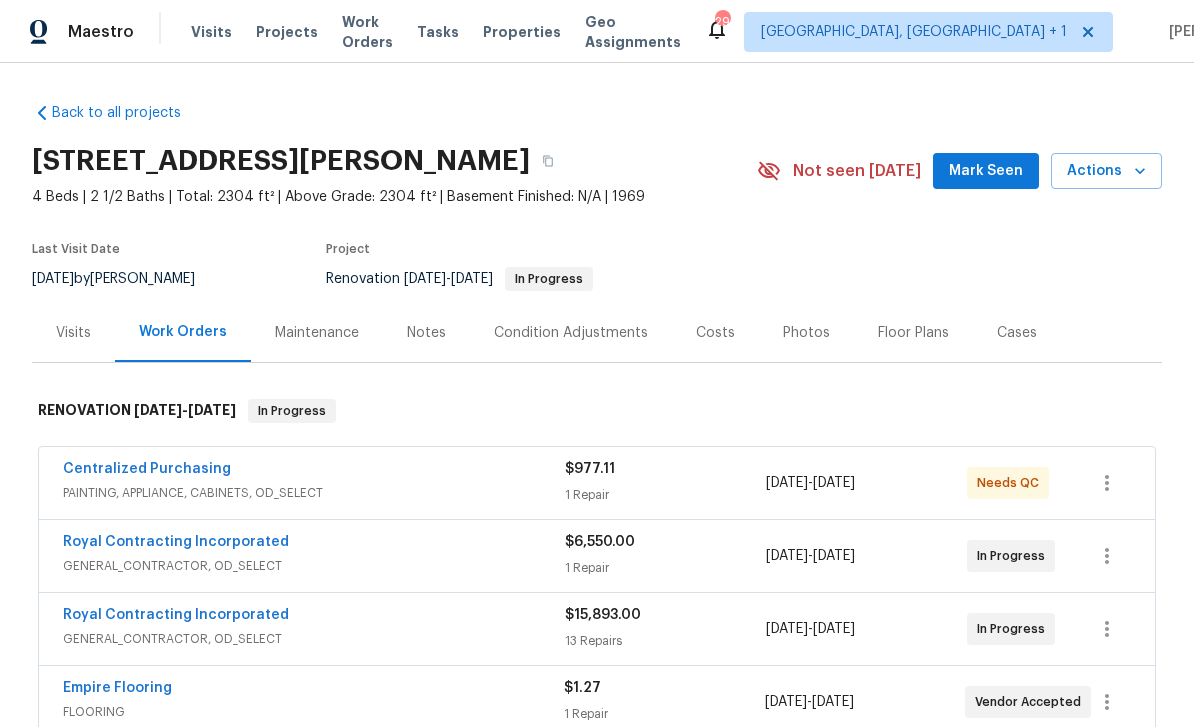 click on "GENERAL_CONTRACTOR, OD_SELECT" at bounding box center (314, 639) 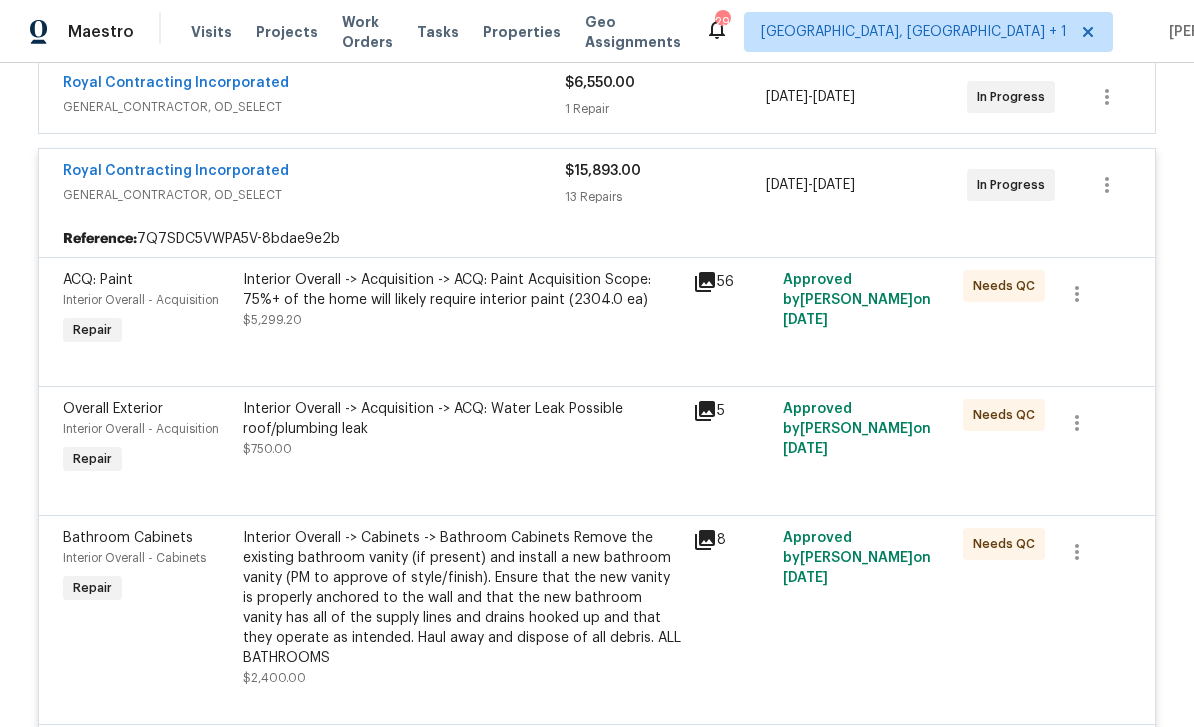 scroll, scrollTop: 463, scrollLeft: 0, axis: vertical 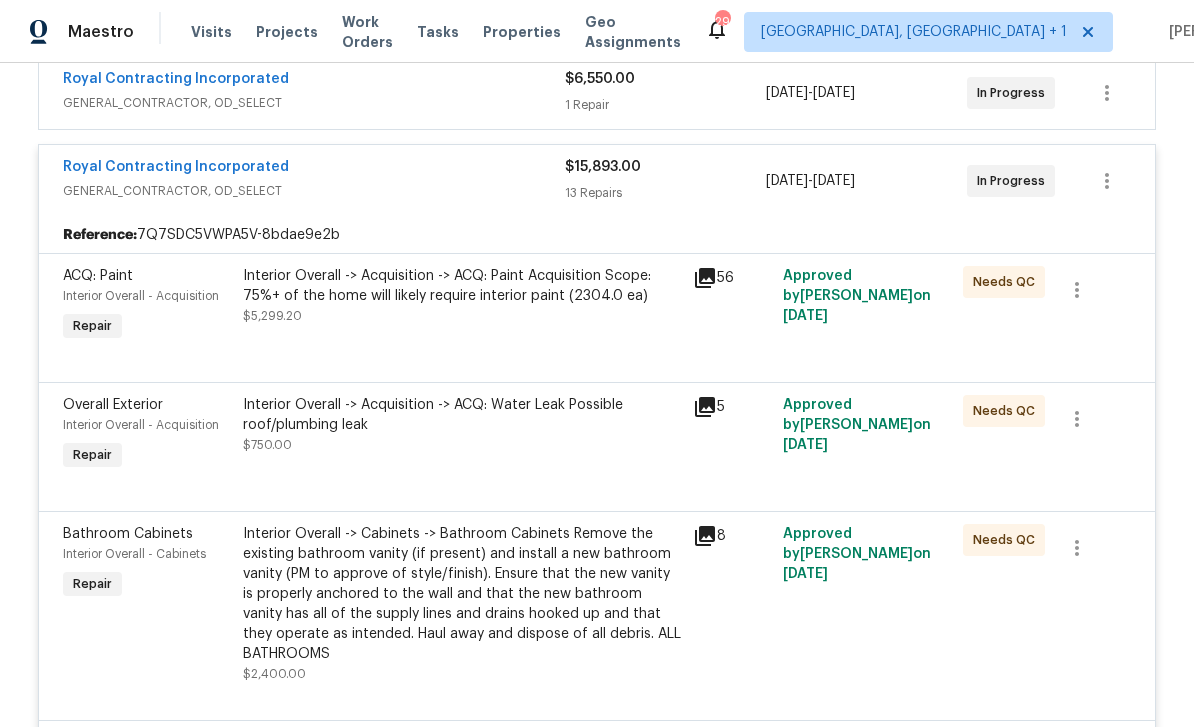 click 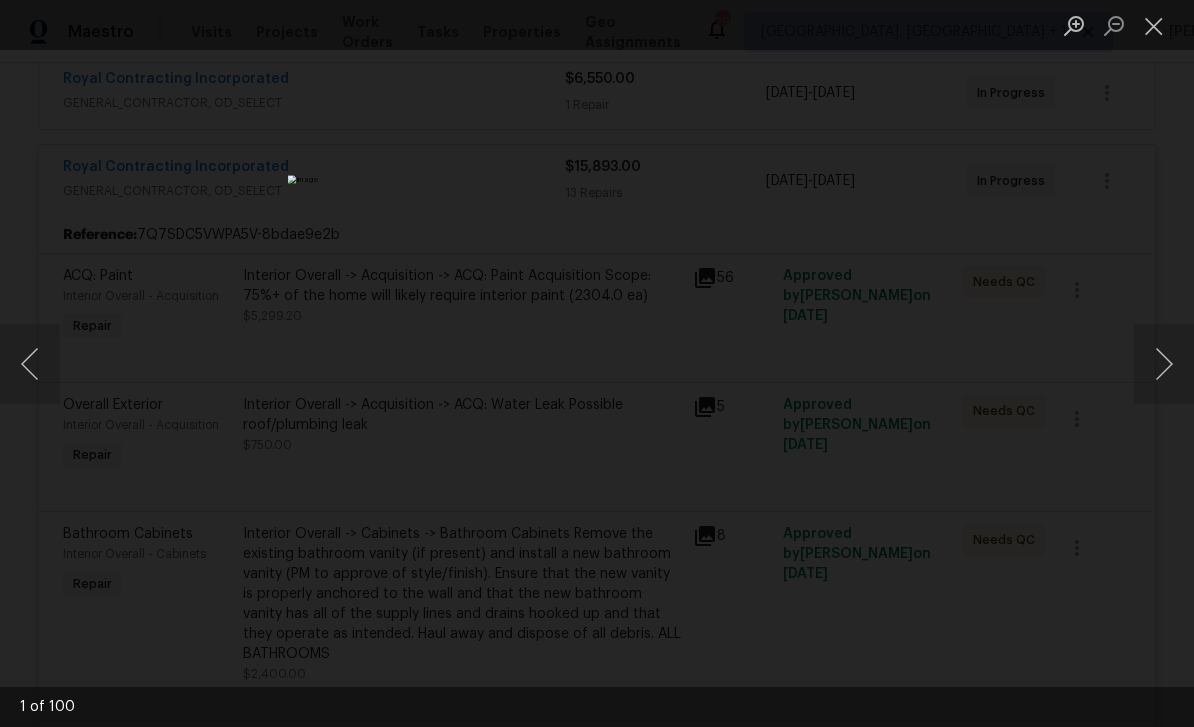 click at bounding box center (1164, 364) 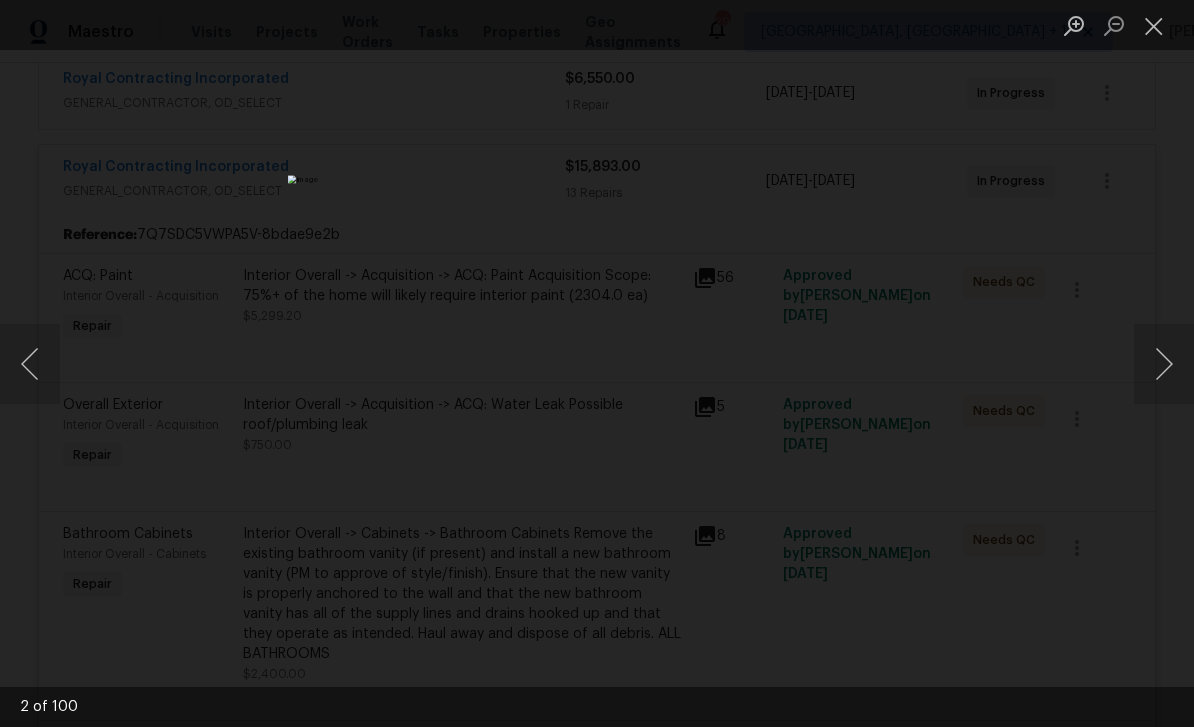 click at bounding box center [1164, 364] 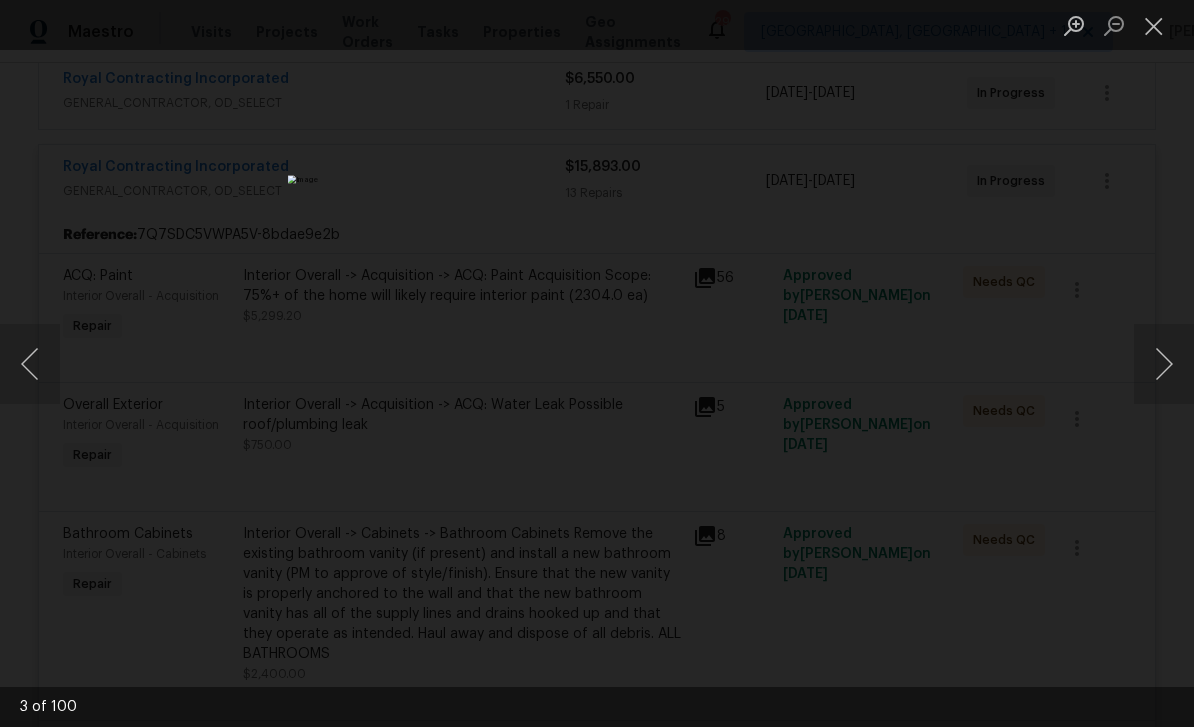 click at bounding box center (1164, 364) 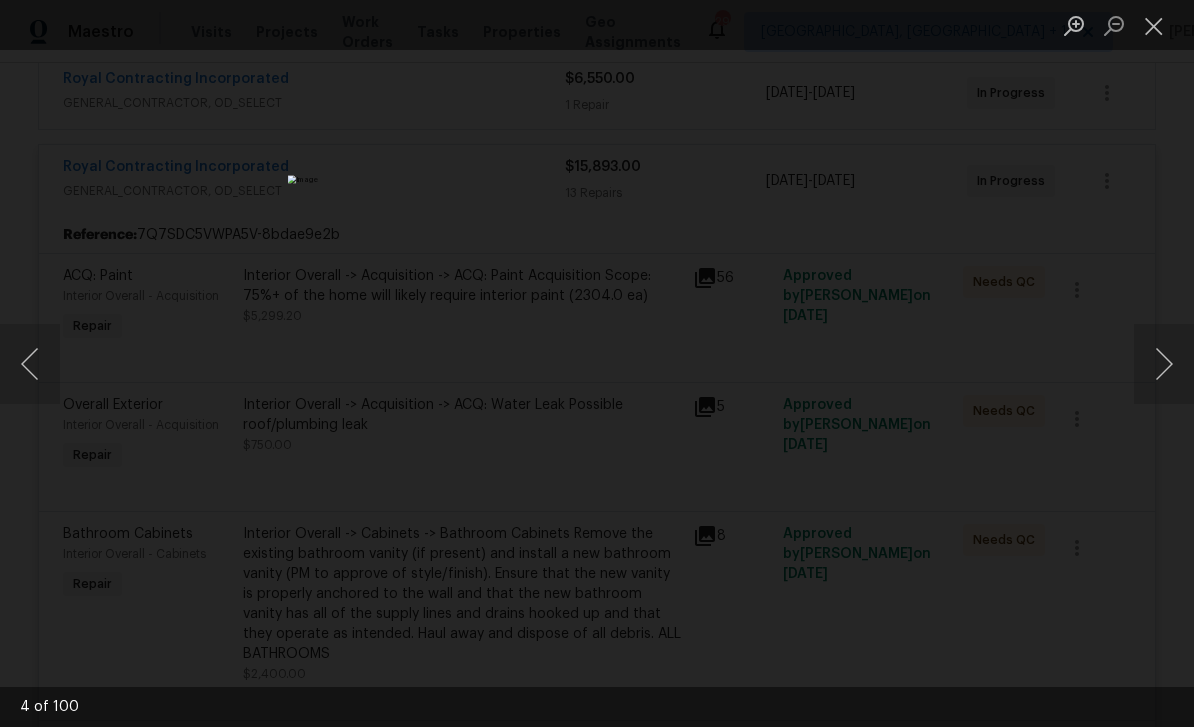 click at bounding box center (1164, 364) 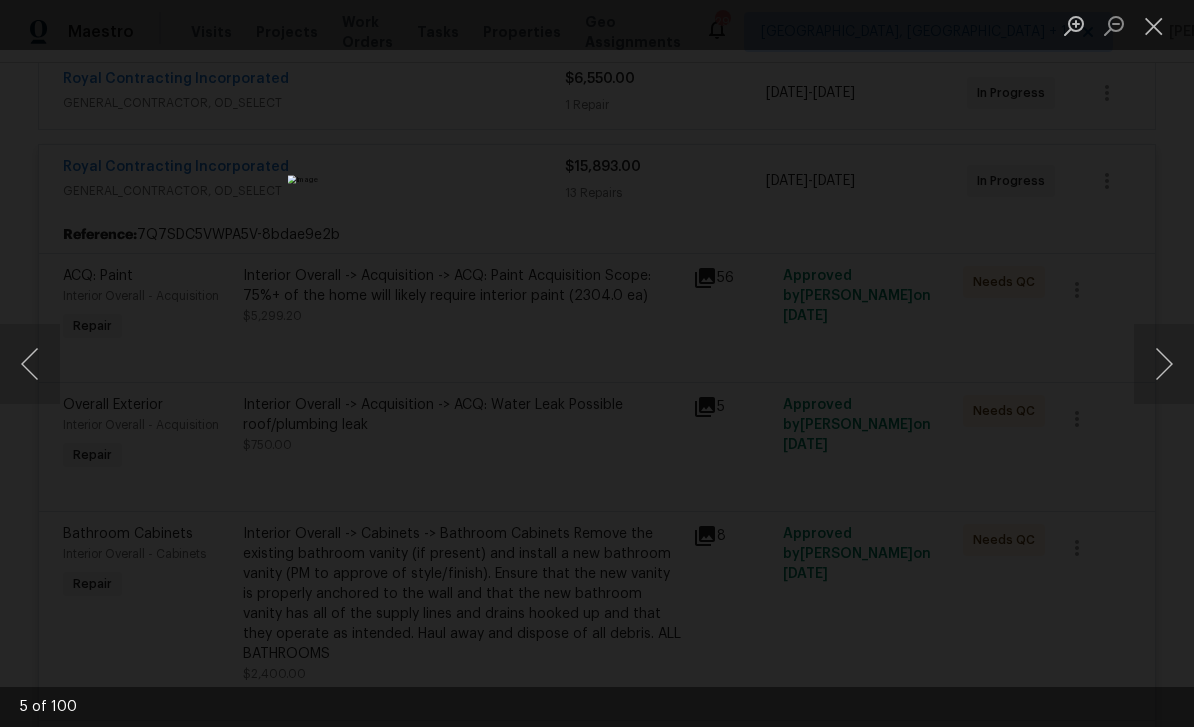 click at bounding box center [1164, 364] 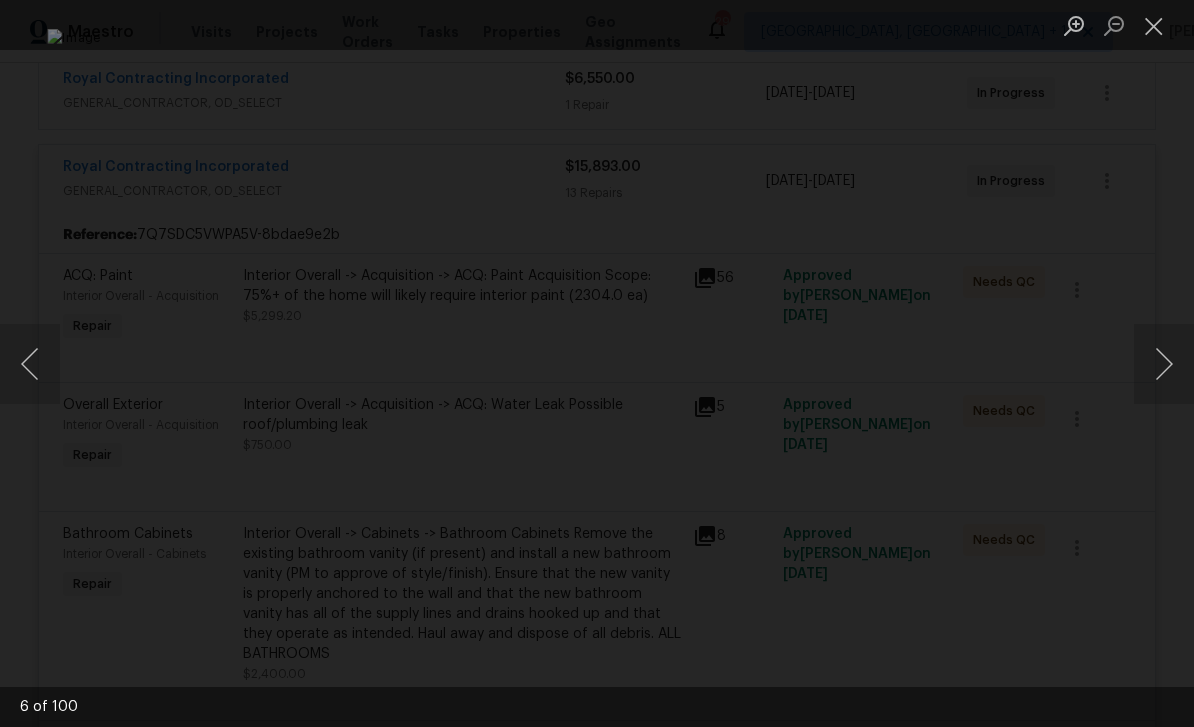 click at bounding box center [1164, 364] 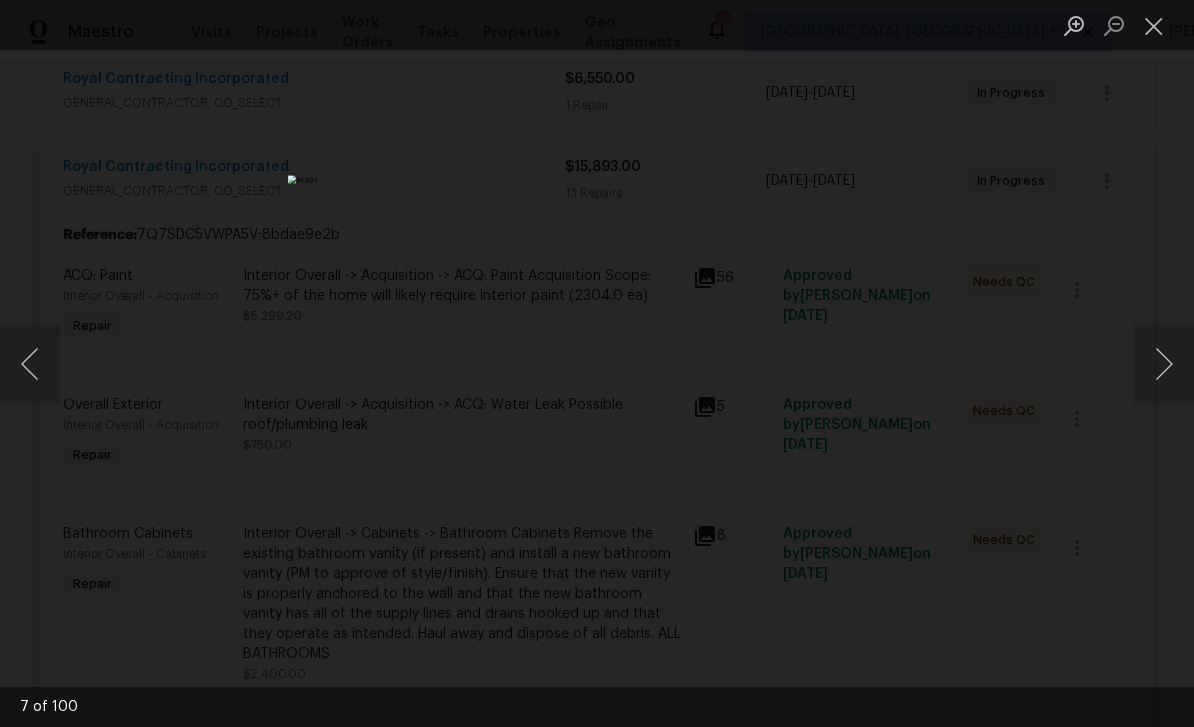click at bounding box center [30, 364] 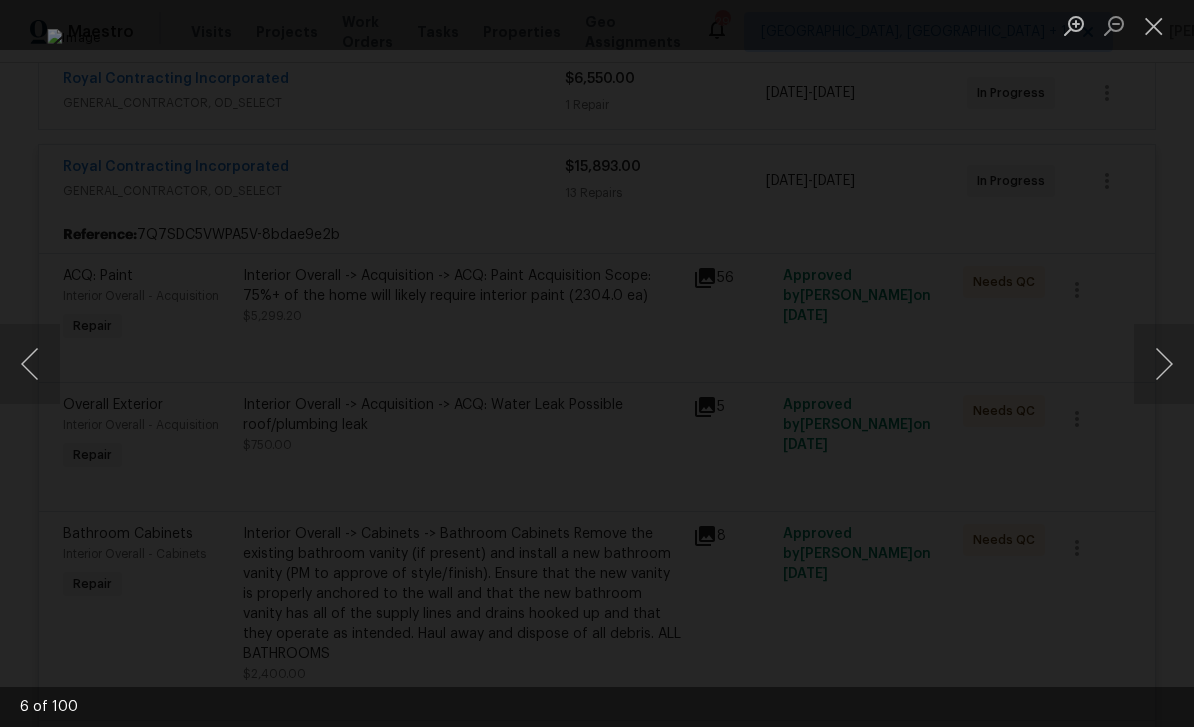 click at bounding box center (1164, 364) 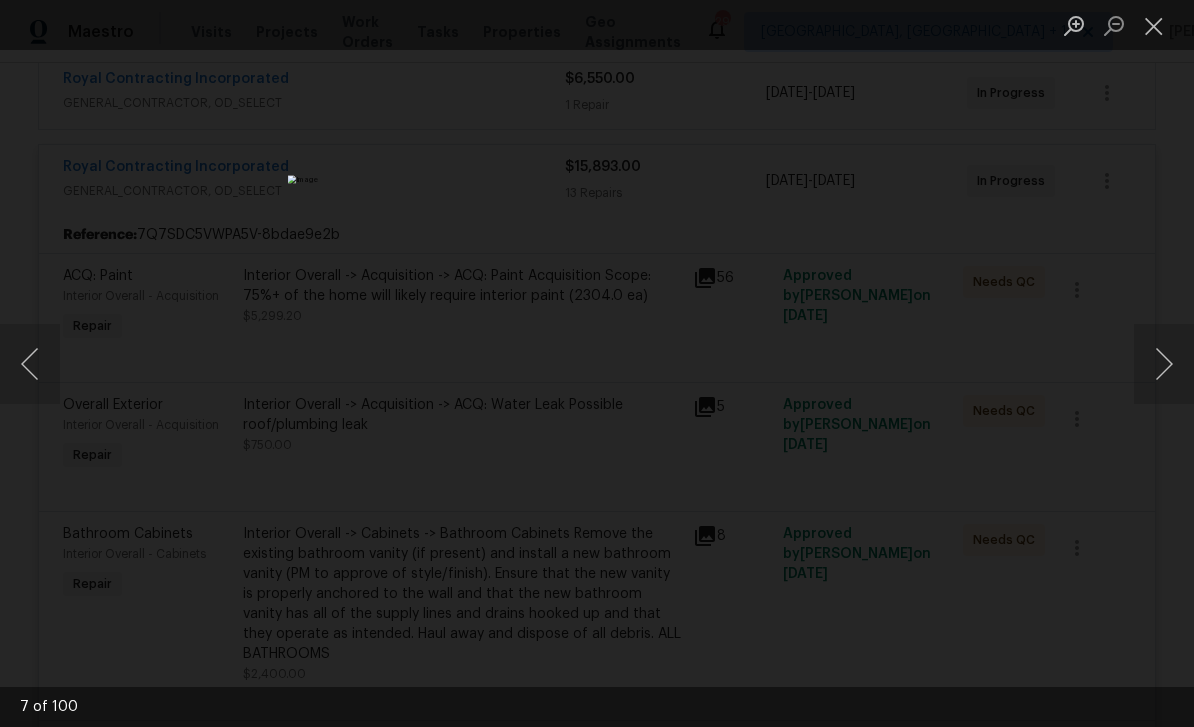 click at bounding box center [1164, 364] 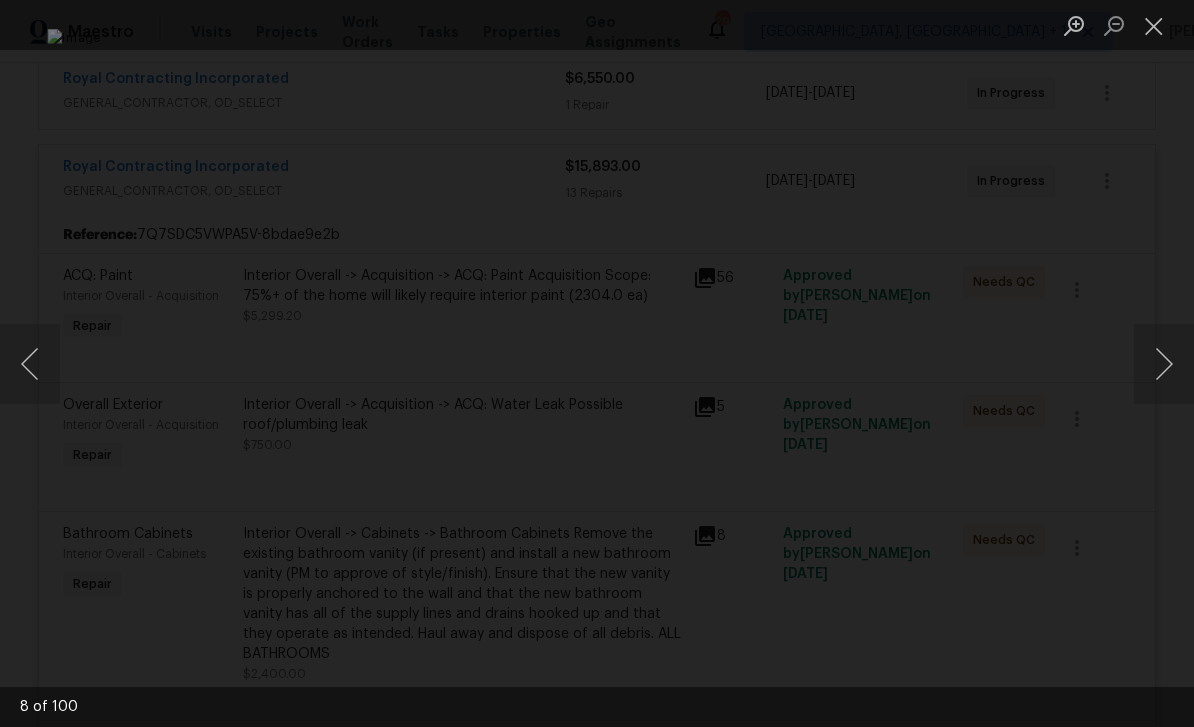 click at bounding box center [1164, 364] 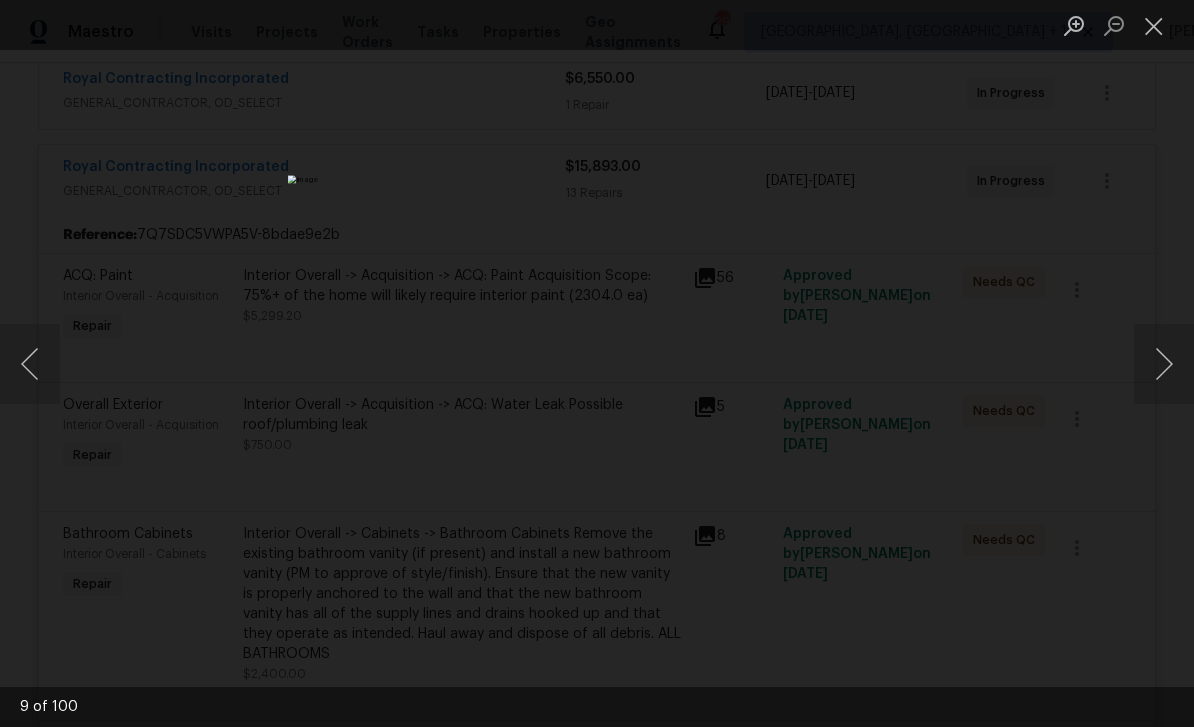 click at bounding box center [1164, 364] 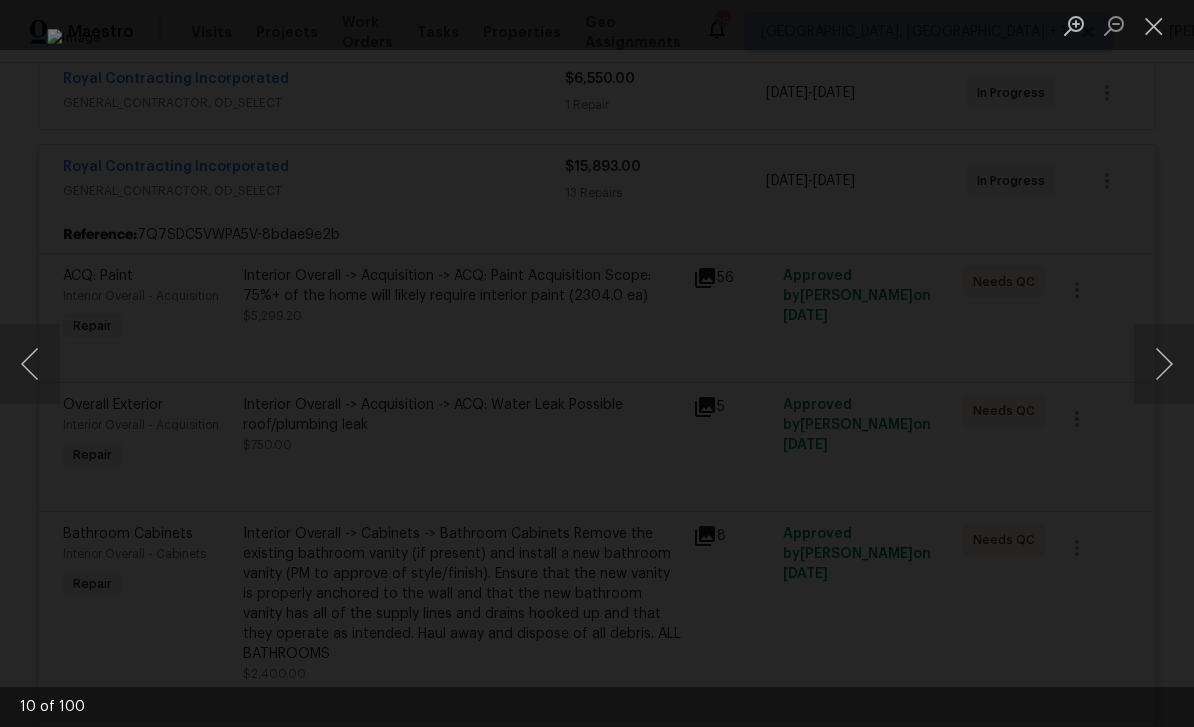 click at bounding box center [1164, 364] 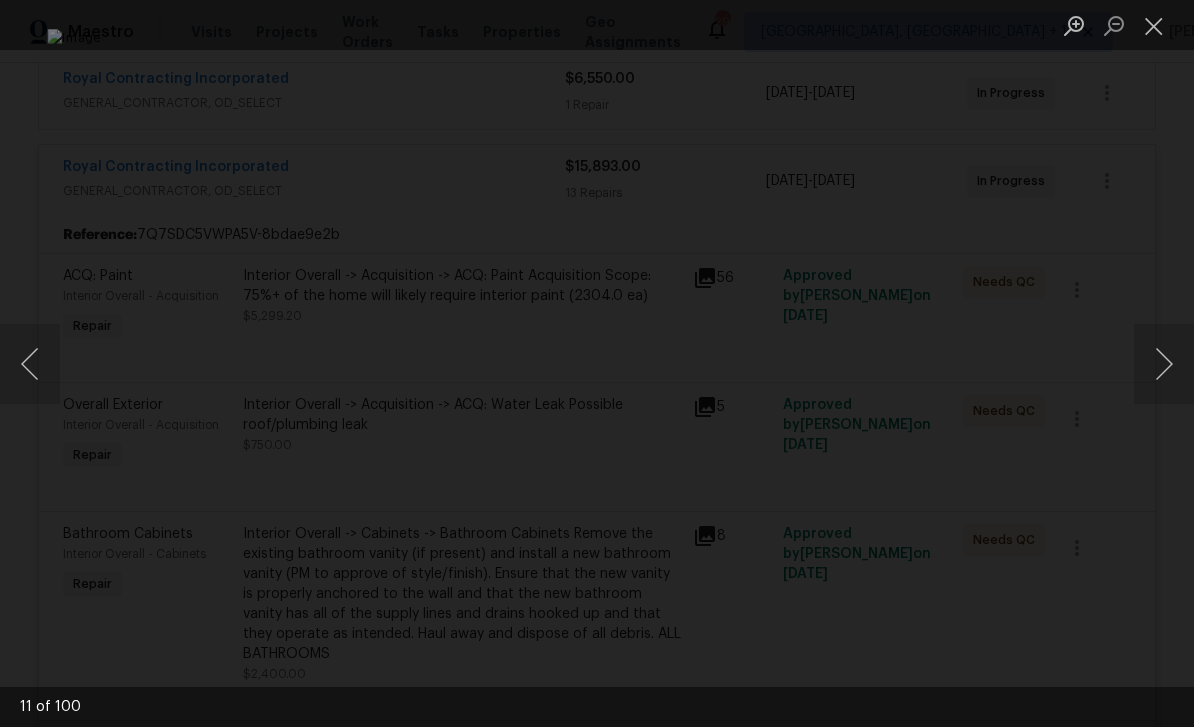 click at bounding box center [1164, 364] 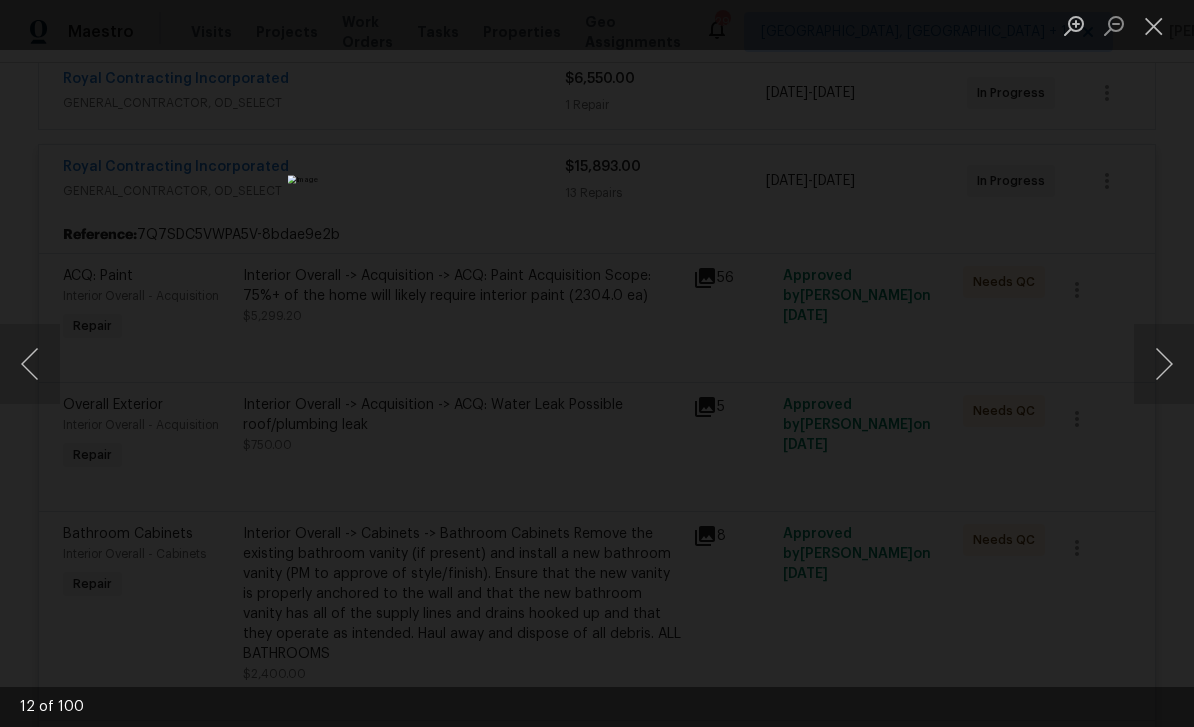click at bounding box center [1164, 364] 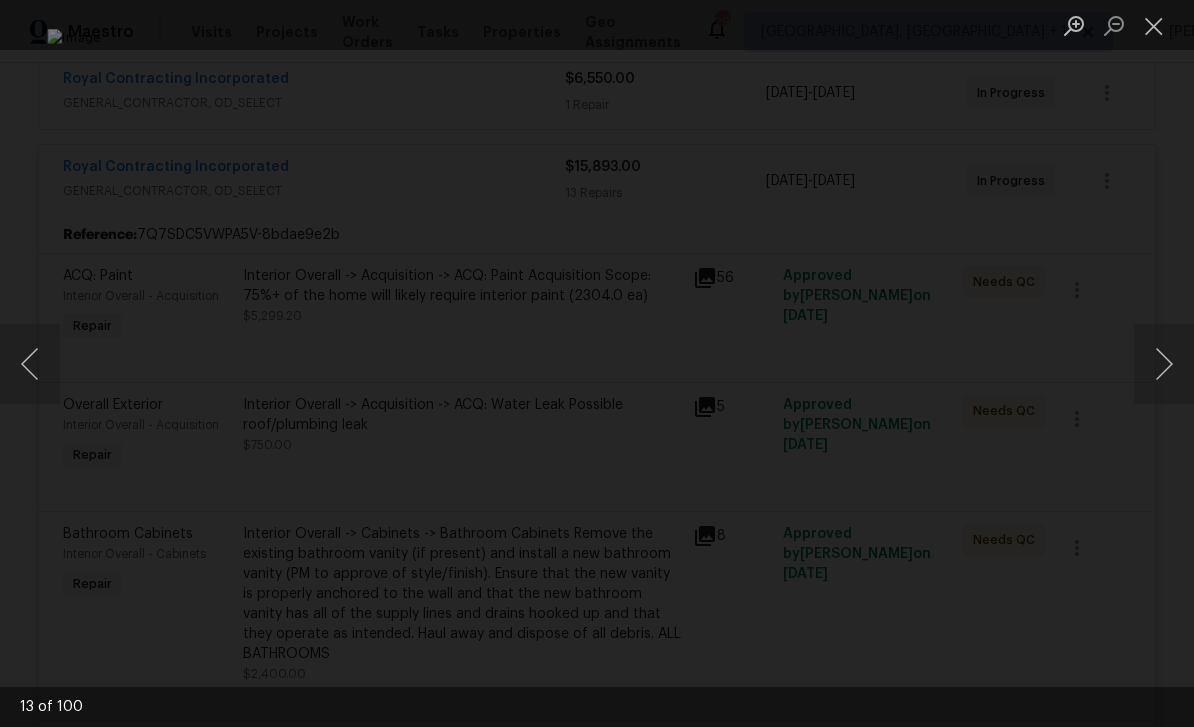 click at bounding box center (1164, 364) 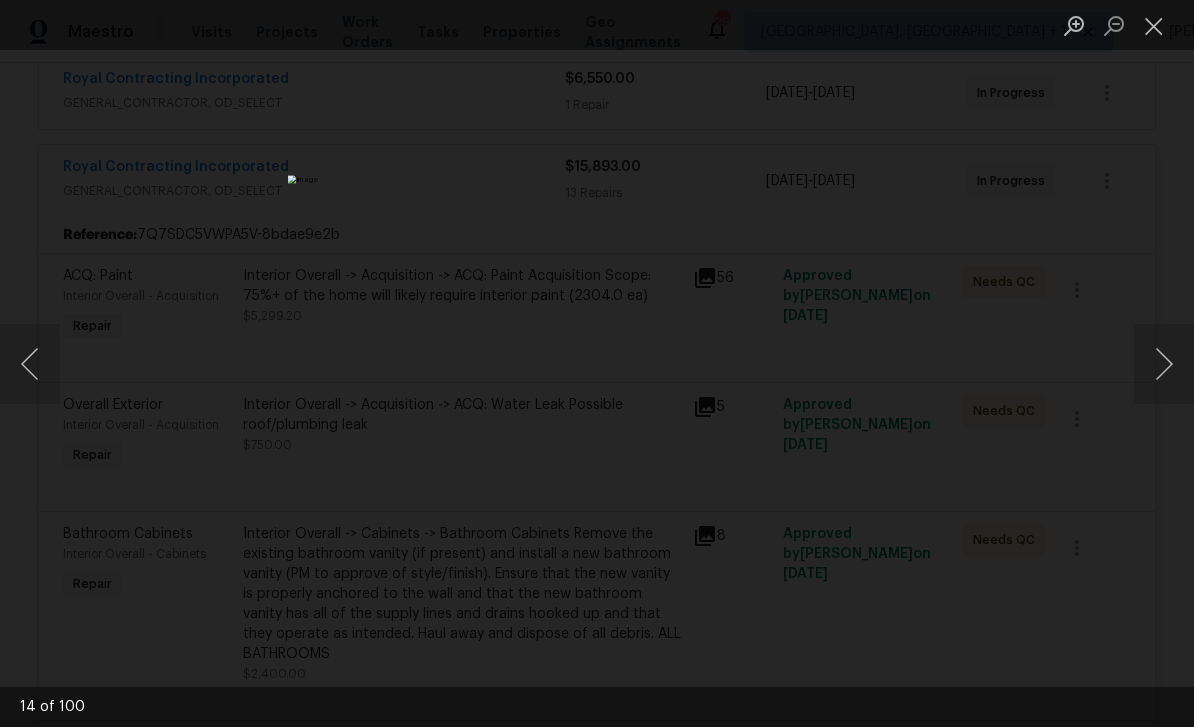 click at bounding box center [1164, 364] 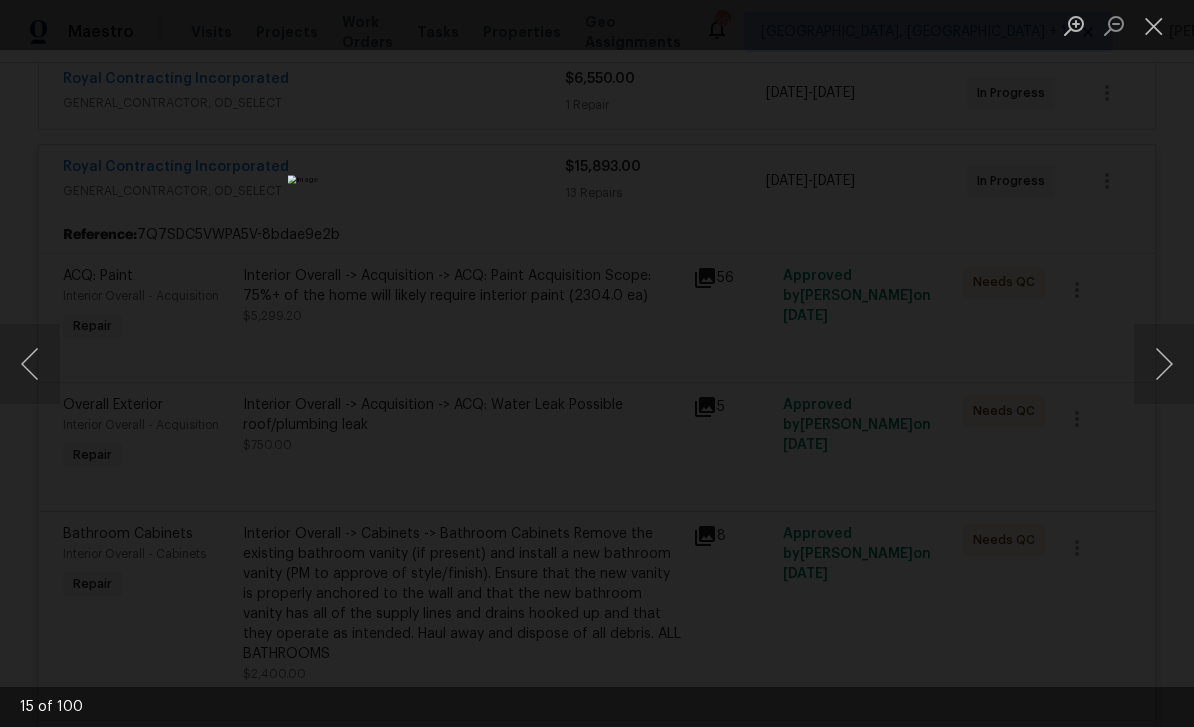 click at bounding box center [1164, 364] 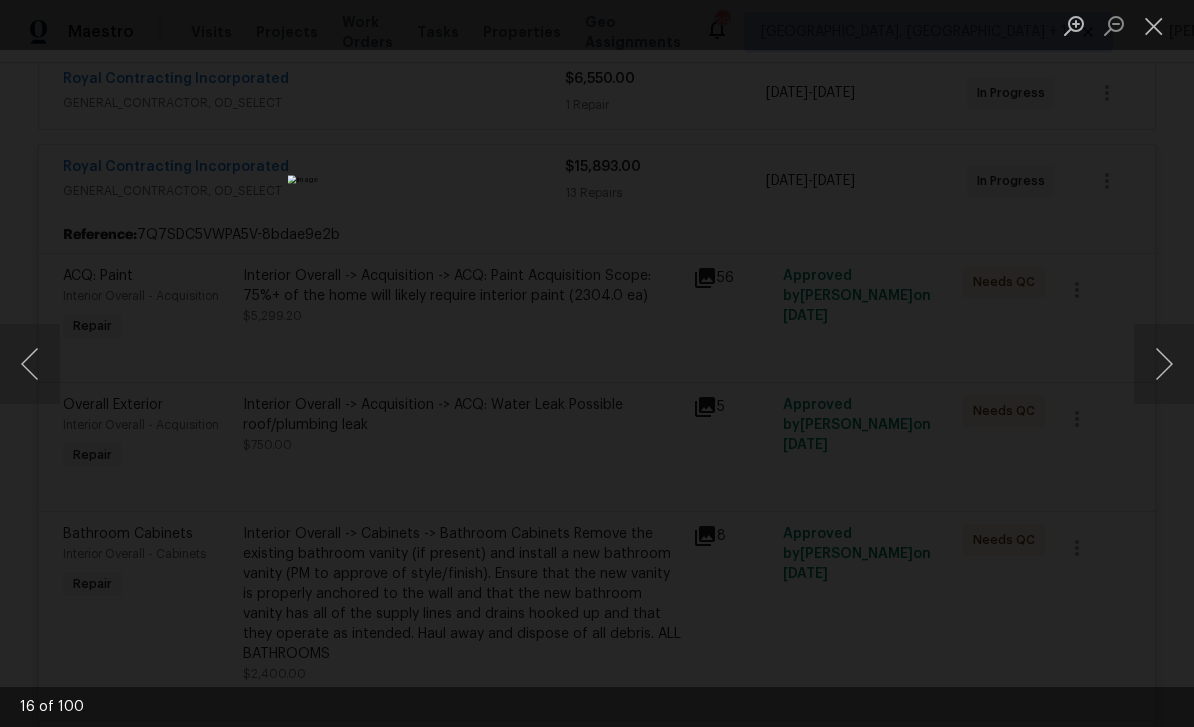 click at bounding box center (1164, 364) 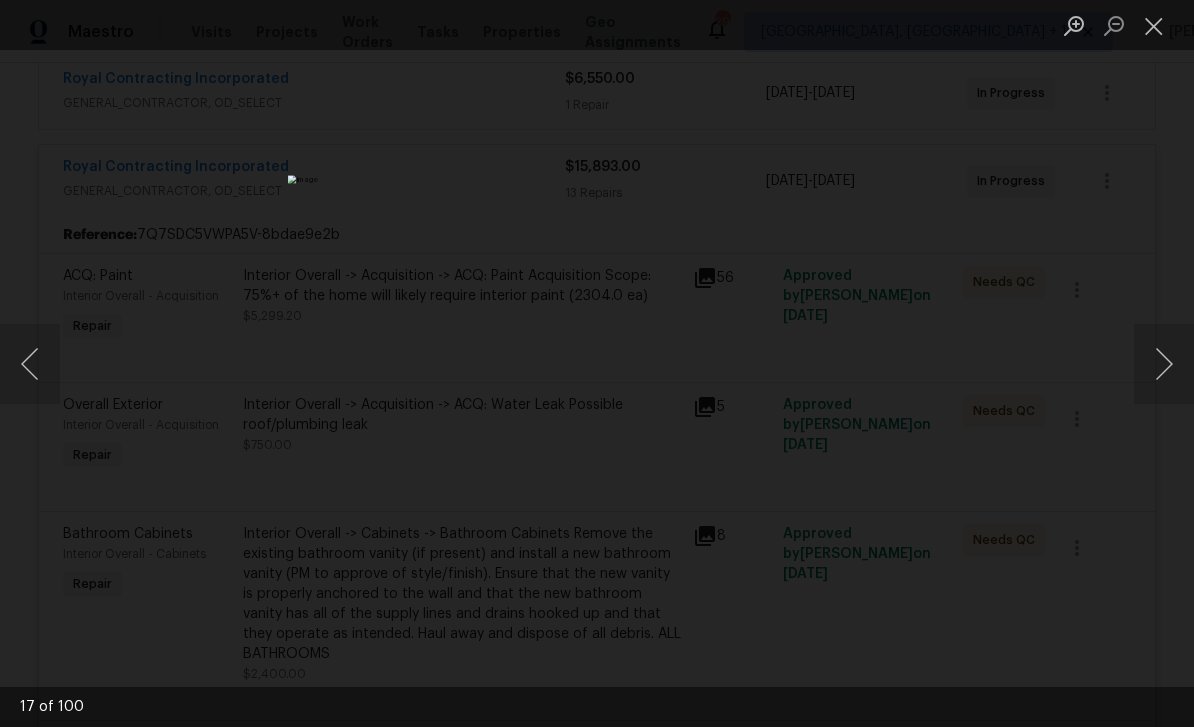 click at bounding box center [1164, 364] 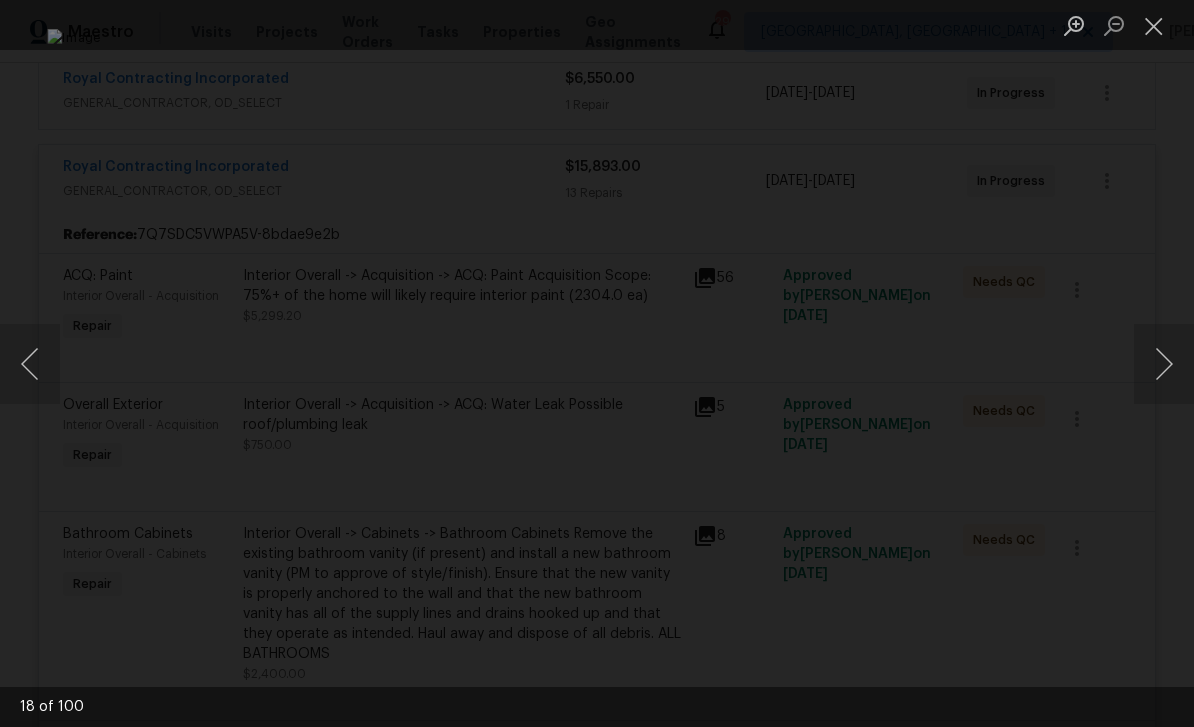 click at bounding box center [1164, 364] 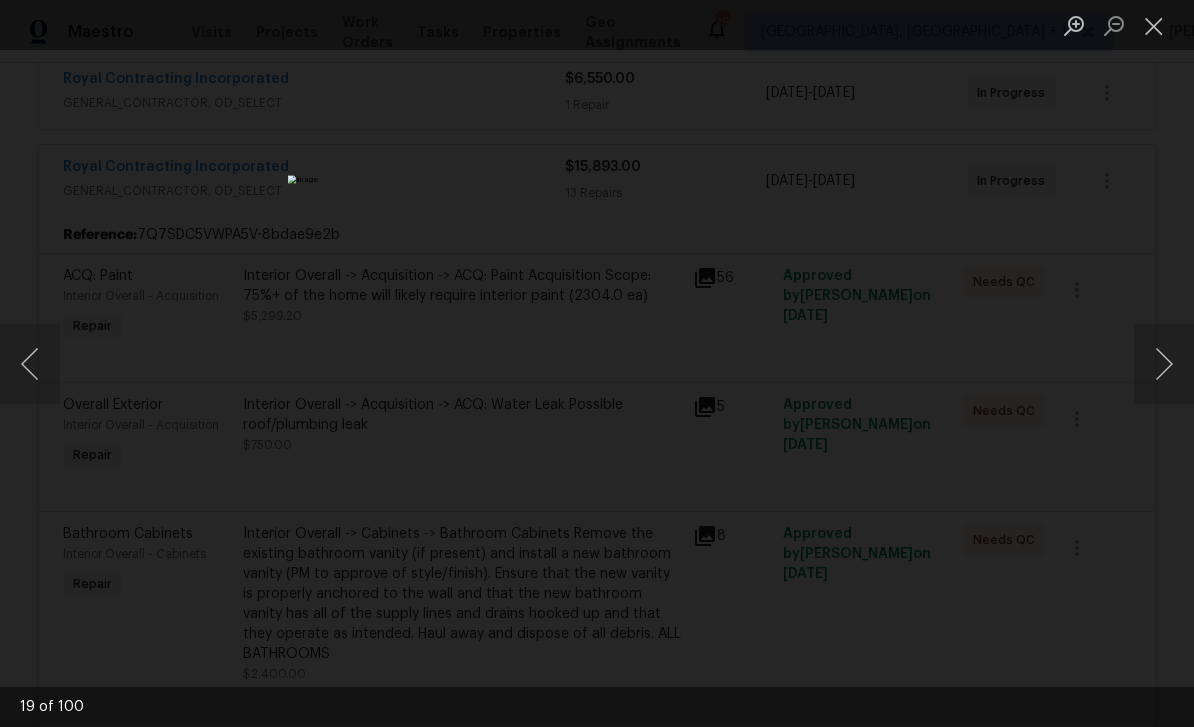 click at bounding box center [1164, 364] 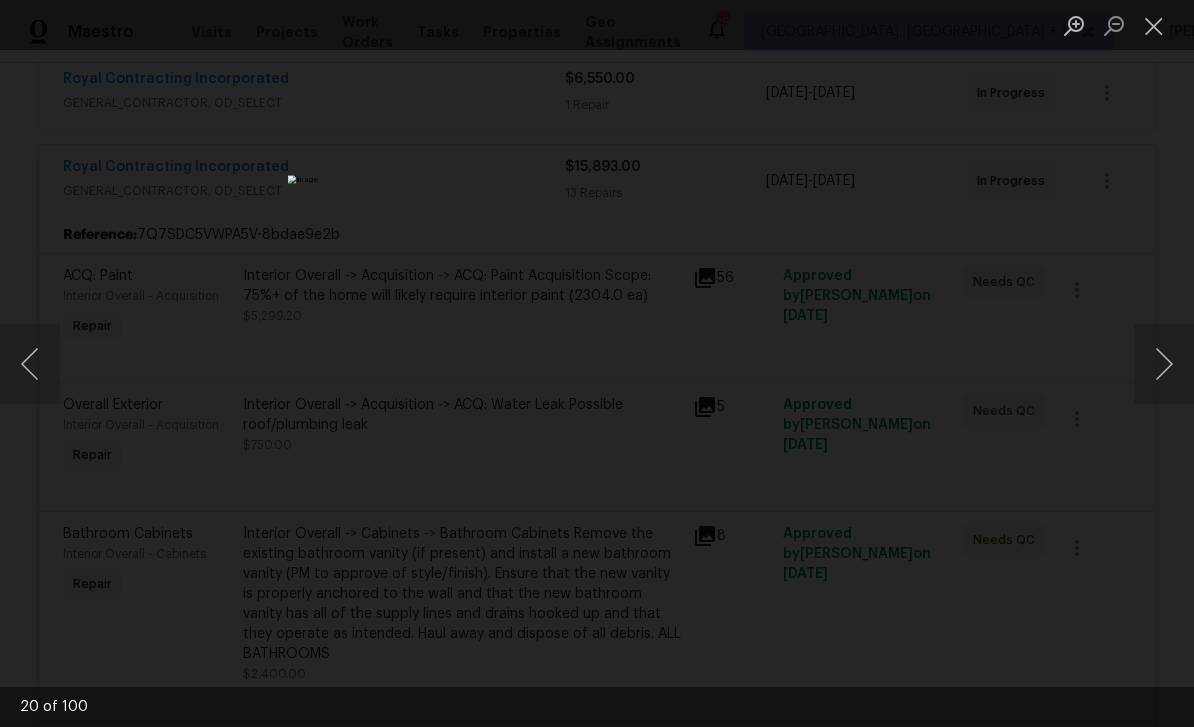 click at bounding box center (1164, 364) 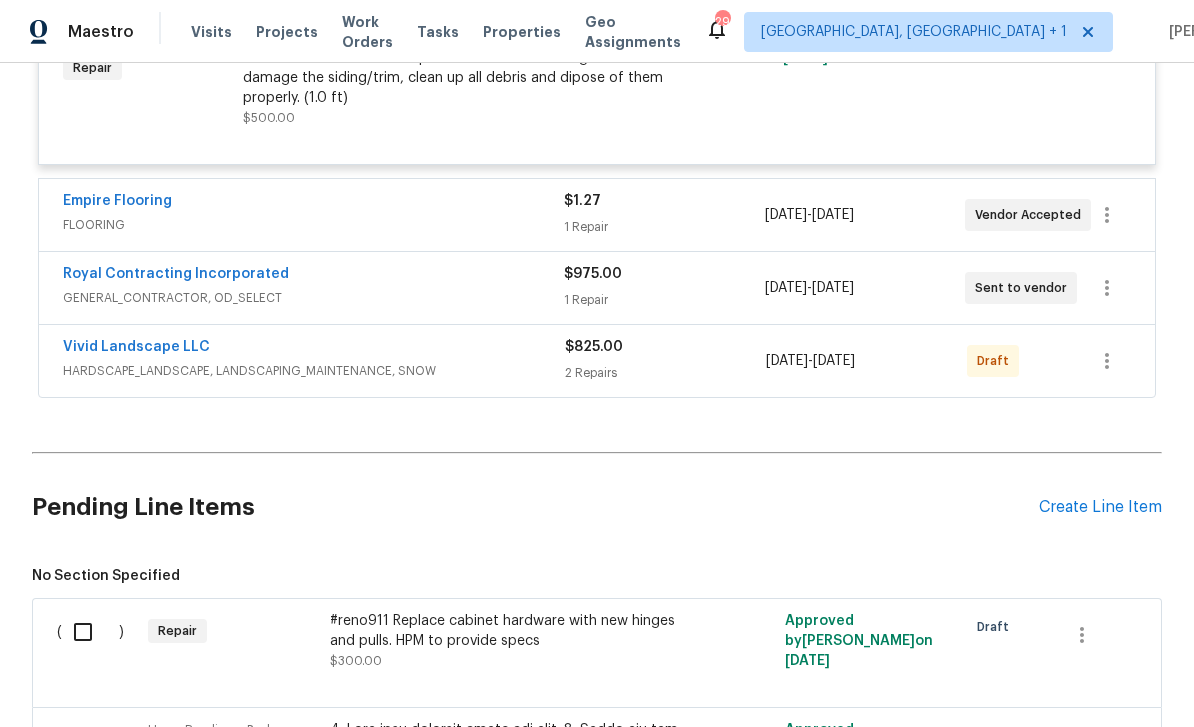 scroll, scrollTop: 2628, scrollLeft: 0, axis: vertical 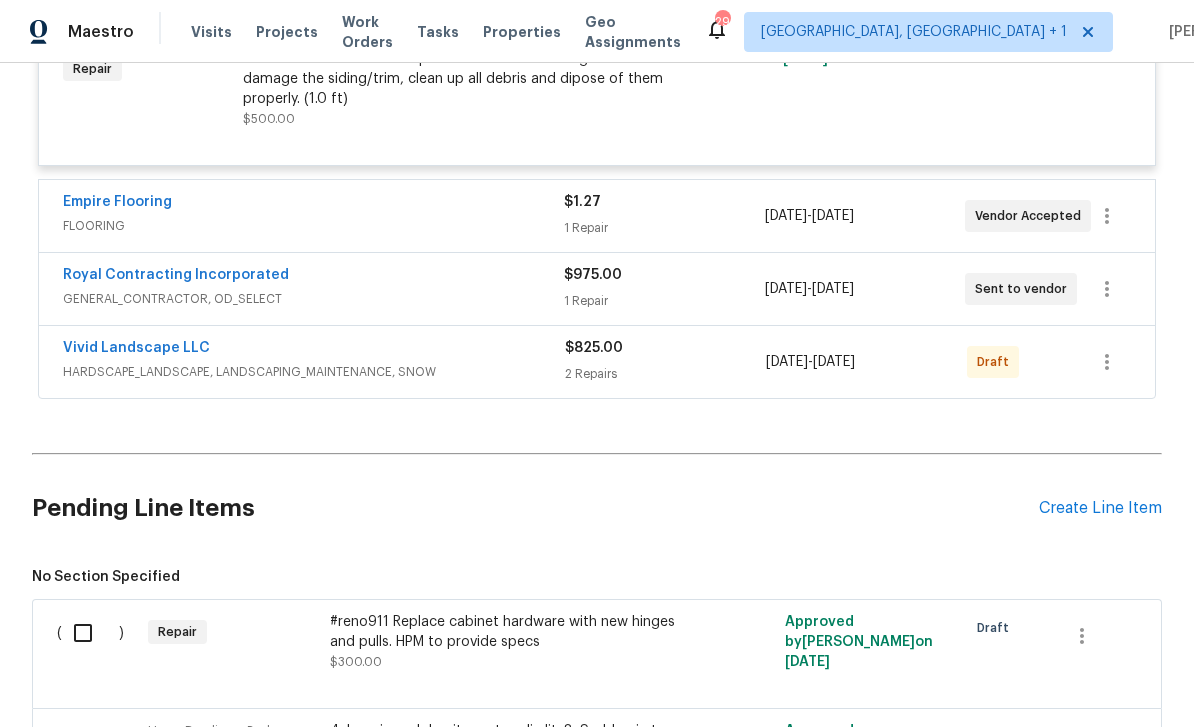 click on "Create Line Item" at bounding box center (1100, 508) 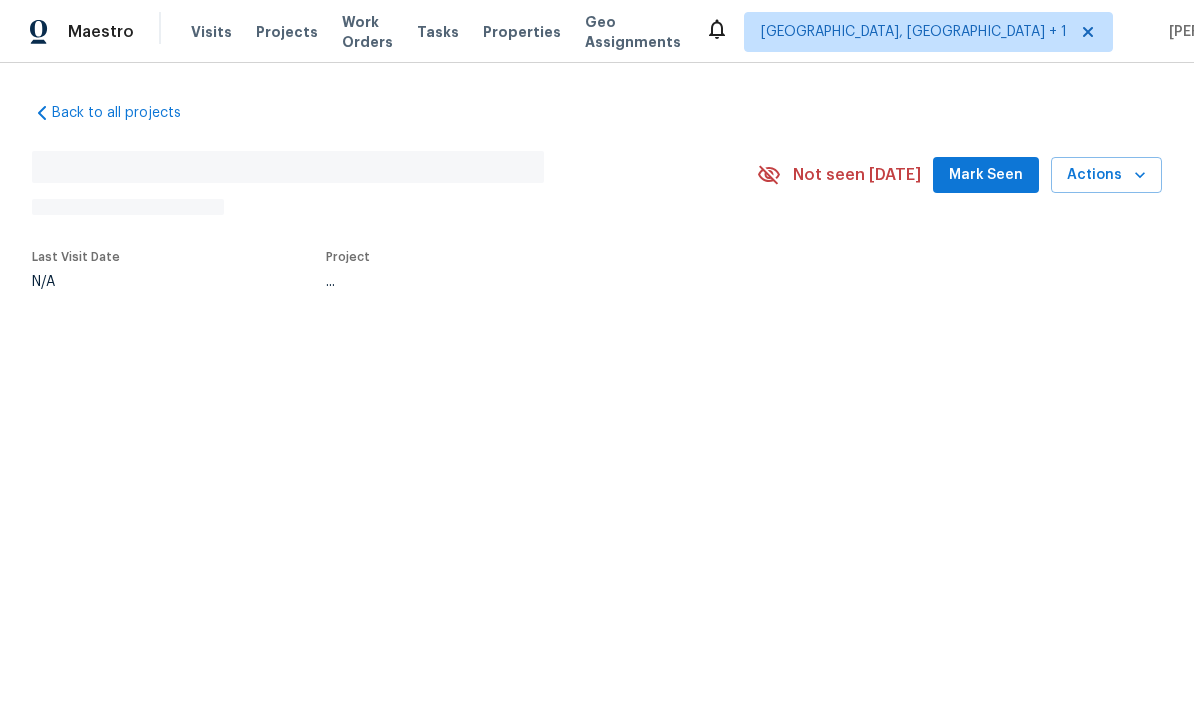 click on "Back to all projects No address found N/A Not seen [DATE] Mark Seen Actions Last Visit Date N/A Project ..." at bounding box center [597, 242] 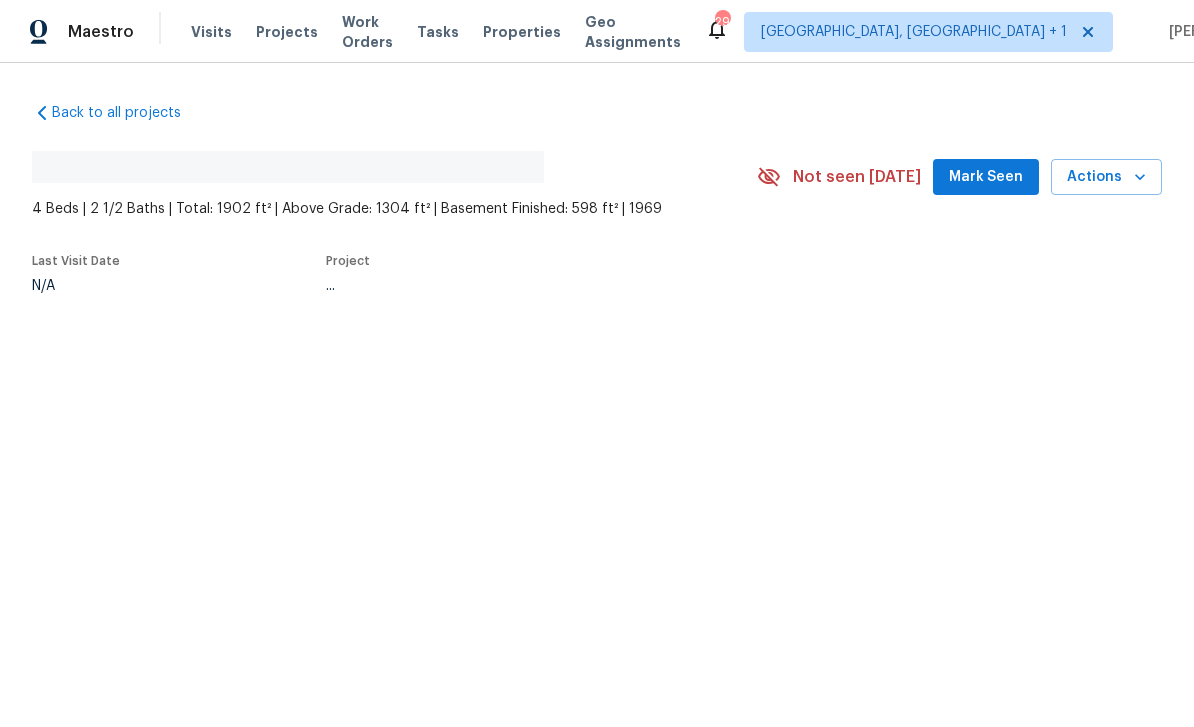 scroll, scrollTop: 0, scrollLeft: 0, axis: both 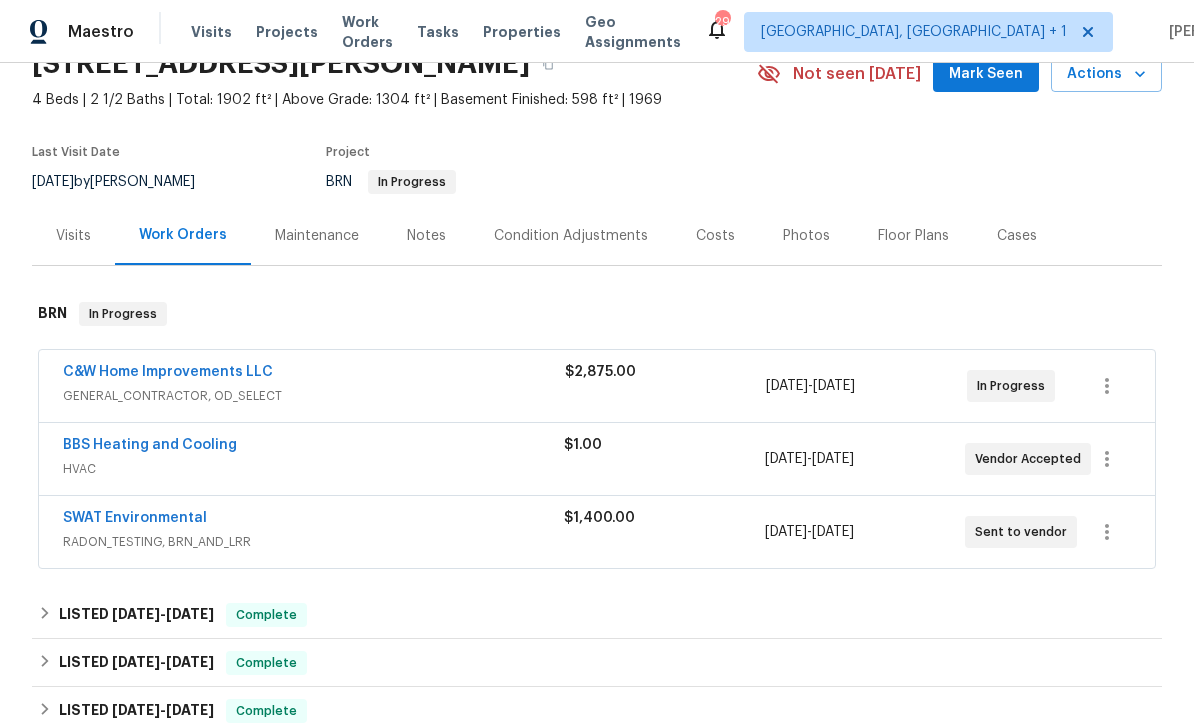 click on "Costs" at bounding box center (715, 236) 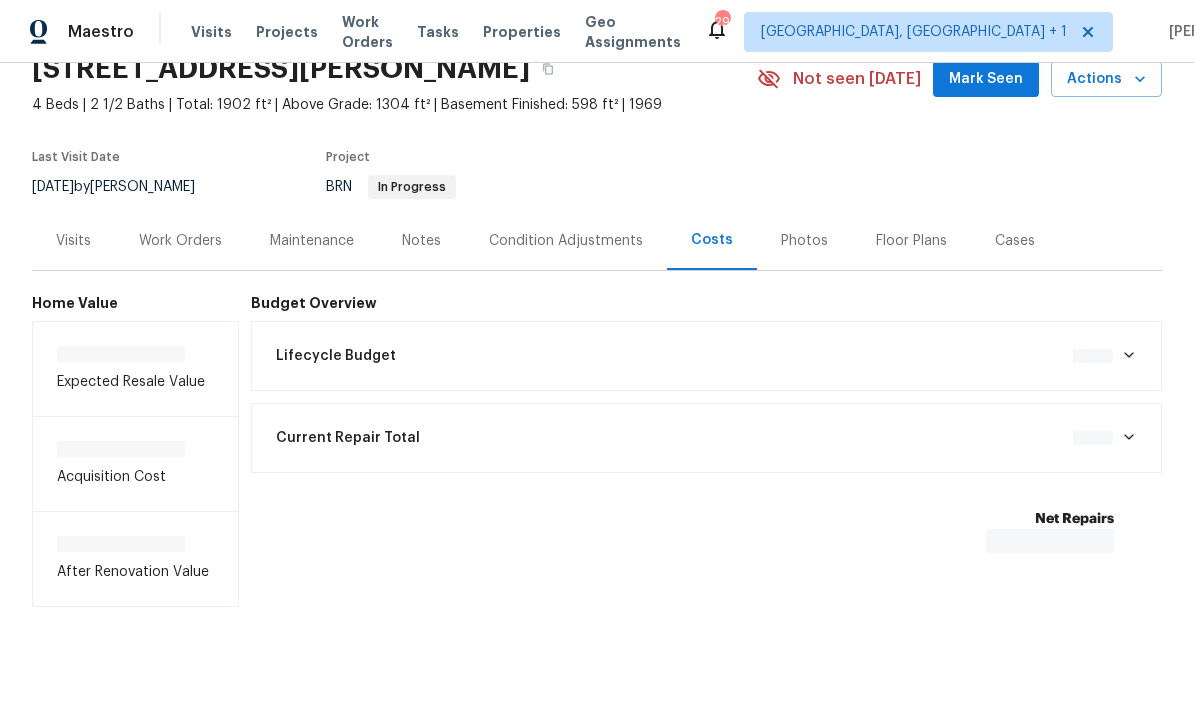 scroll, scrollTop: 28, scrollLeft: 0, axis: vertical 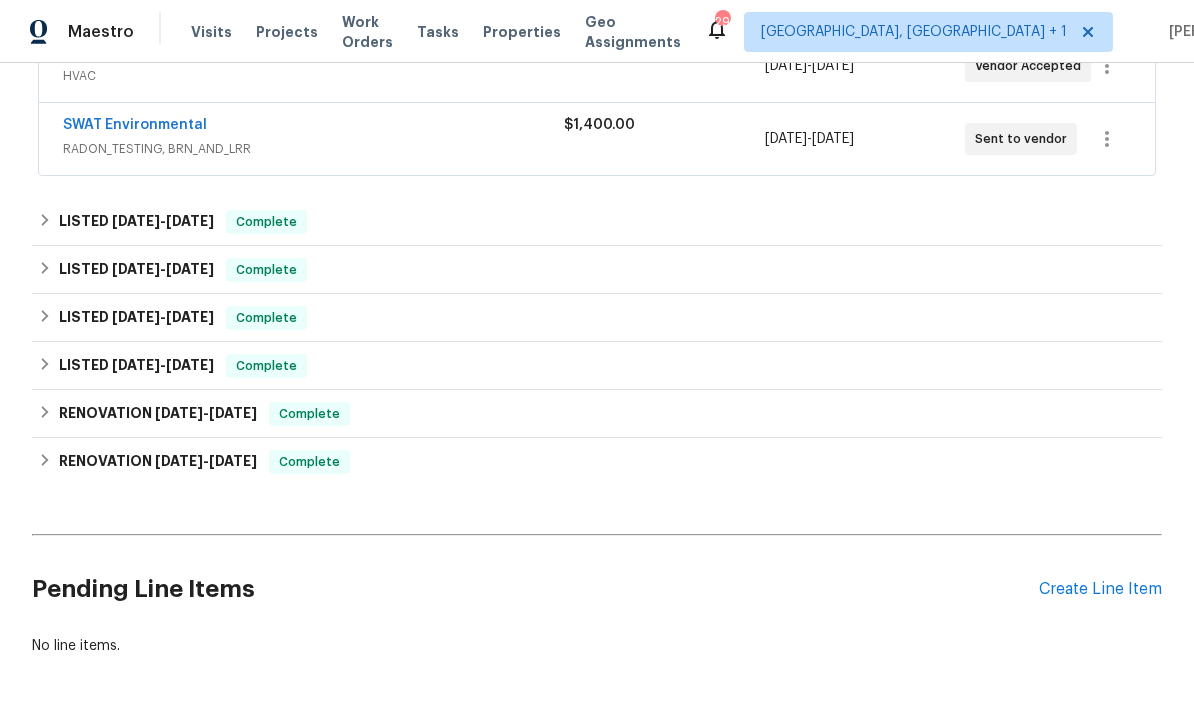 click on "Create Line Item" at bounding box center (1100, 589) 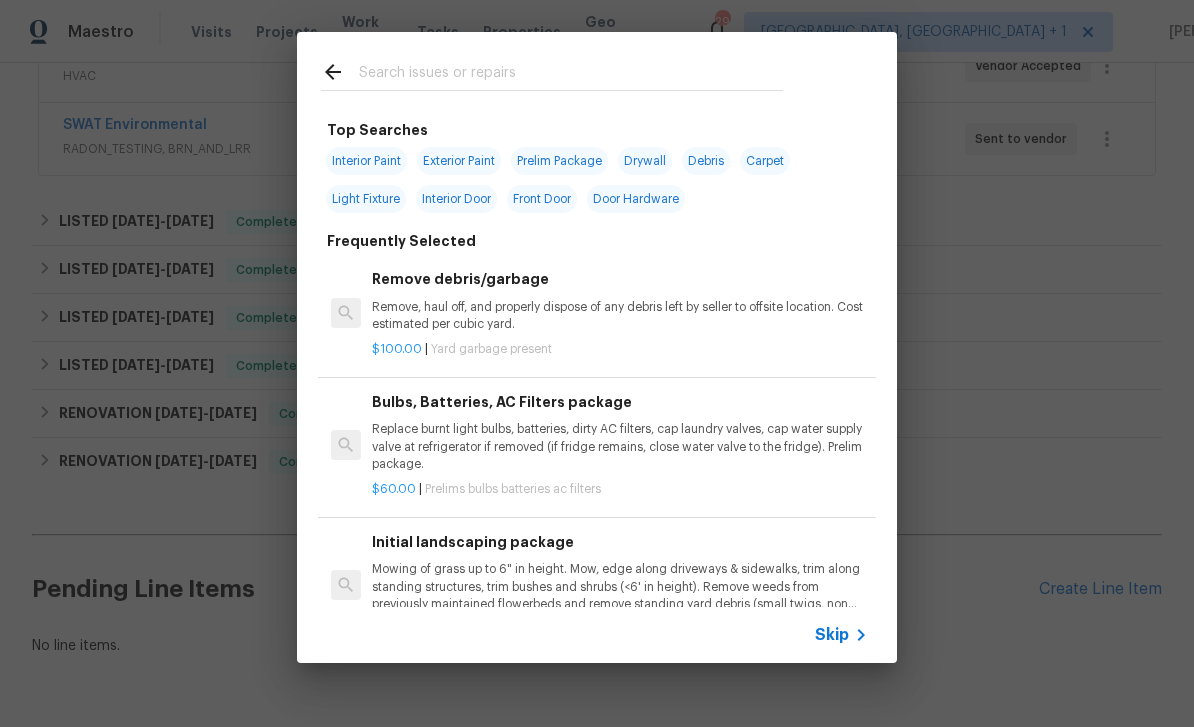 click at bounding box center [571, 75] 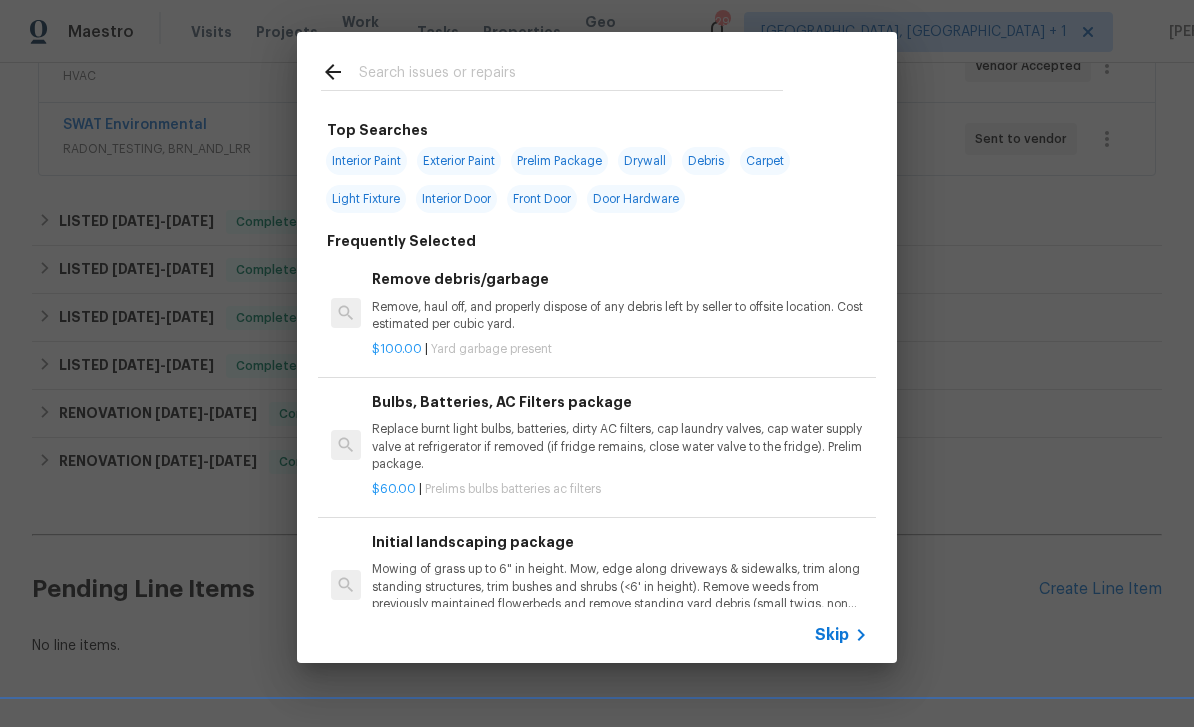 click at bounding box center [552, 71] 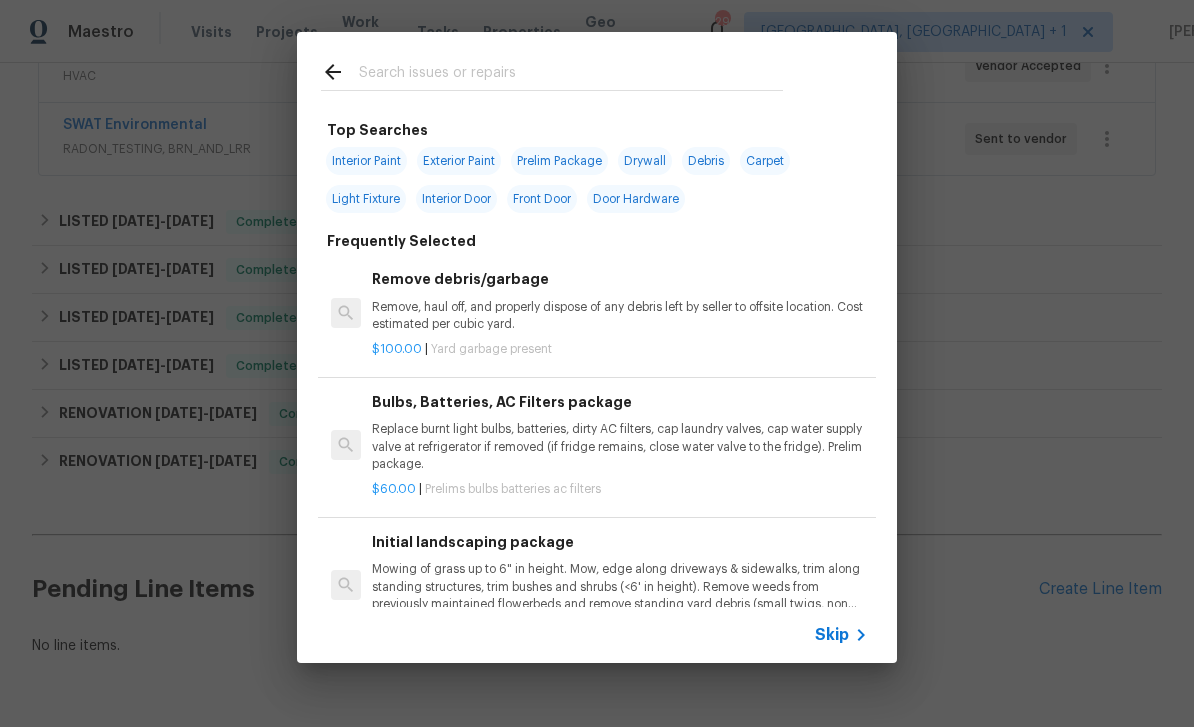 click at bounding box center [571, 75] 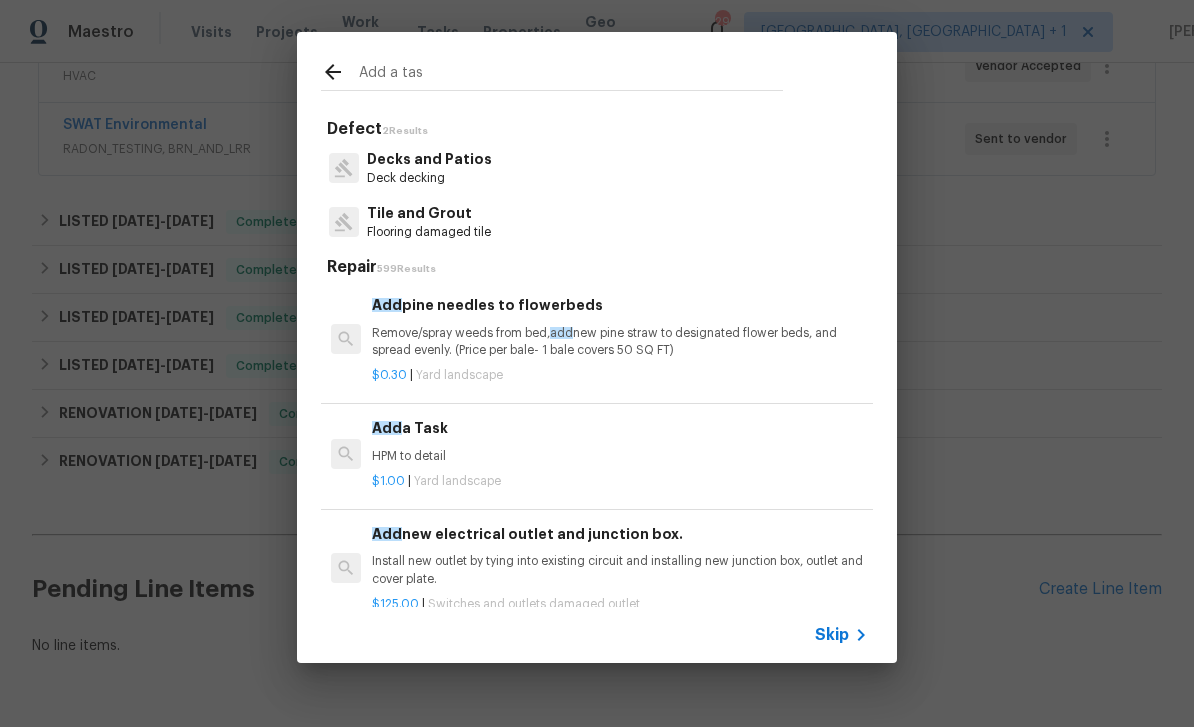 type on "Add a task" 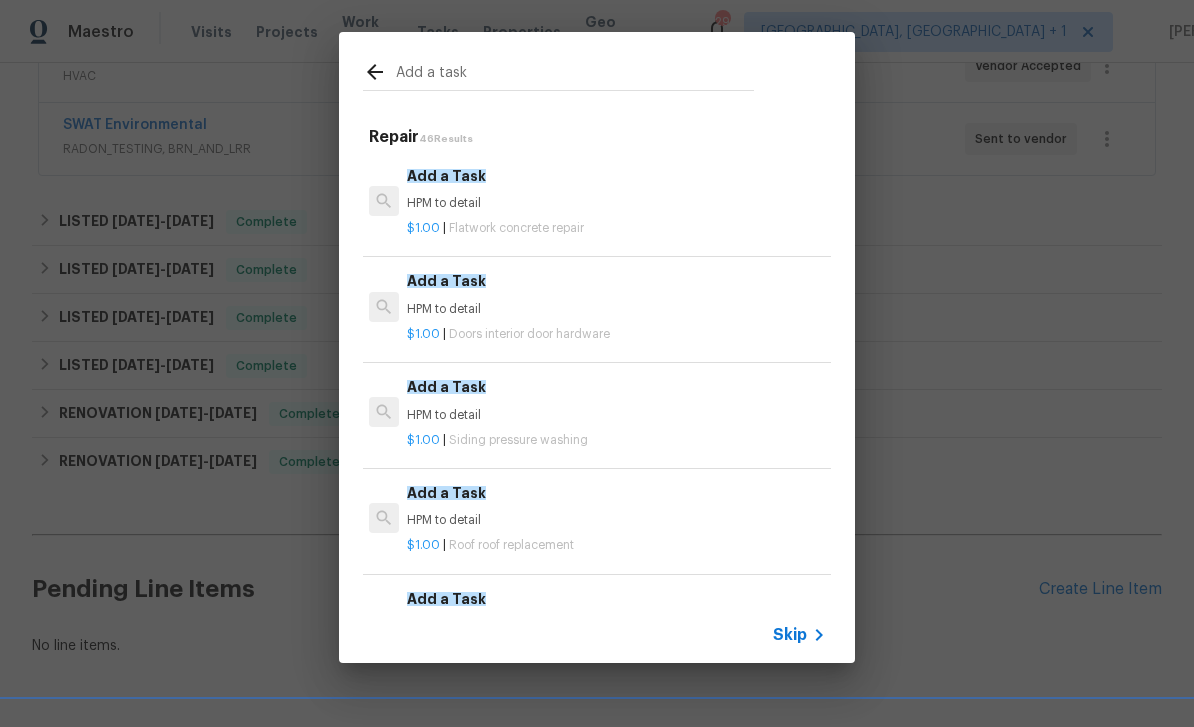 click on "Add a Task HPM to detail" at bounding box center (616, 189) 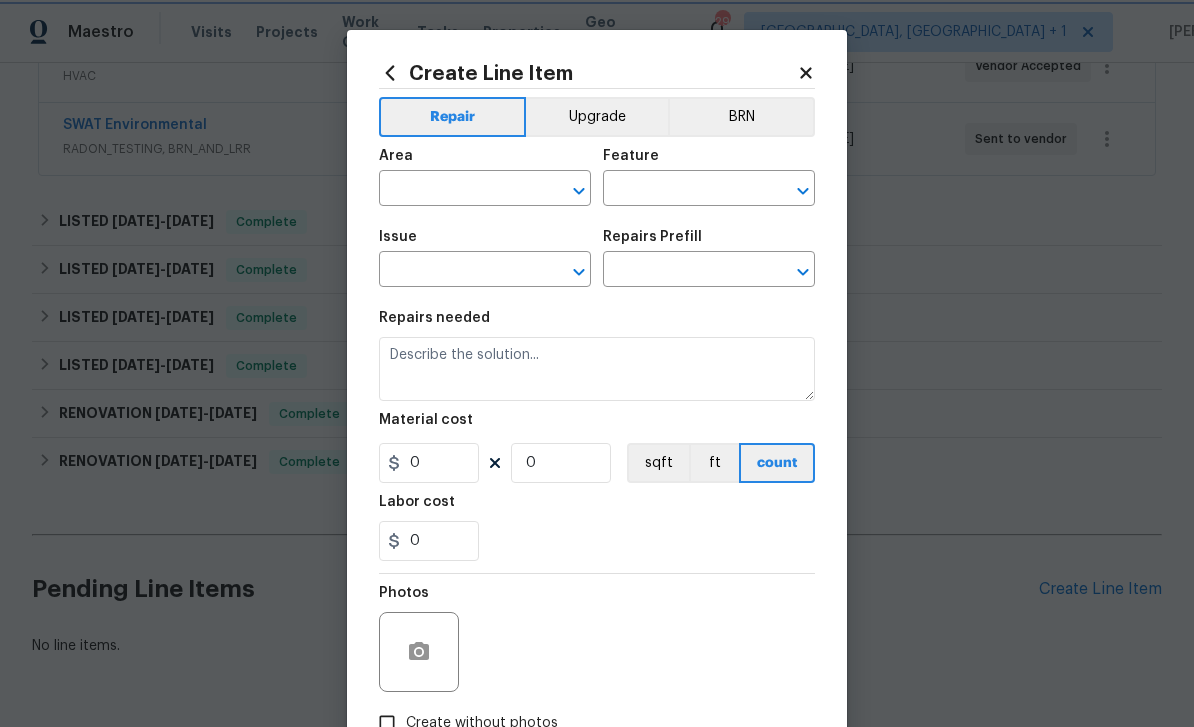 type on "Flatwork" 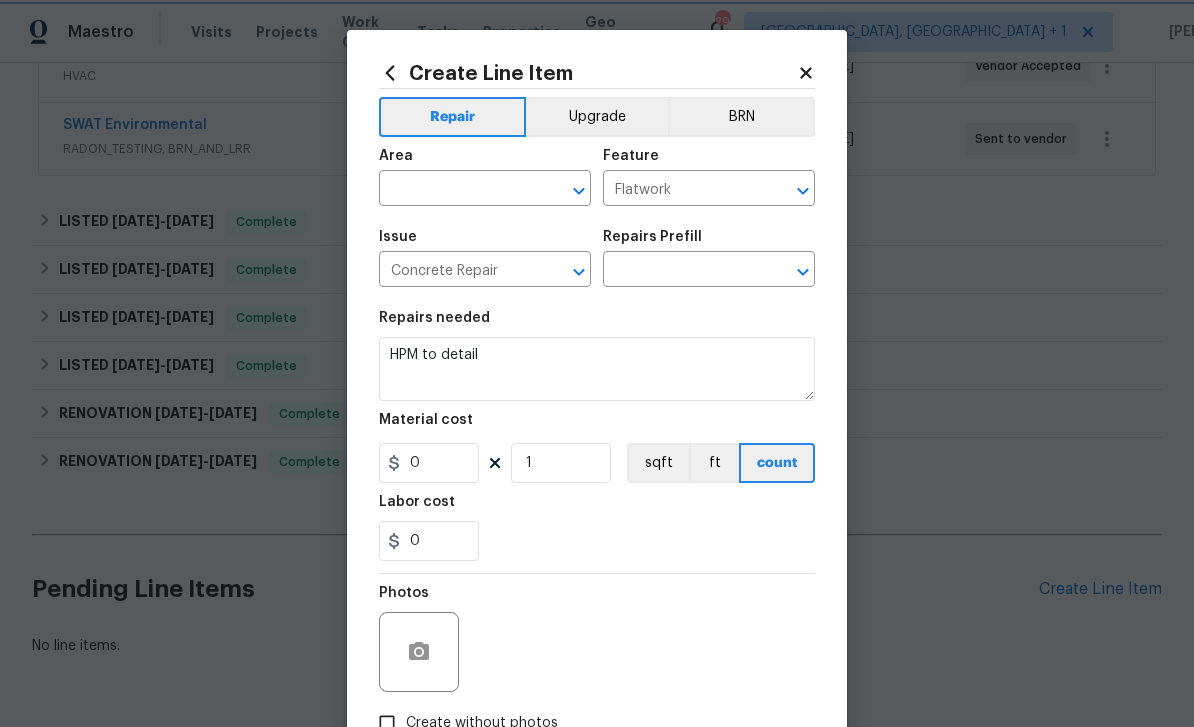 type on "Add a Task $1.00" 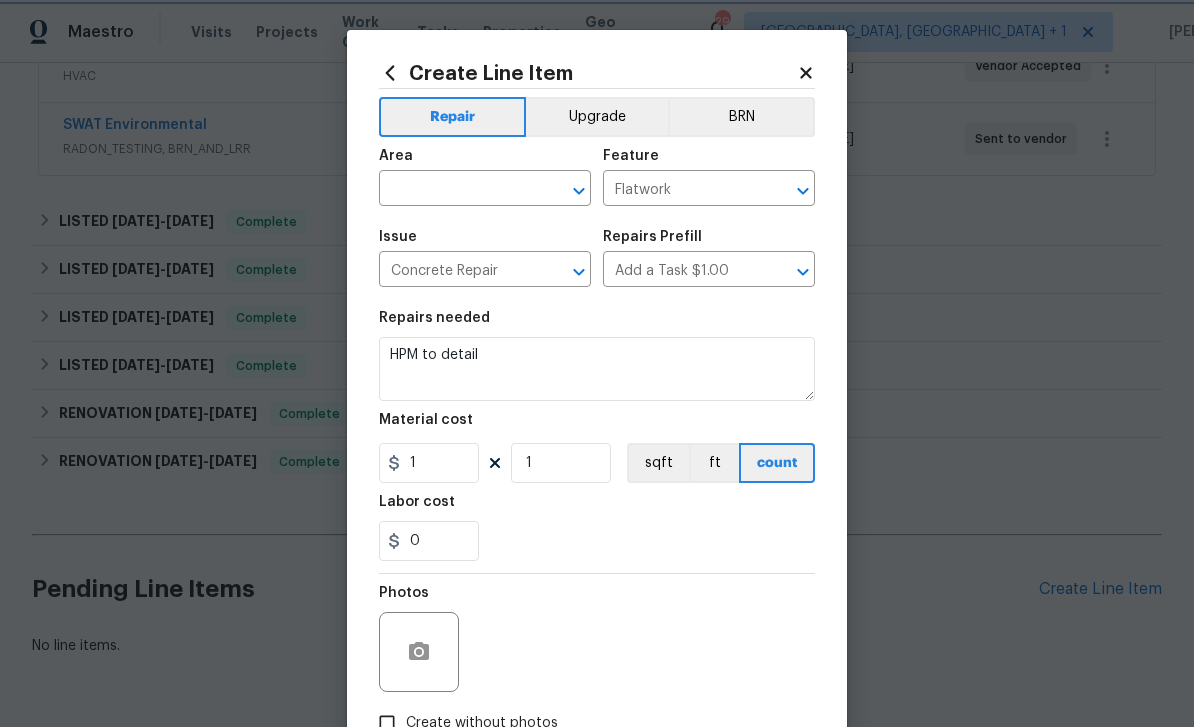 click 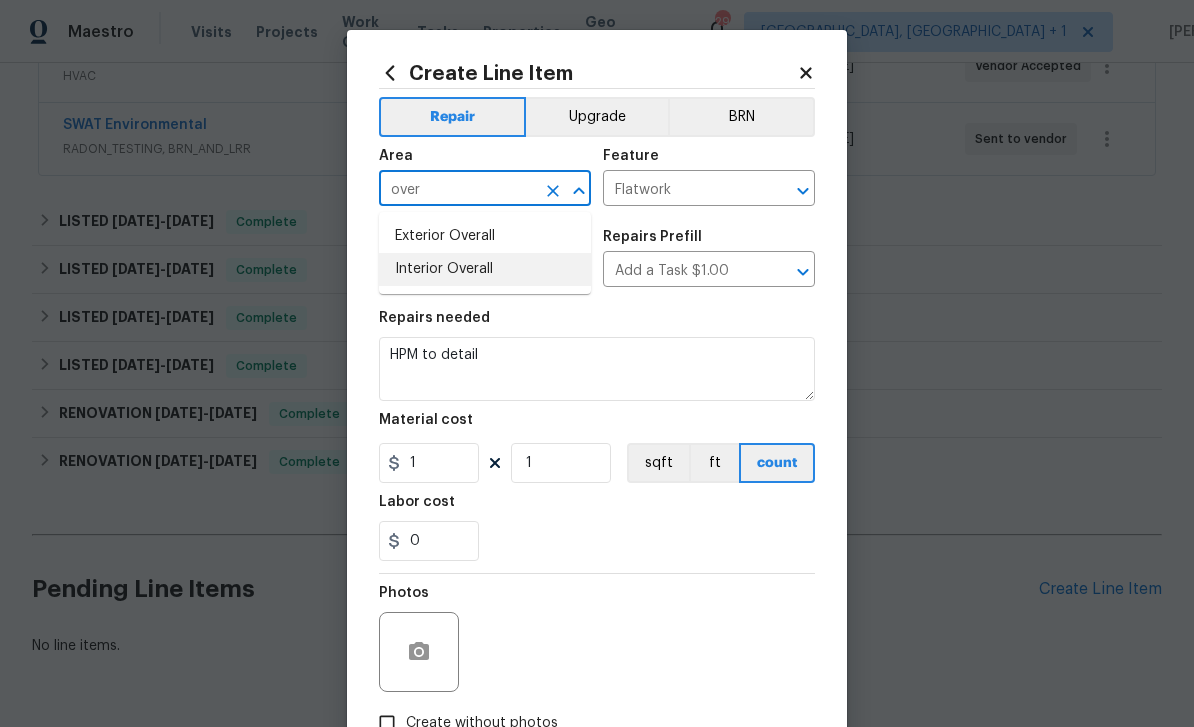 click on "Interior Overall" at bounding box center (485, 269) 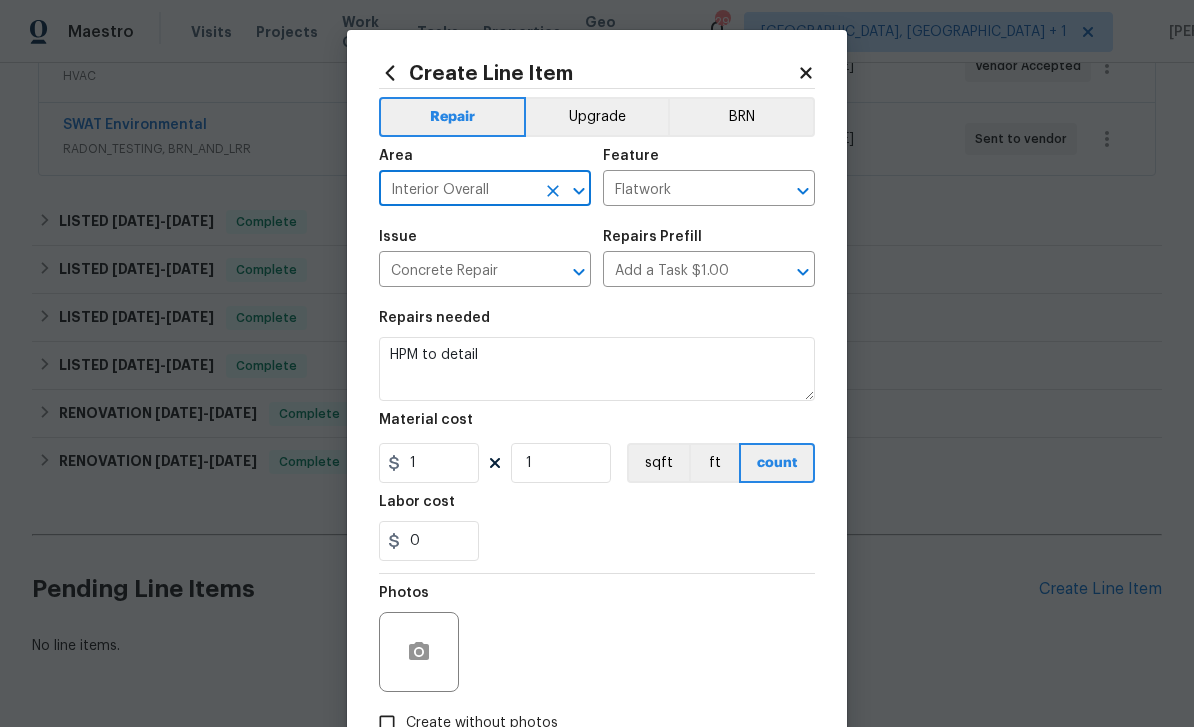 click 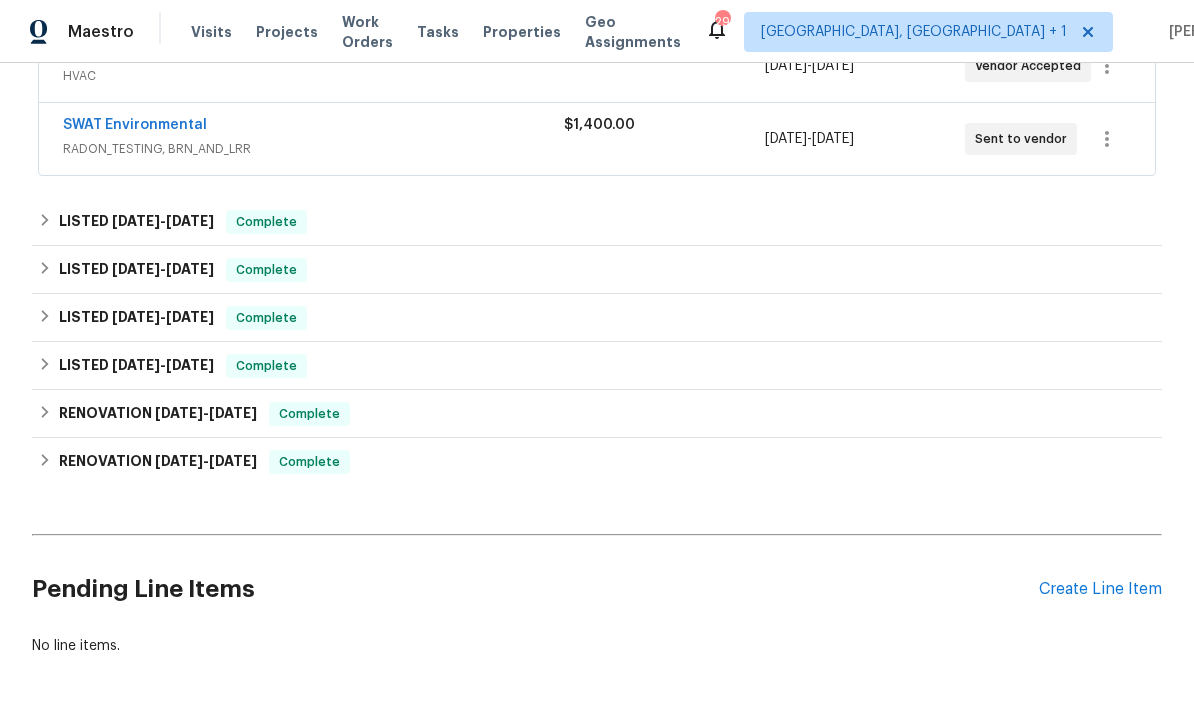 click on "Pending Line Items Create Line Item" at bounding box center (597, 589) 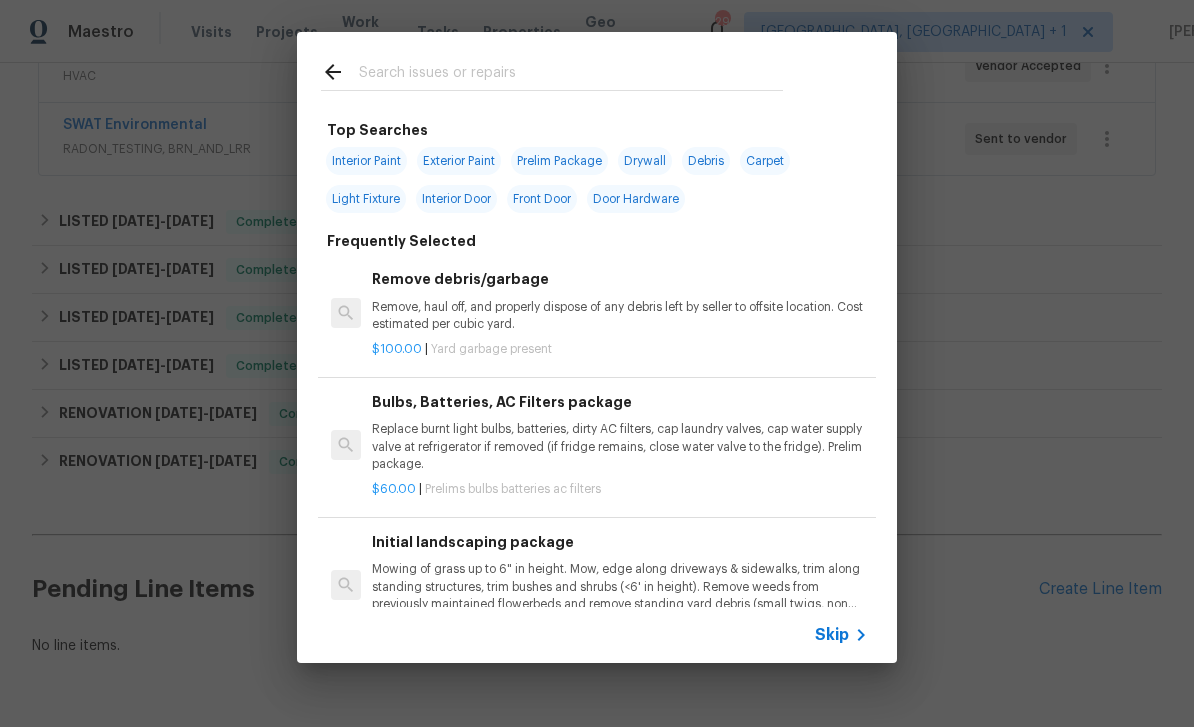 click at bounding box center (571, 75) 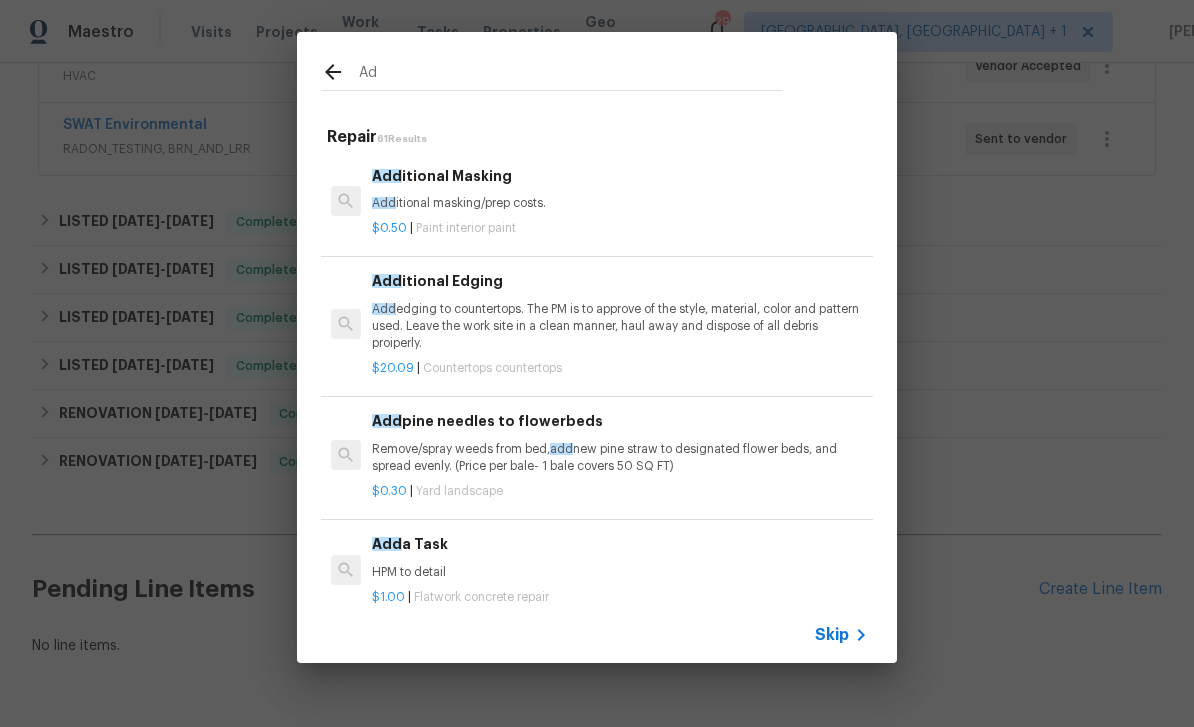 type on "A" 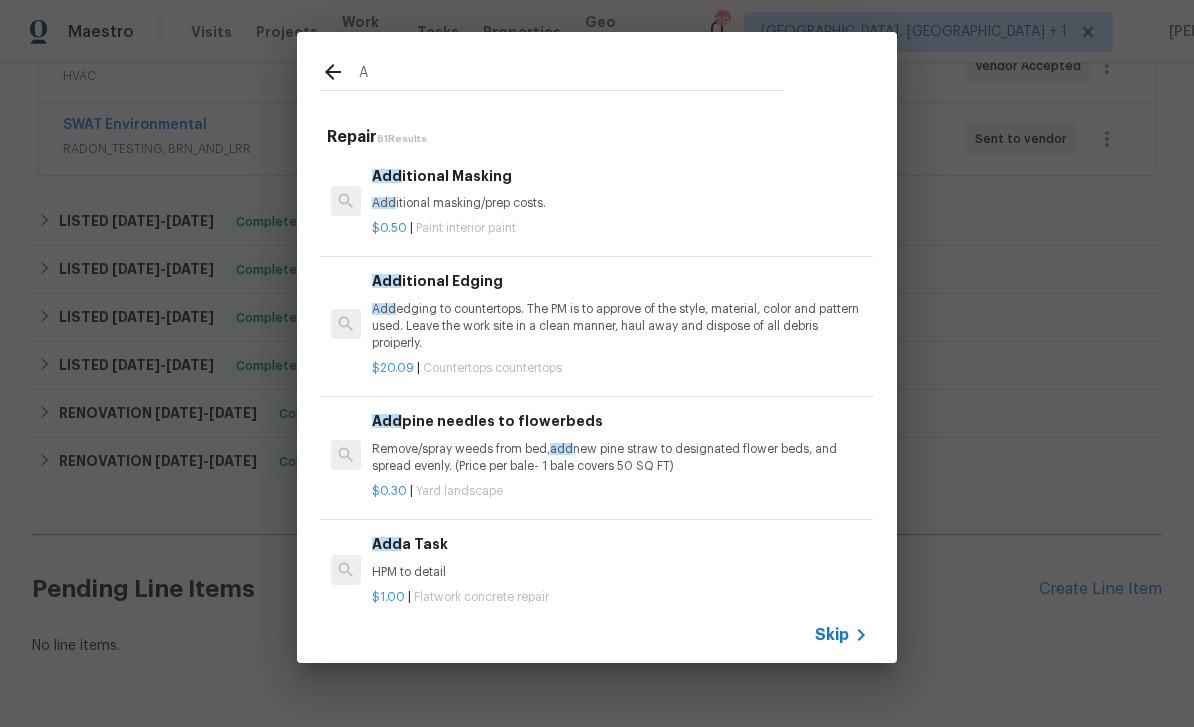 type 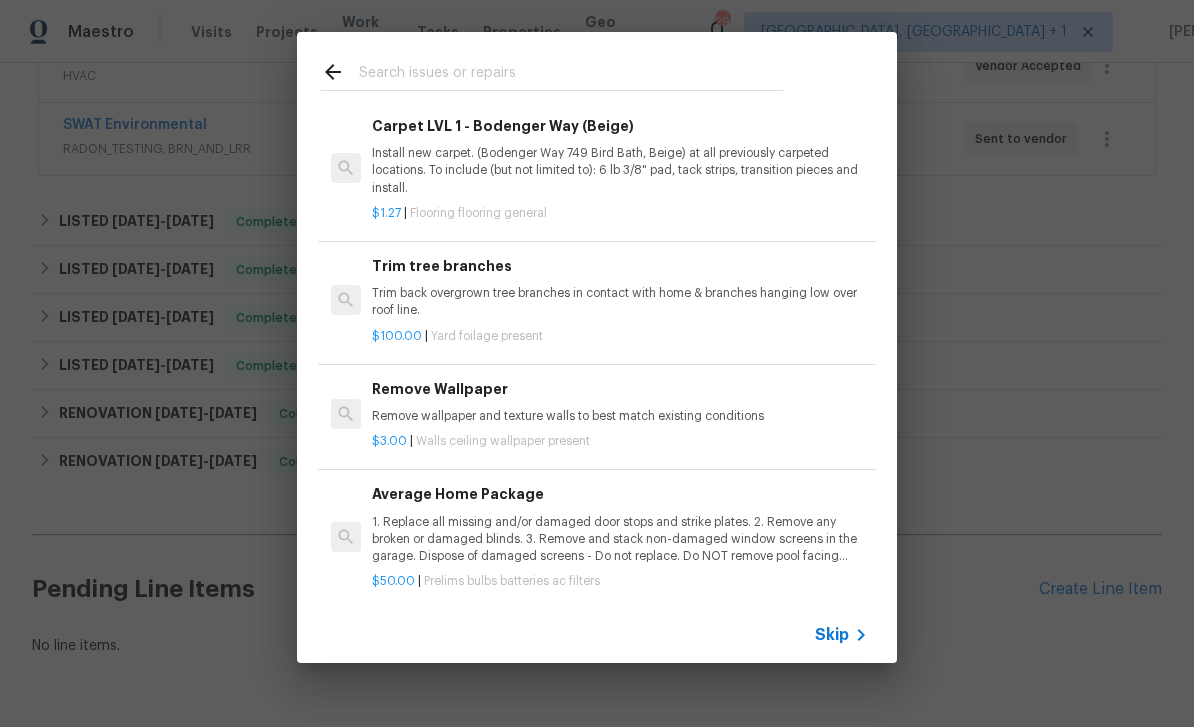 scroll, scrollTop: 941, scrollLeft: 0, axis: vertical 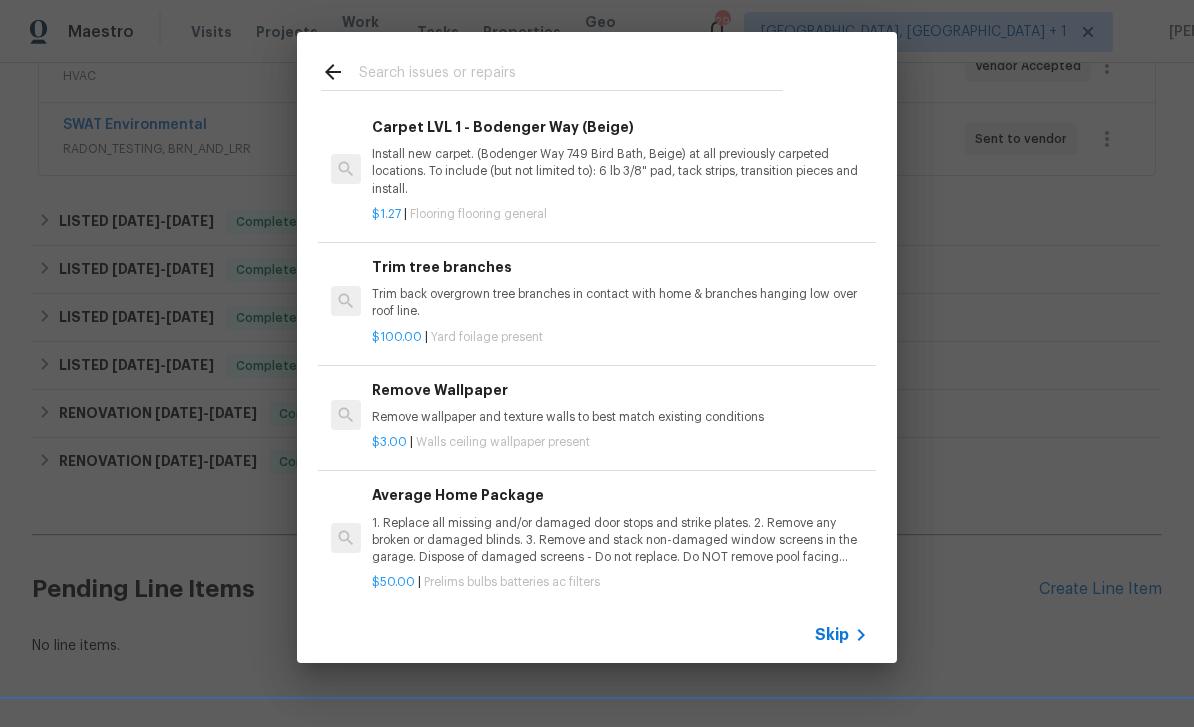 click on "Skip" at bounding box center (832, 635) 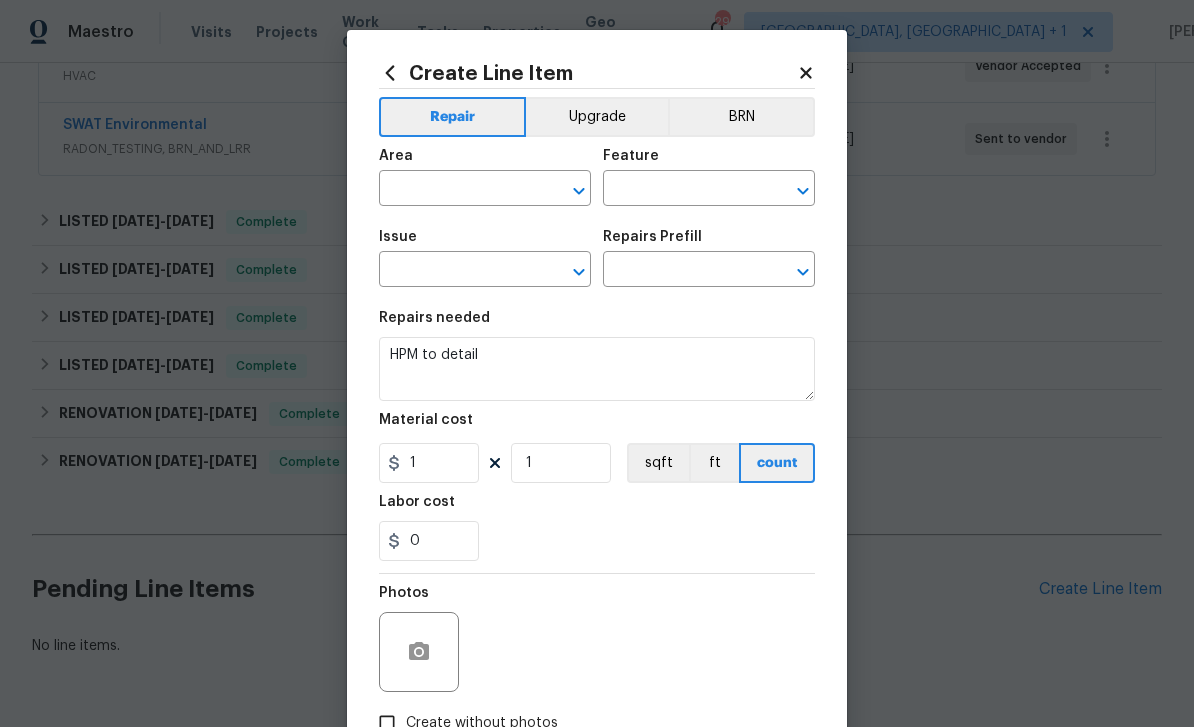 type on "Interior Overall" 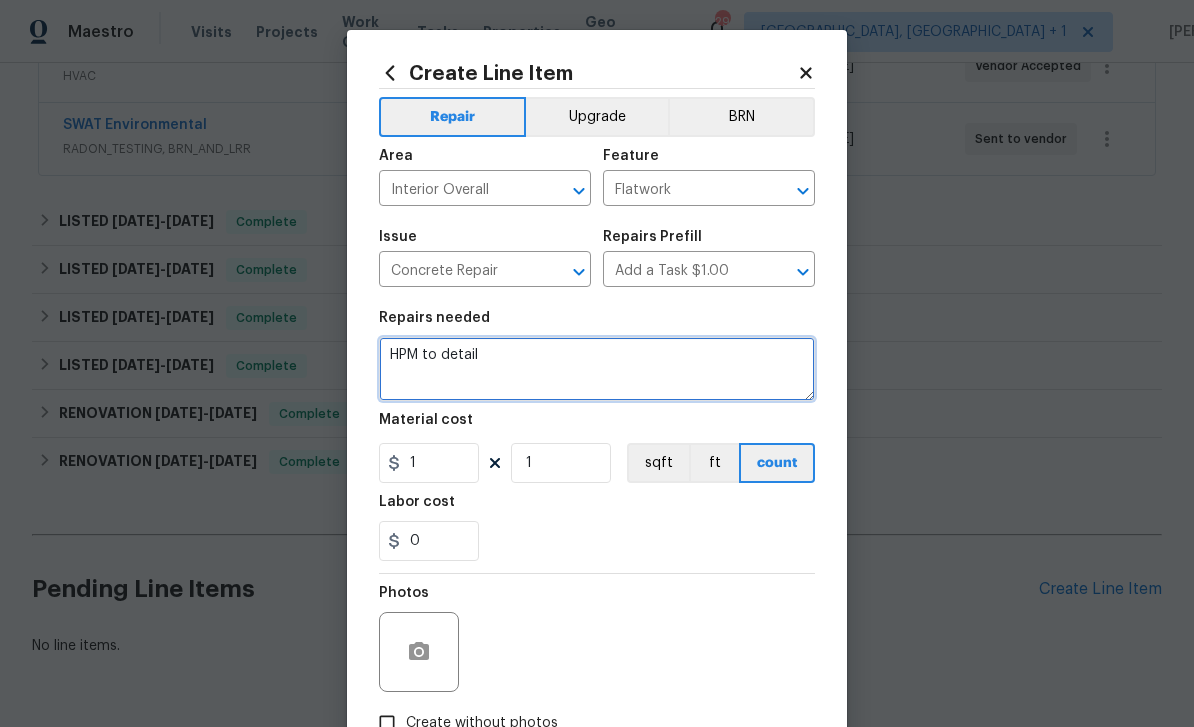 click on "HPM to detail" at bounding box center [597, 369] 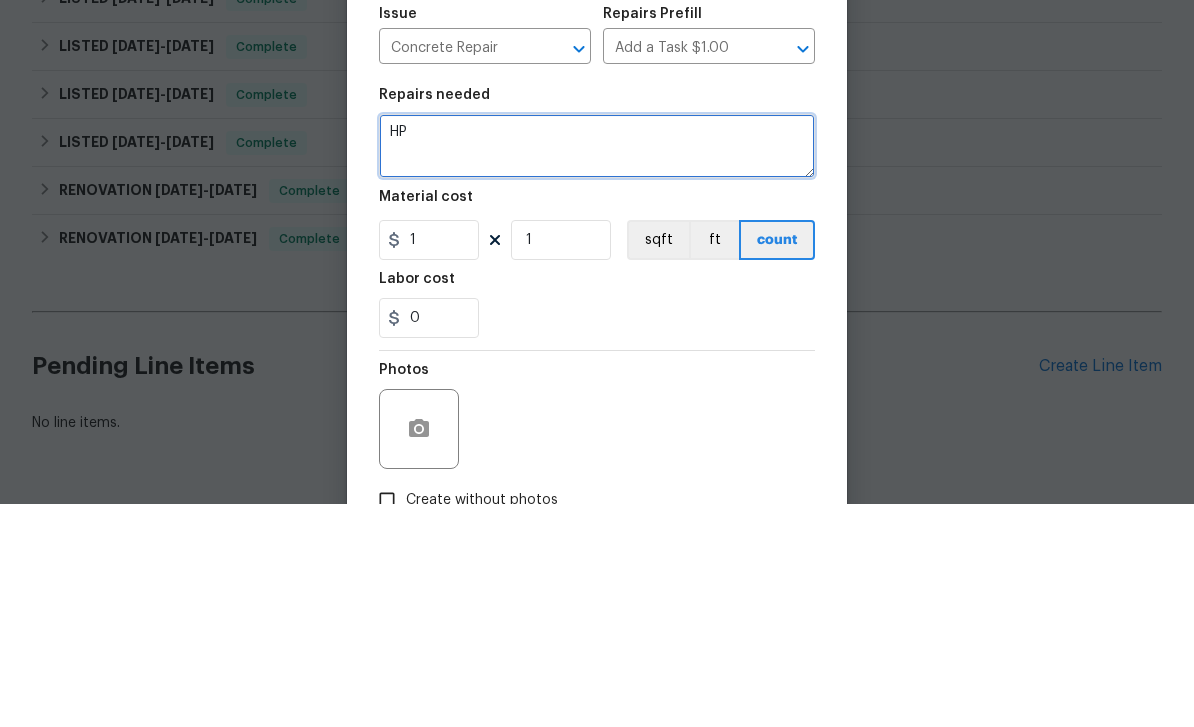 type on "H" 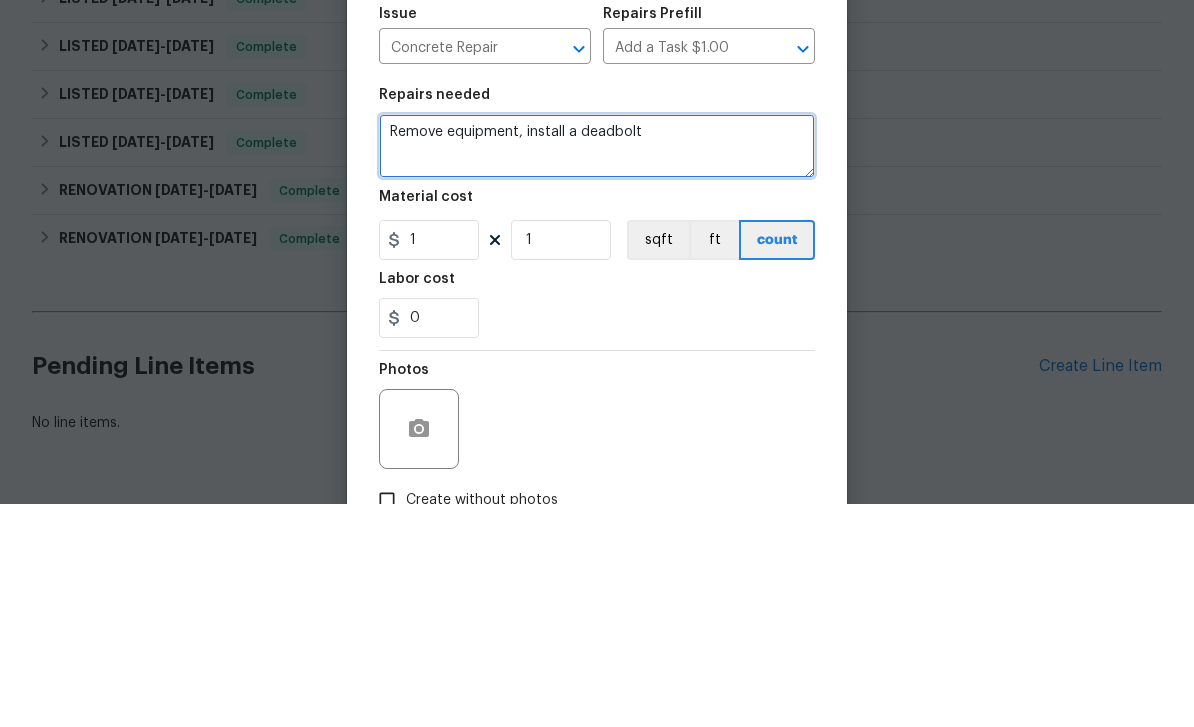 type on "Remove equipment, install a deadbolt" 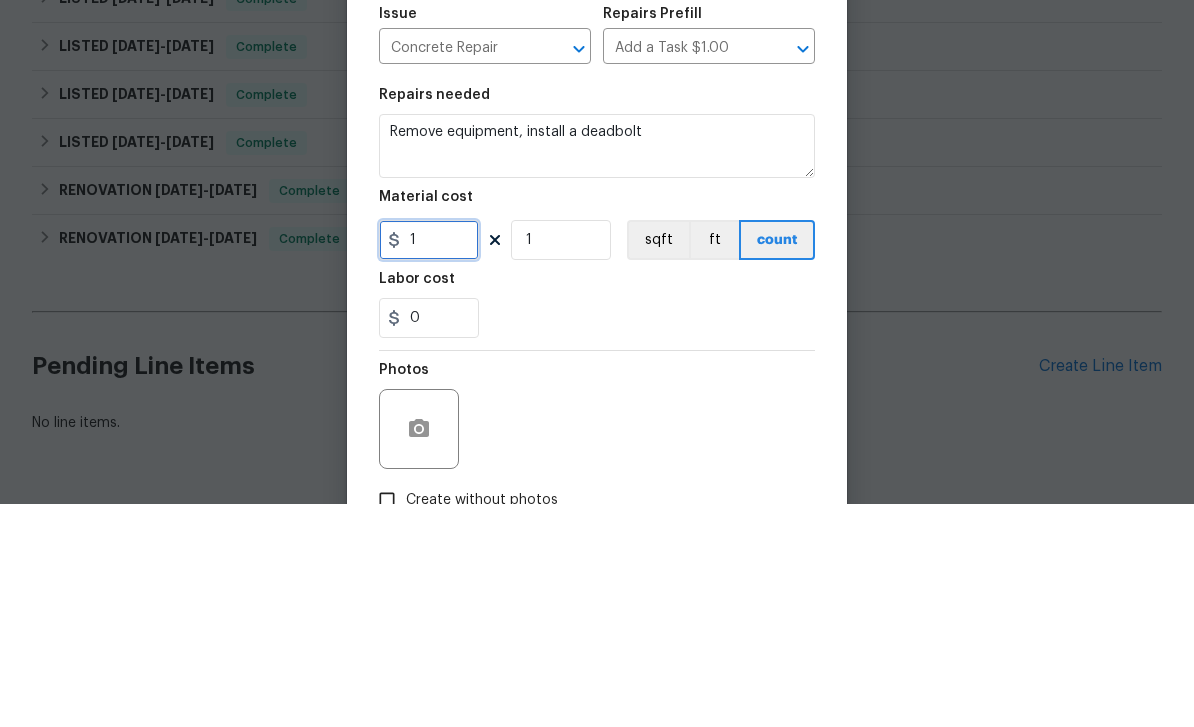 click on "1" at bounding box center (429, 463) 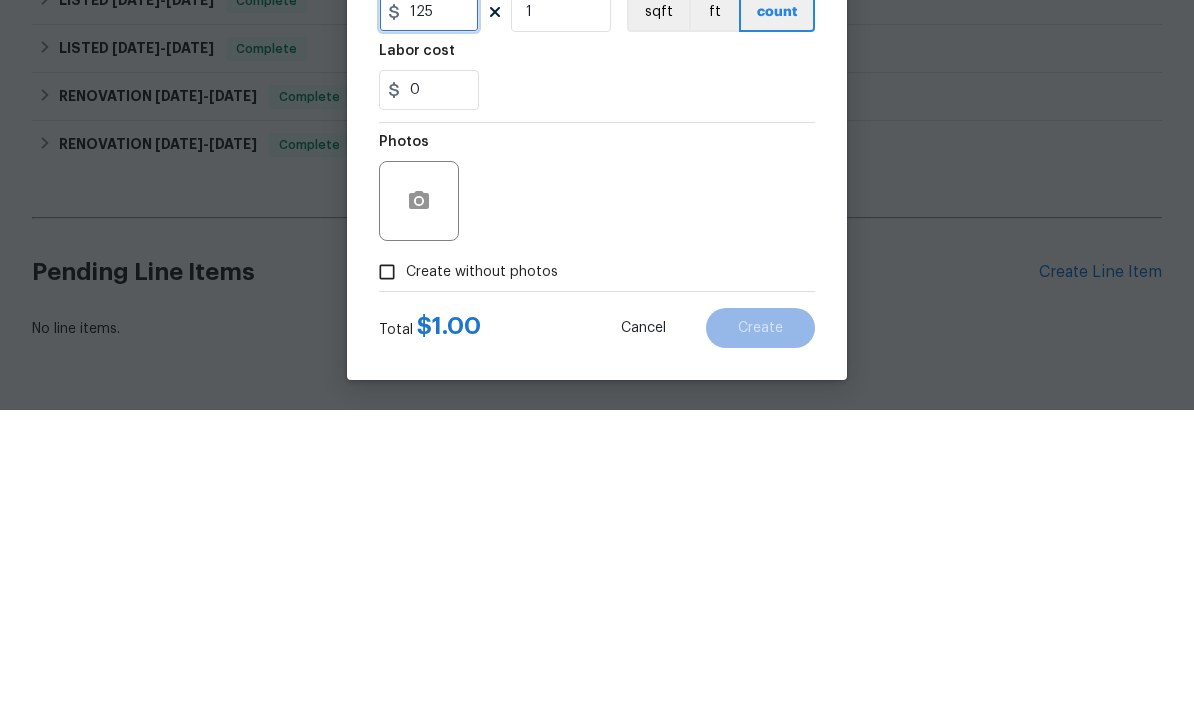 scroll, scrollTop: 138, scrollLeft: 0, axis: vertical 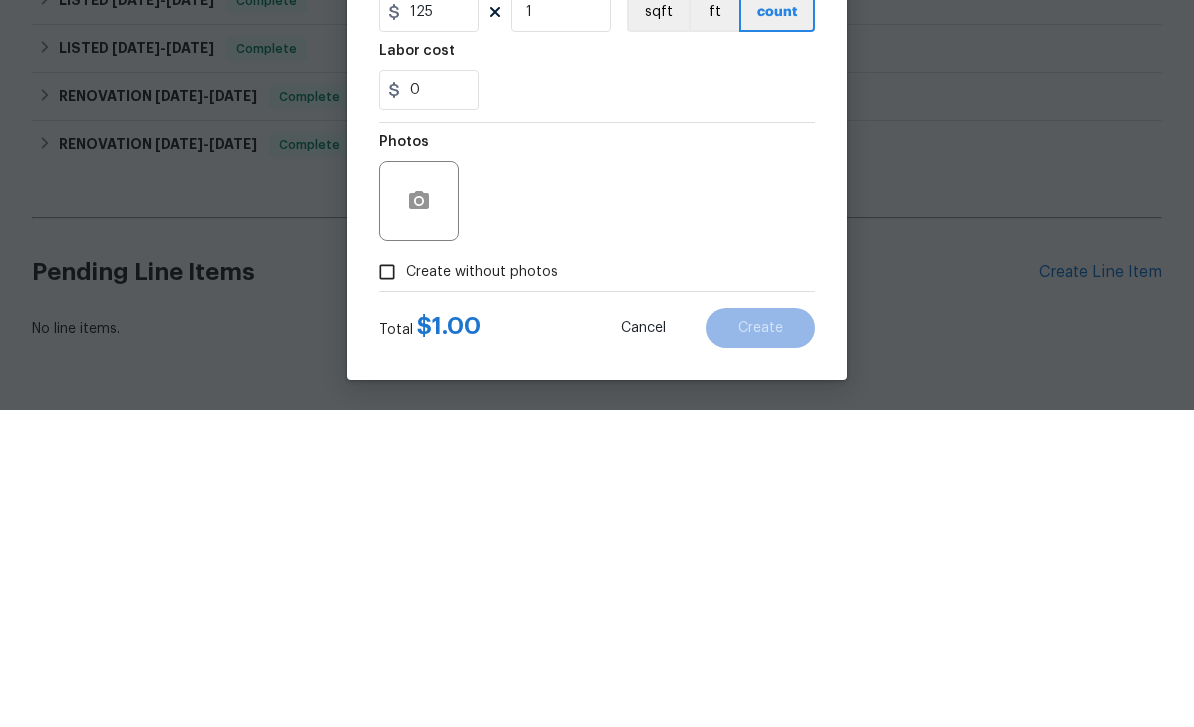click on "Create without photos" at bounding box center (387, 589) 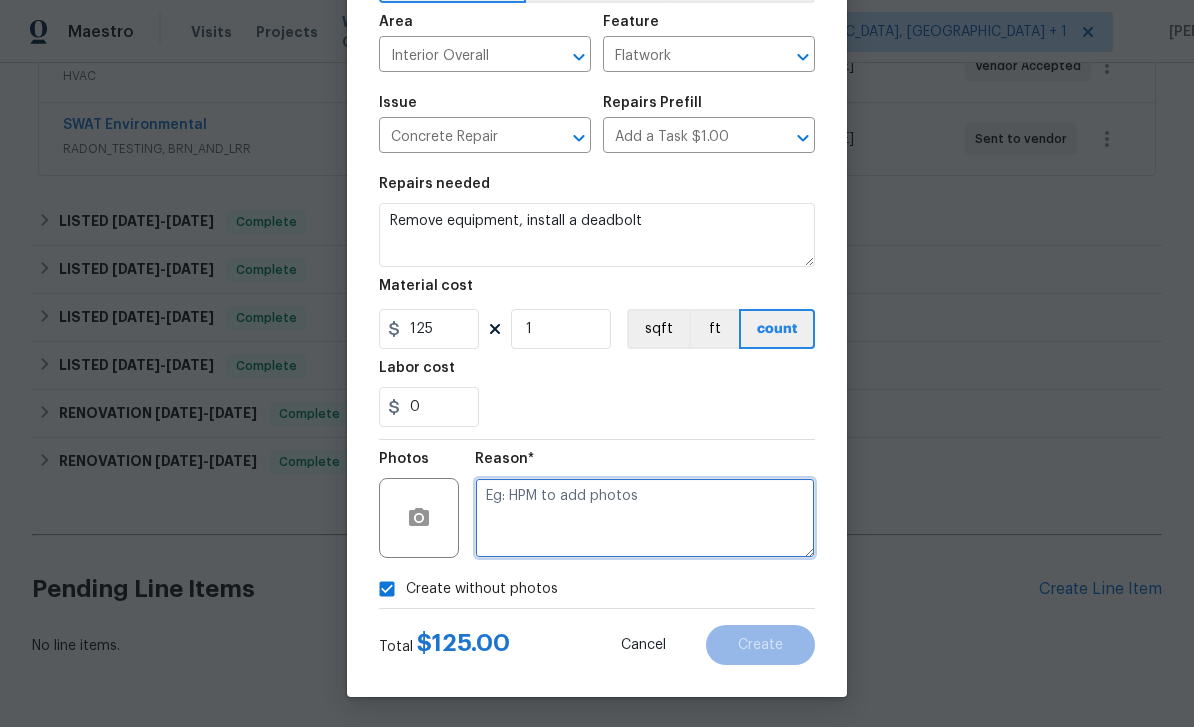 click at bounding box center (645, 518) 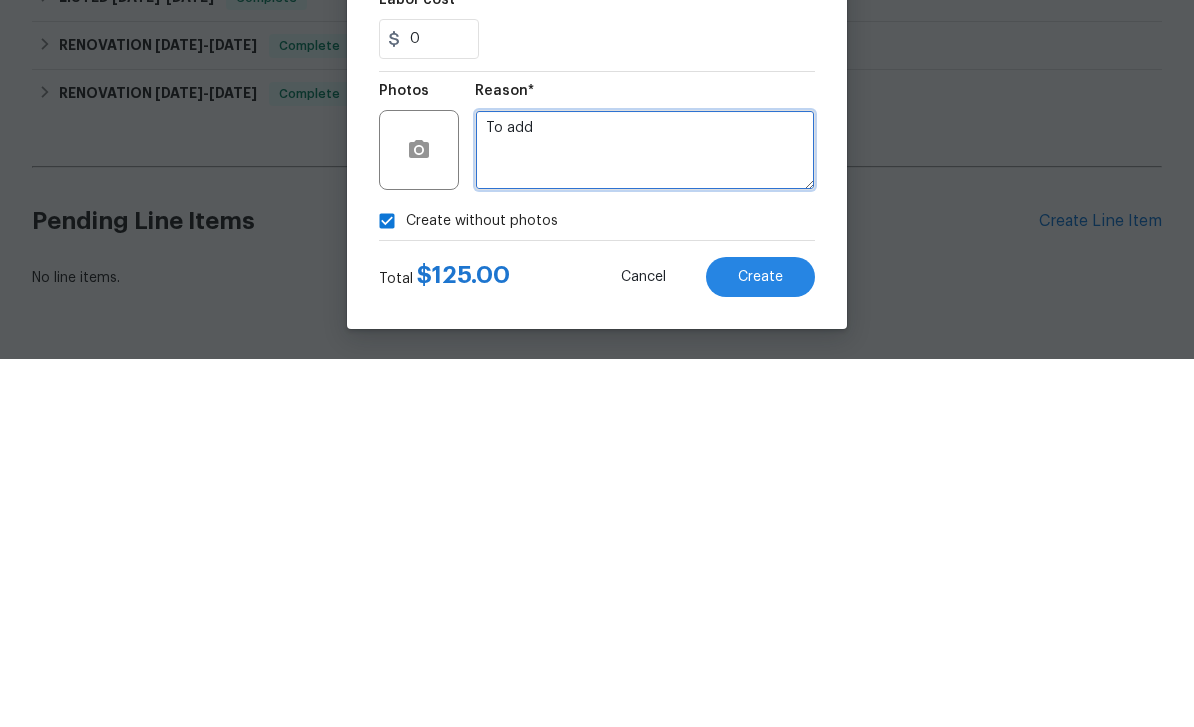 type on "To add" 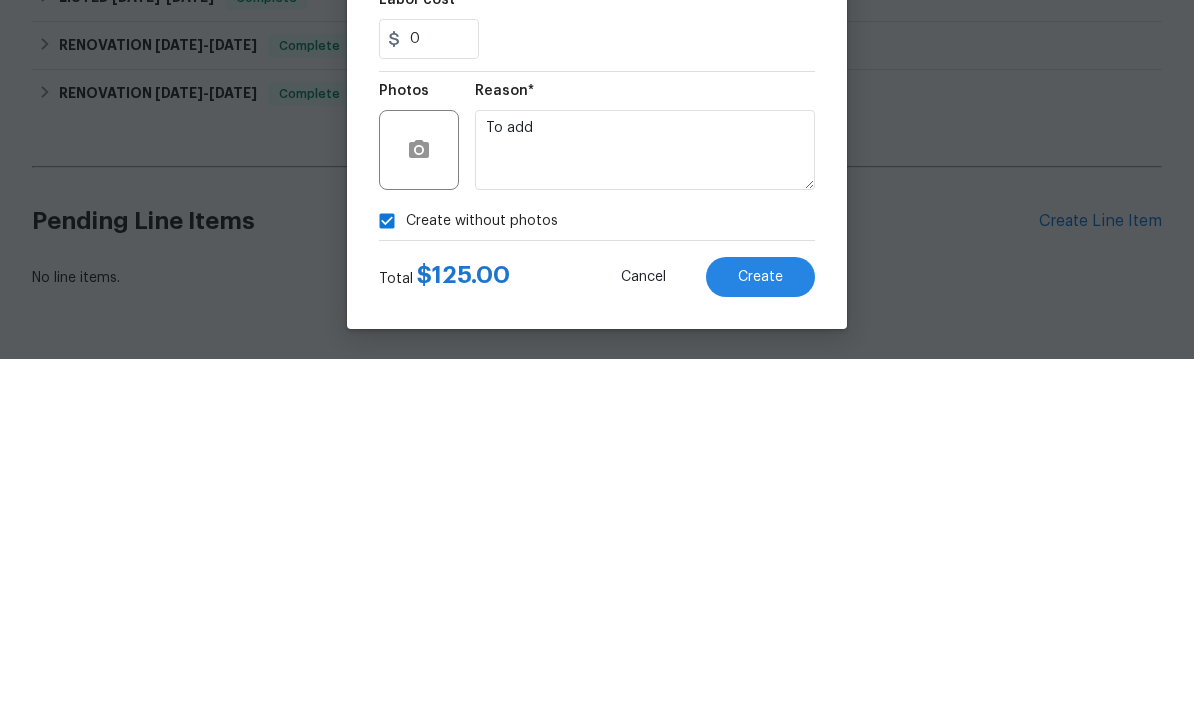 click on "Create" at bounding box center (760, 645) 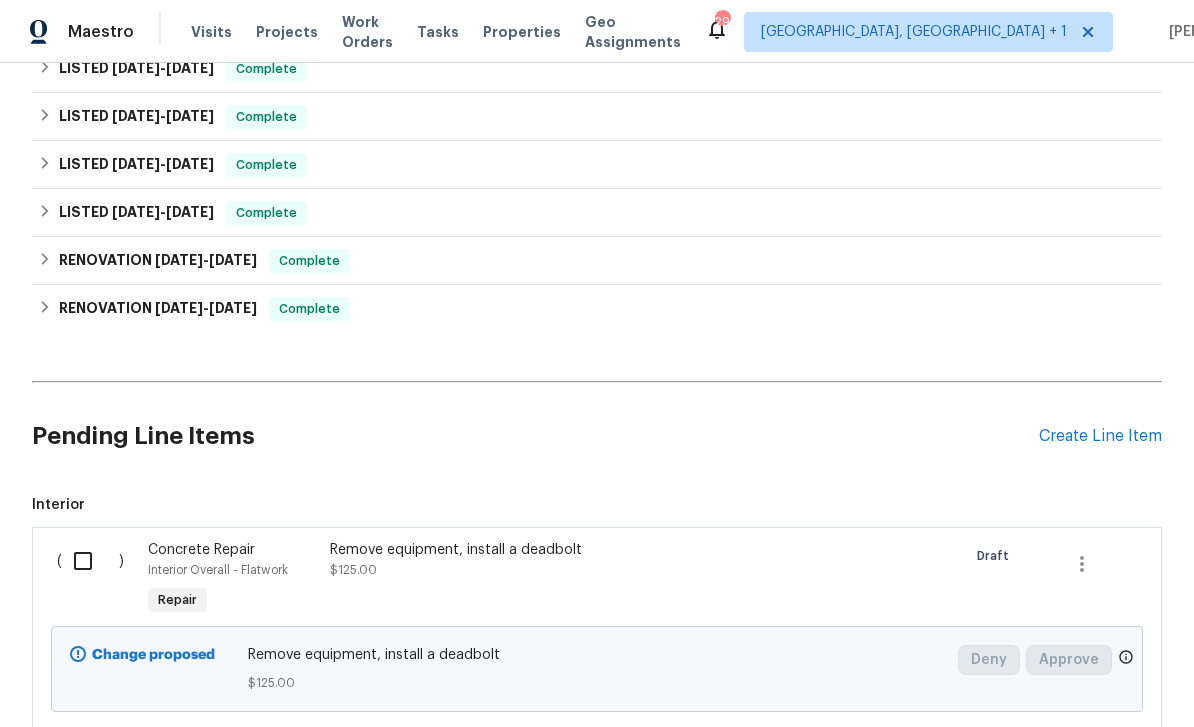scroll, scrollTop: 611, scrollLeft: 0, axis: vertical 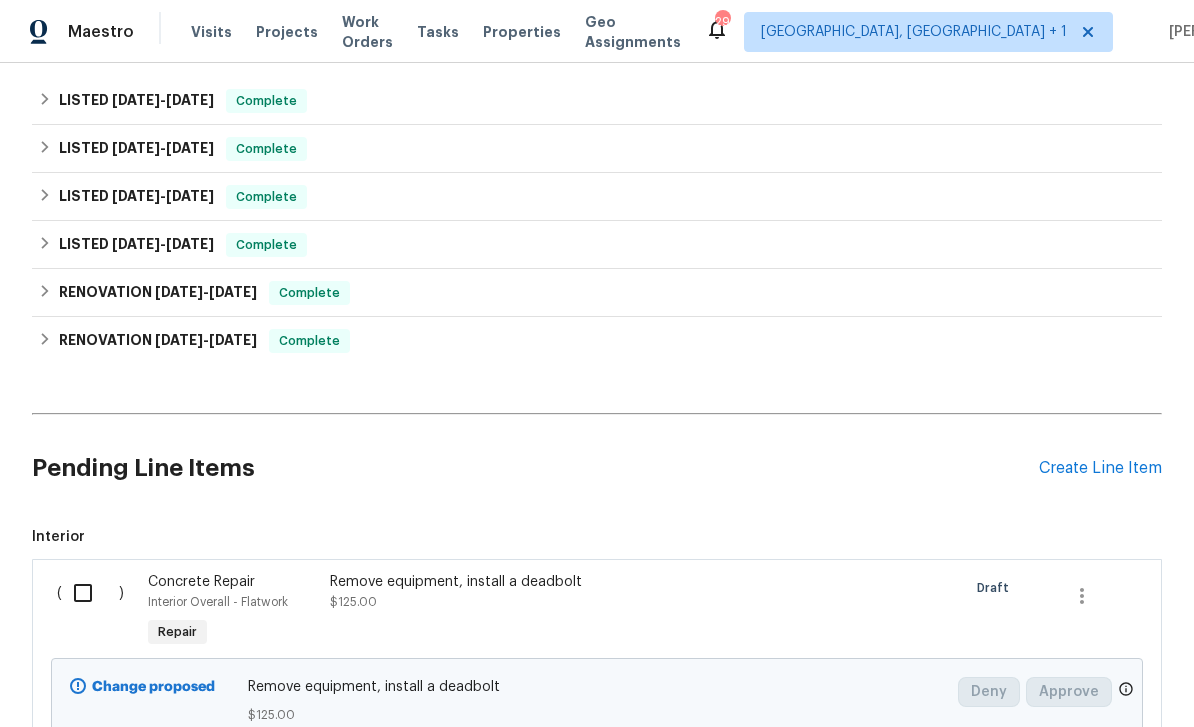 click on "Remove equipment, install a deadbolt" at bounding box center [506, 582] 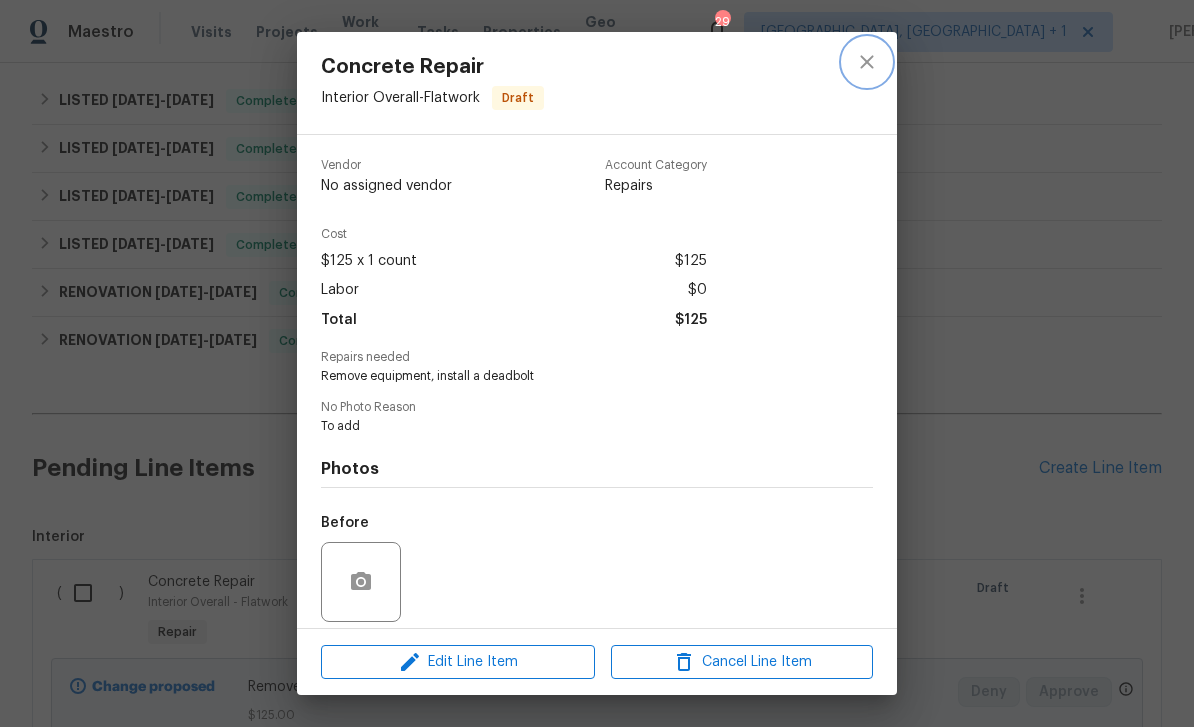 click 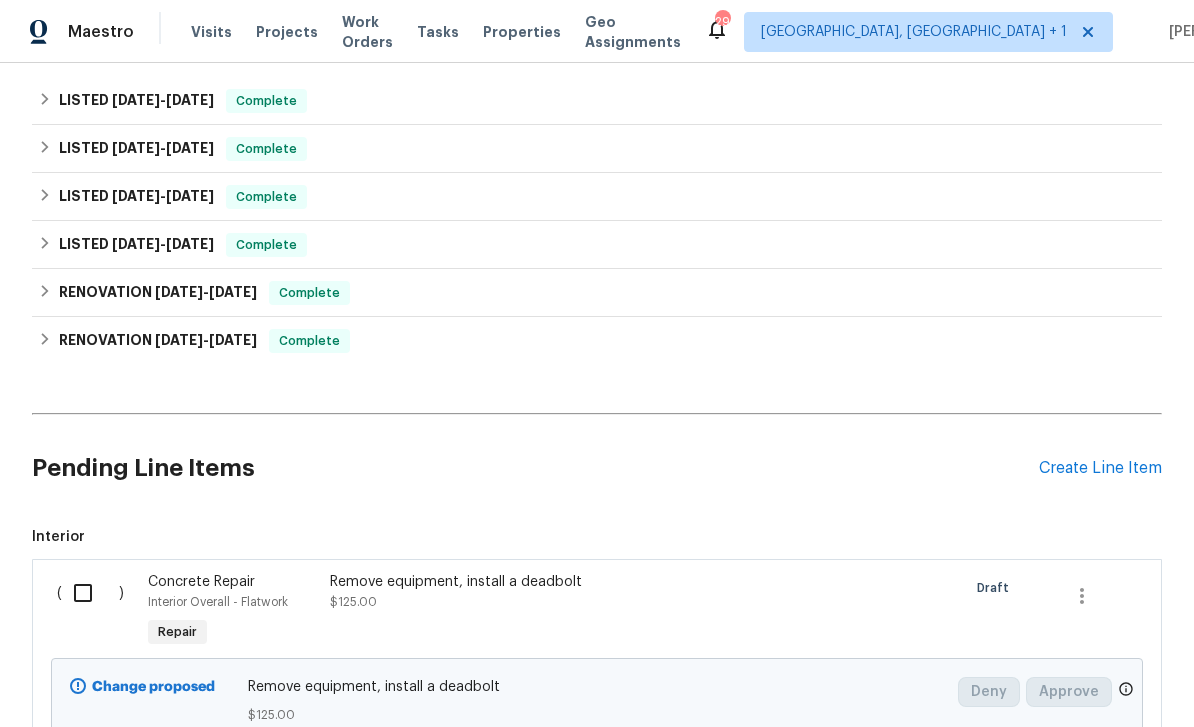 click at bounding box center [90, 593] 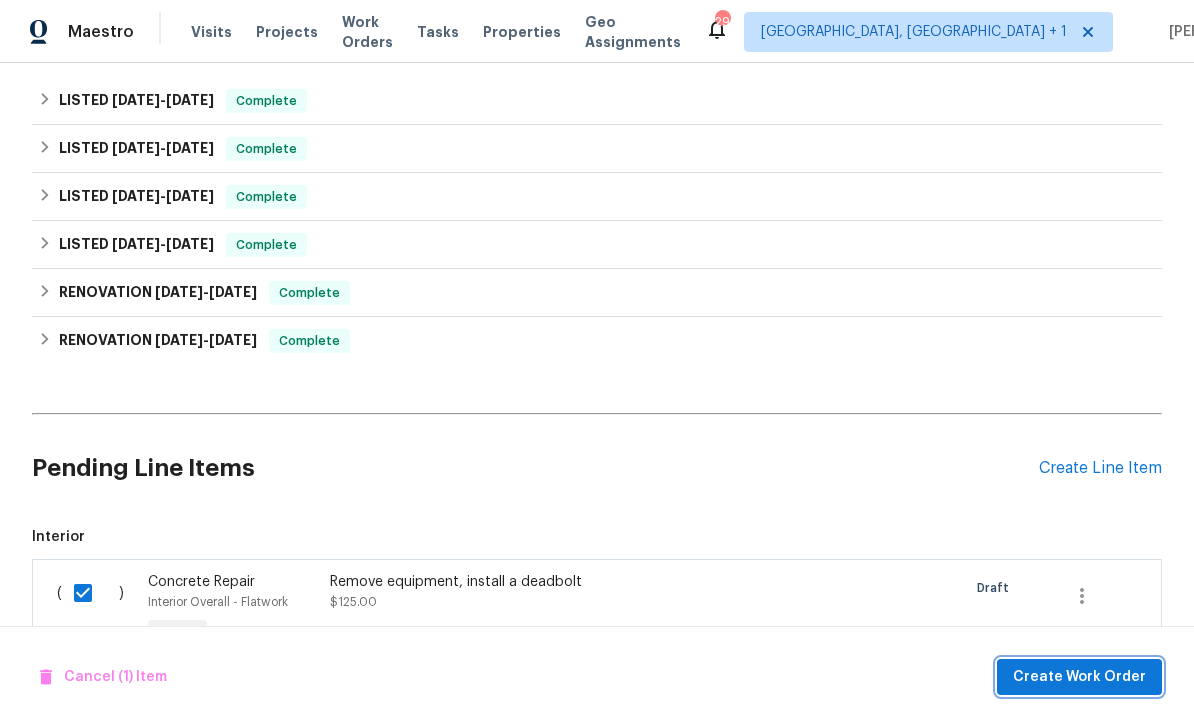 click on "Create Work Order" at bounding box center (1079, 677) 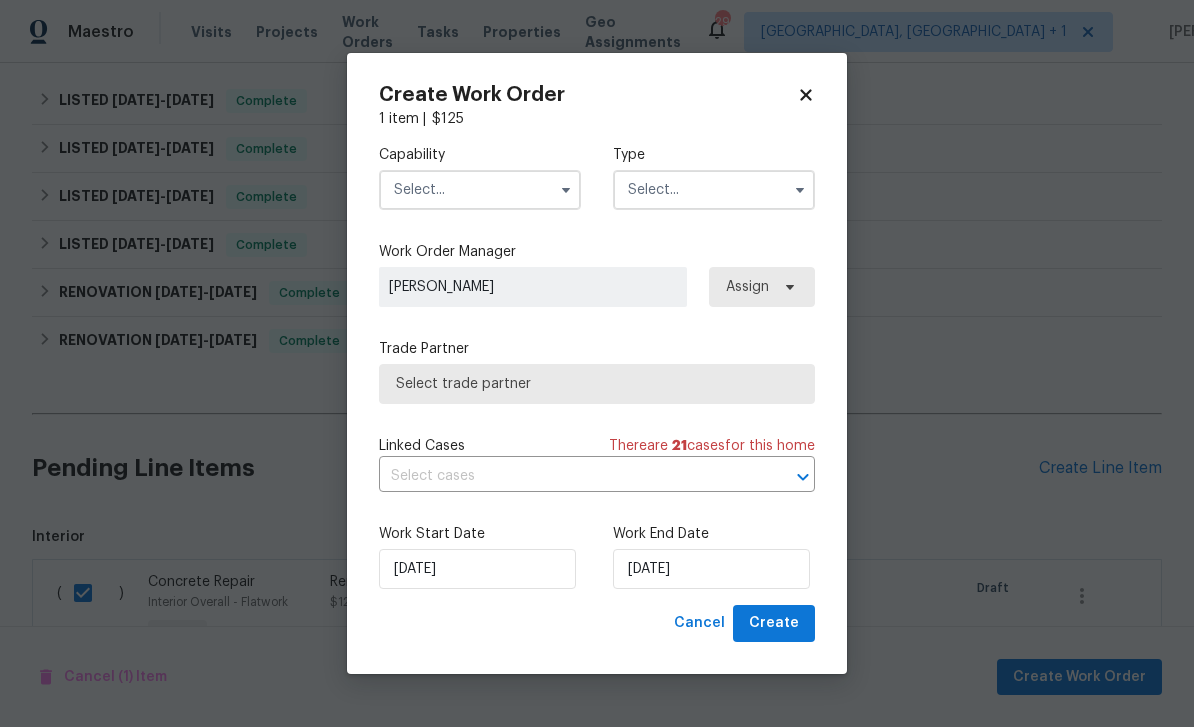 click at bounding box center (480, 190) 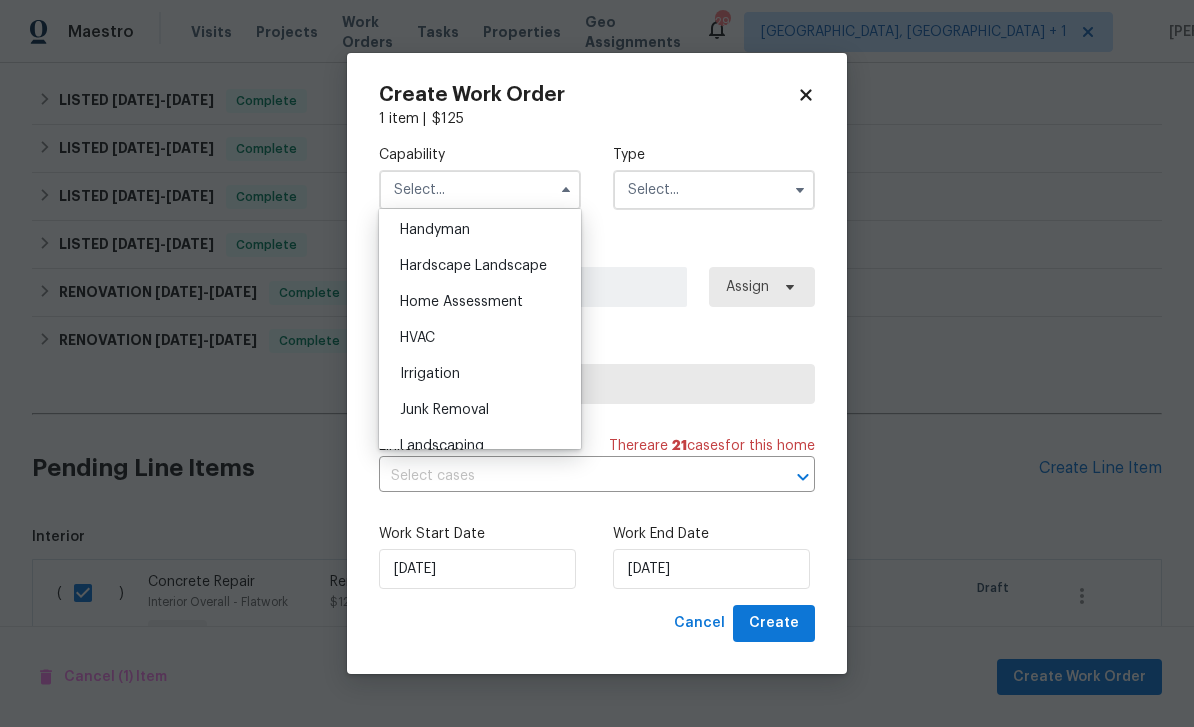 scroll, scrollTop: 1101, scrollLeft: 0, axis: vertical 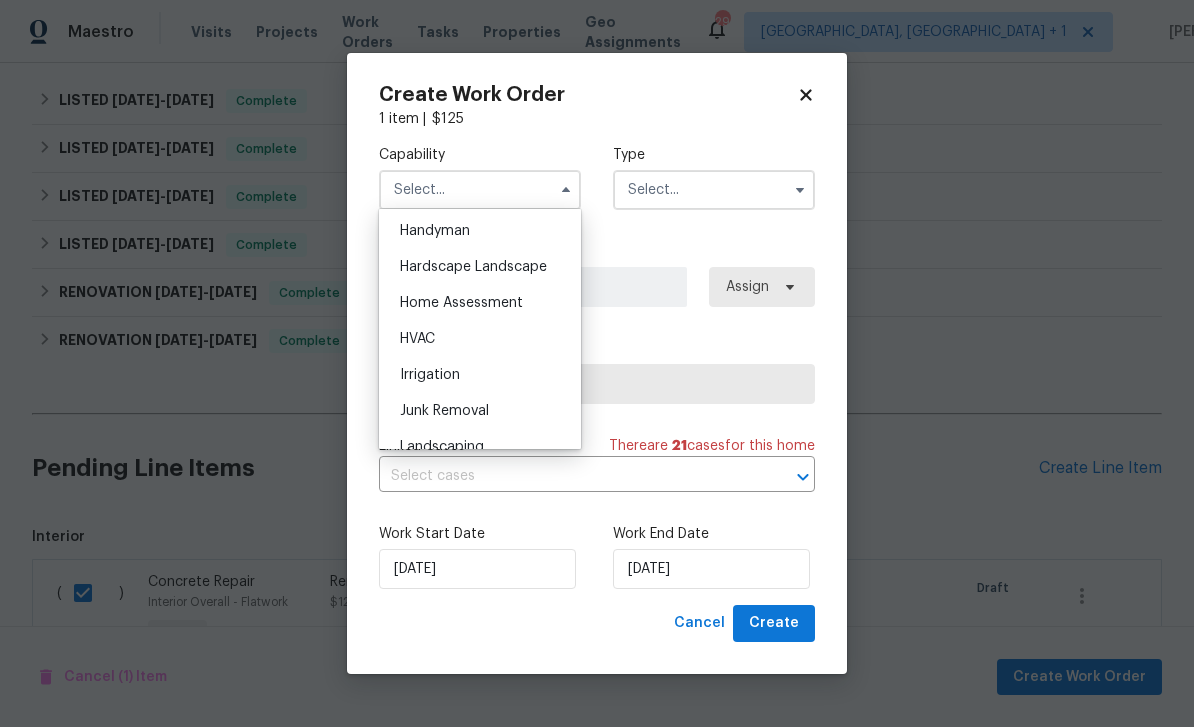 click on "HVAC" at bounding box center [417, 339] 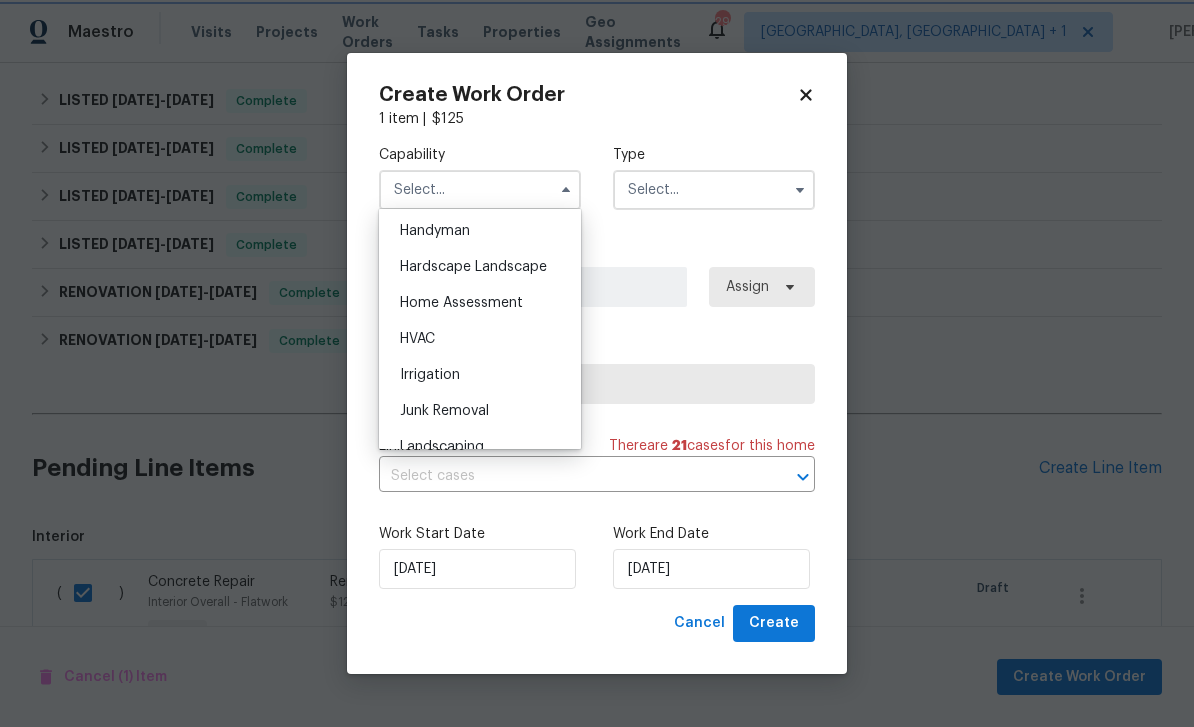 type on "HVAC" 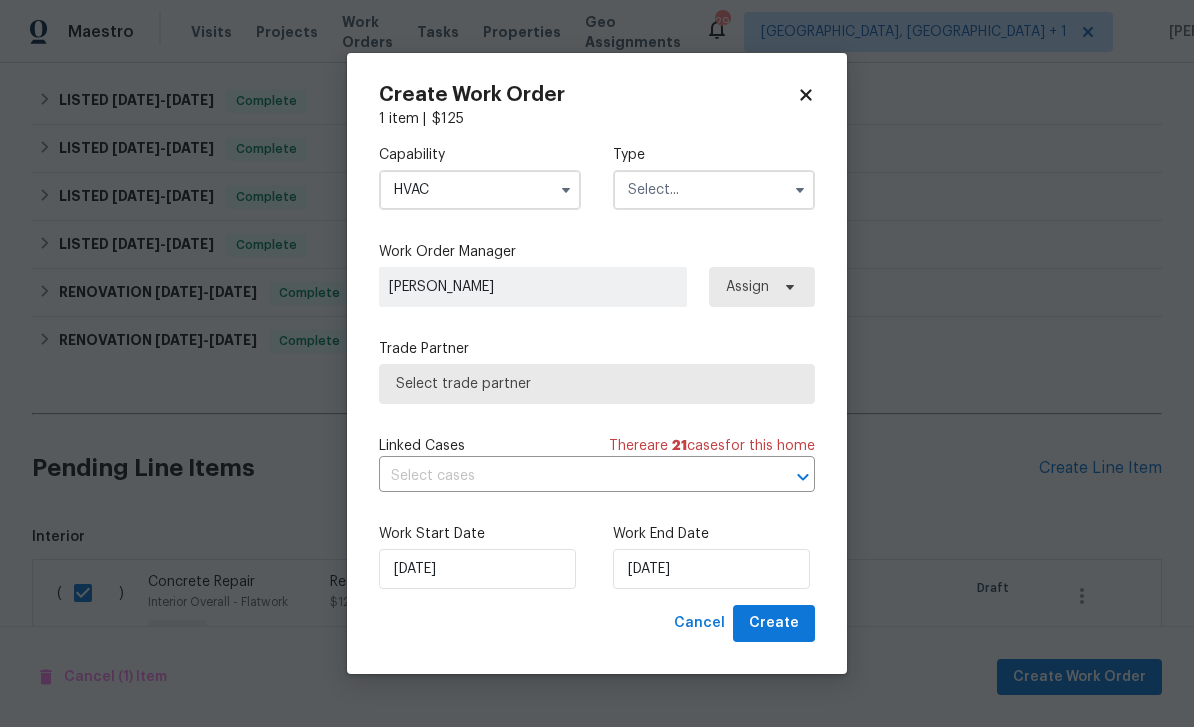 click at bounding box center (714, 190) 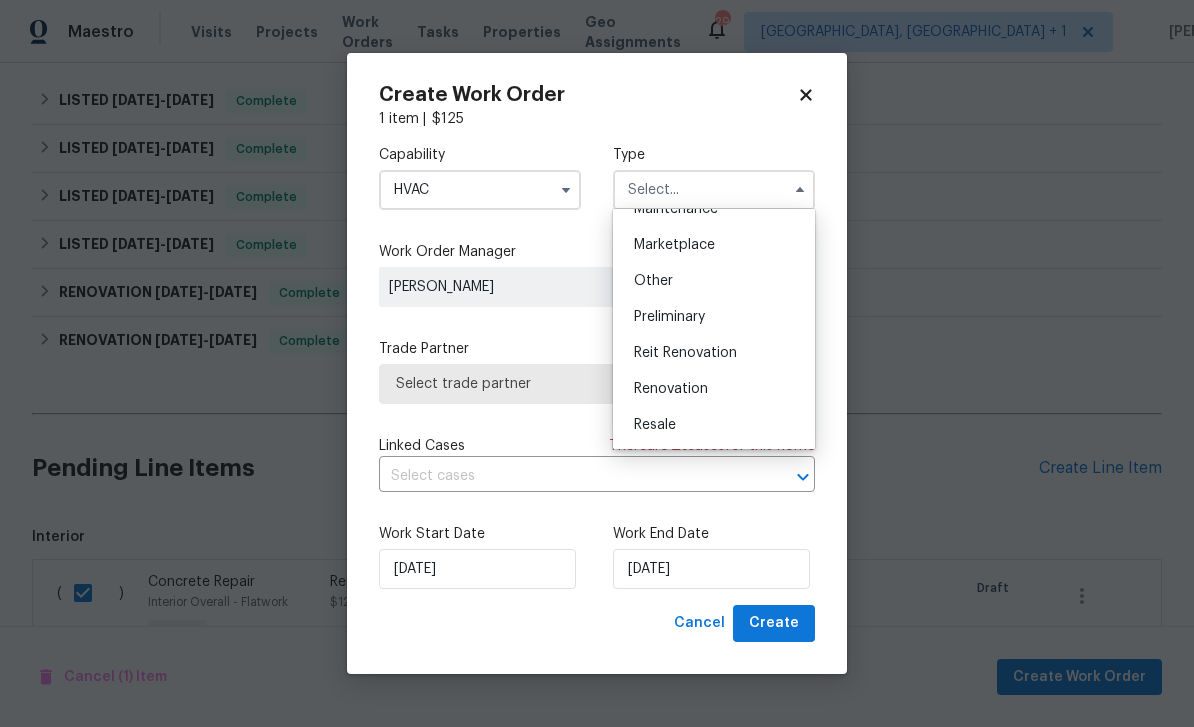 scroll, scrollTop: 356, scrollLeft: 0, axis: vertical 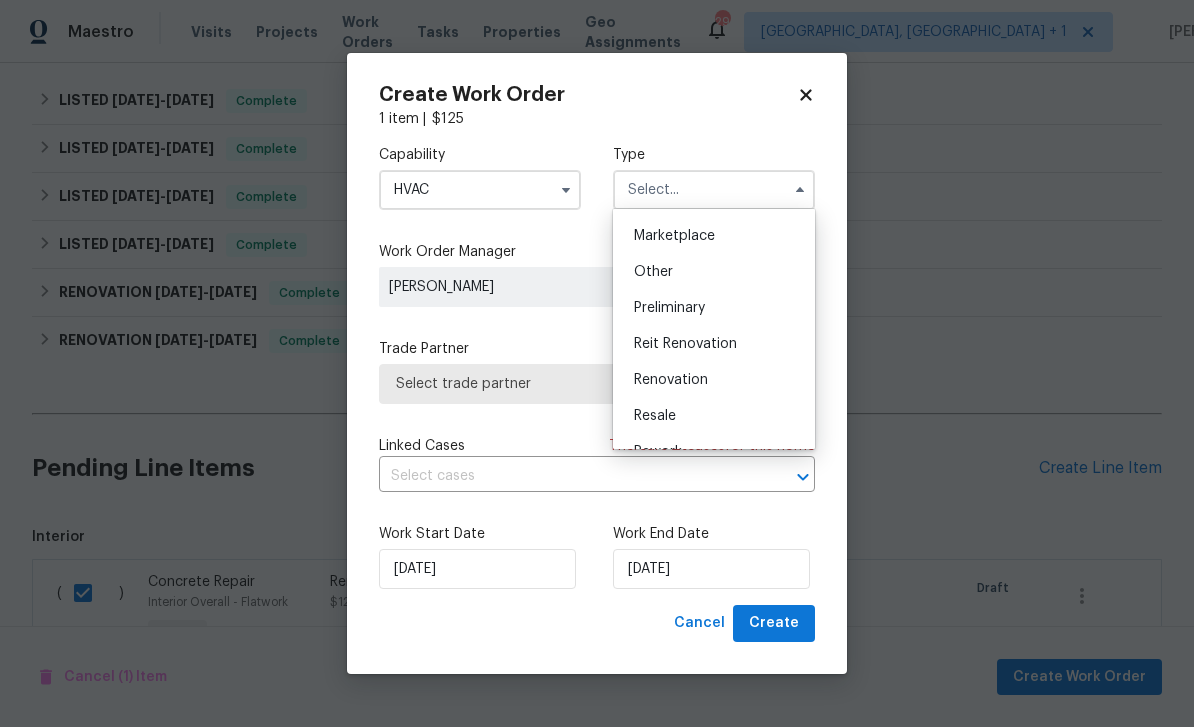 click on "Renovation" at bounding box center (714, 380) 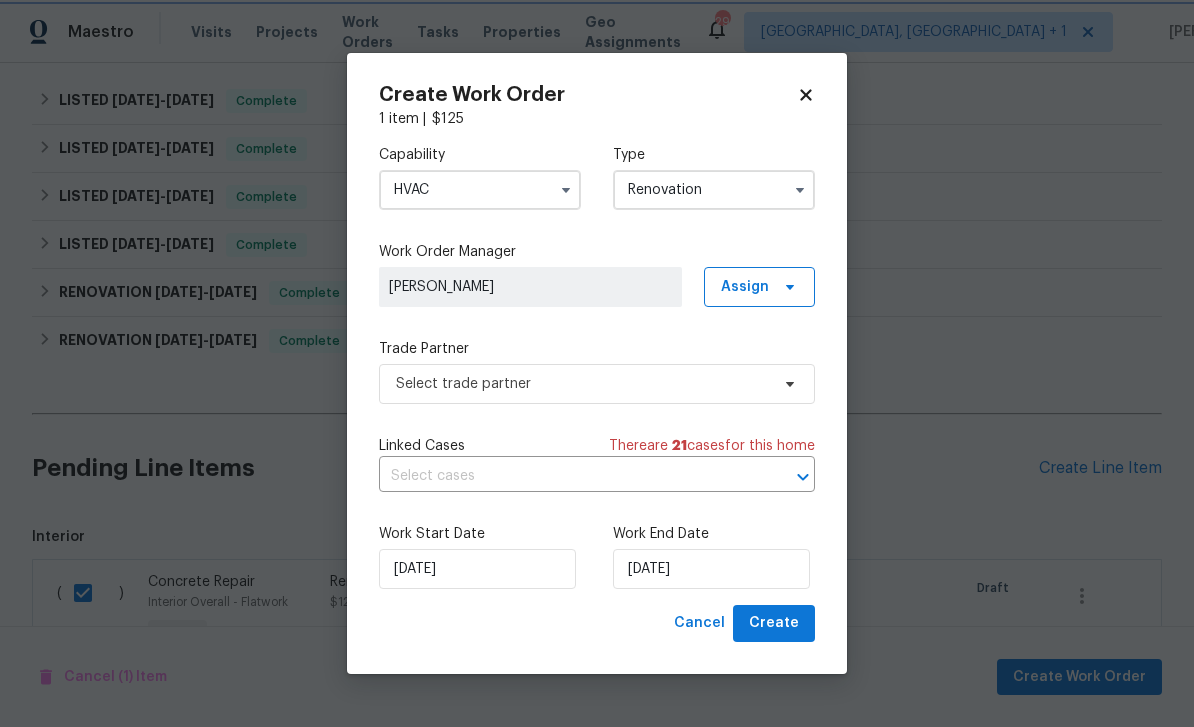 scroll, scrollTop: 0, scrollLeft: 0, axis: both 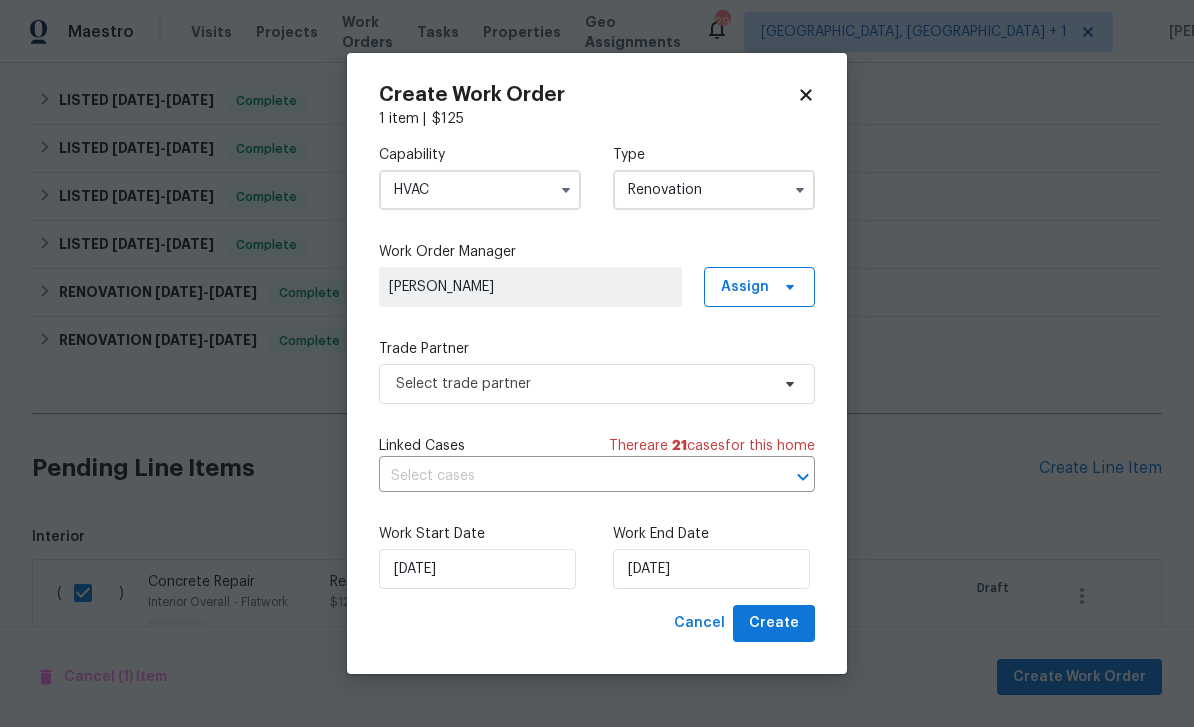 click on "Renovation" at bounding box center (714, 190) 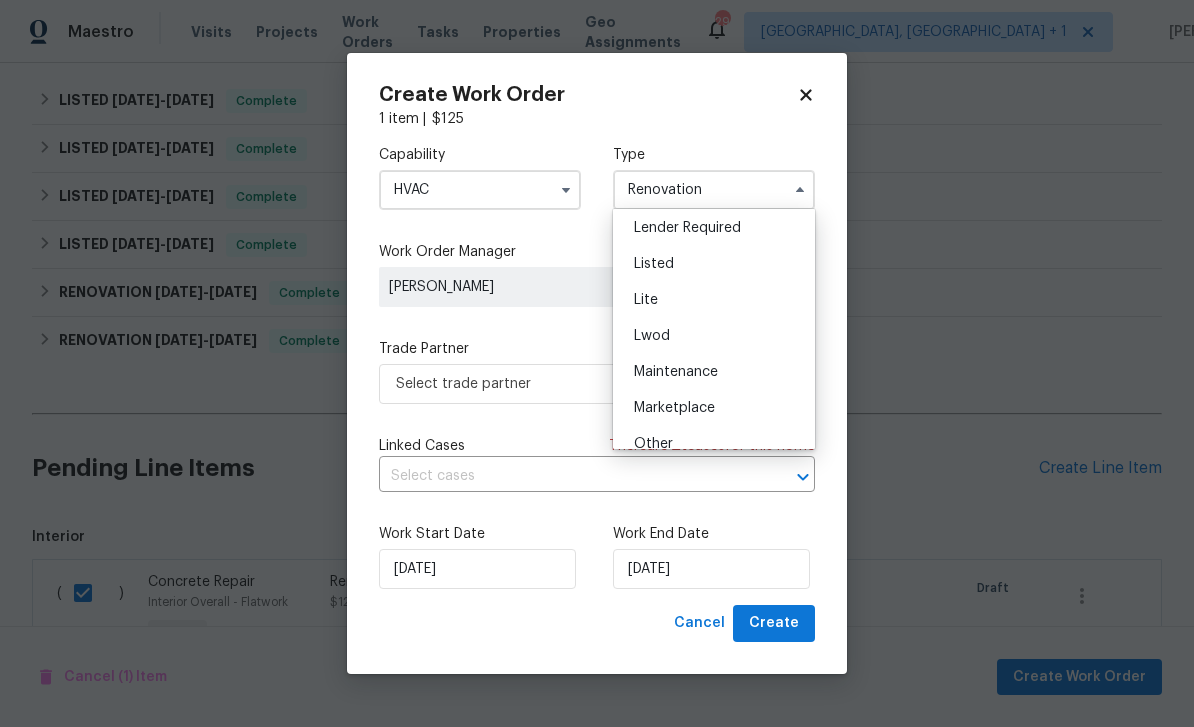 scroll, scrollTop: 167, scrollLeft: 0, axis: vertical 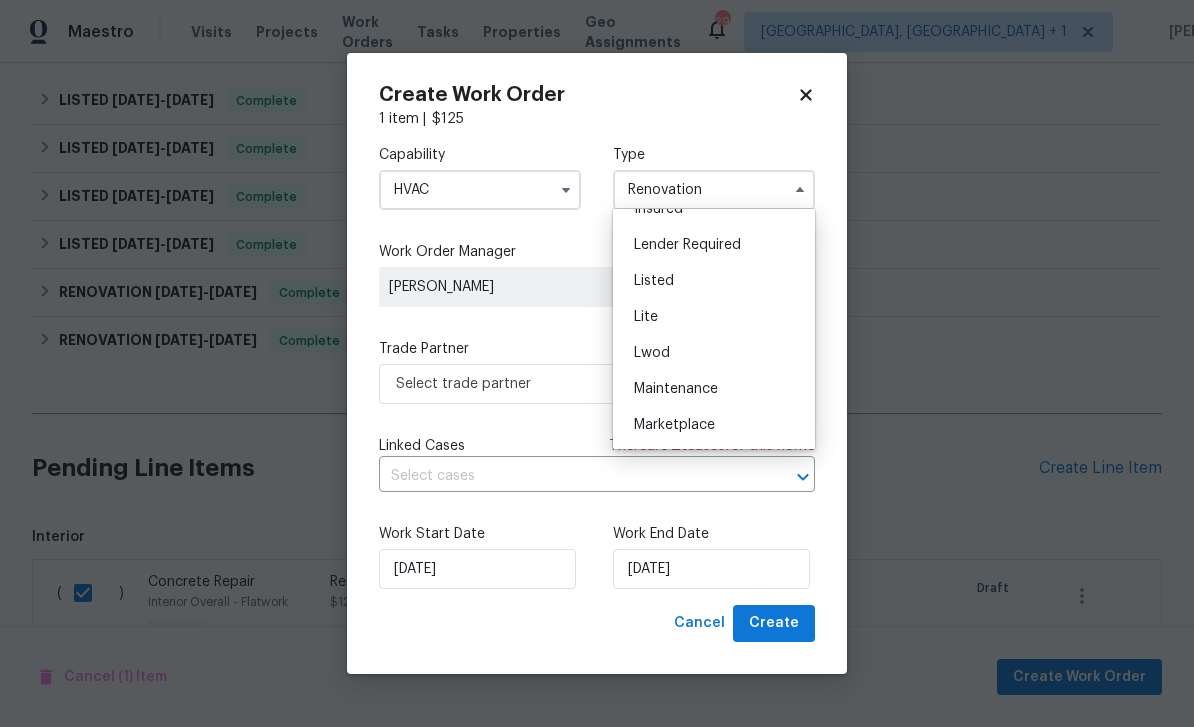 click on "Listed" at bounding box center [654, 281] 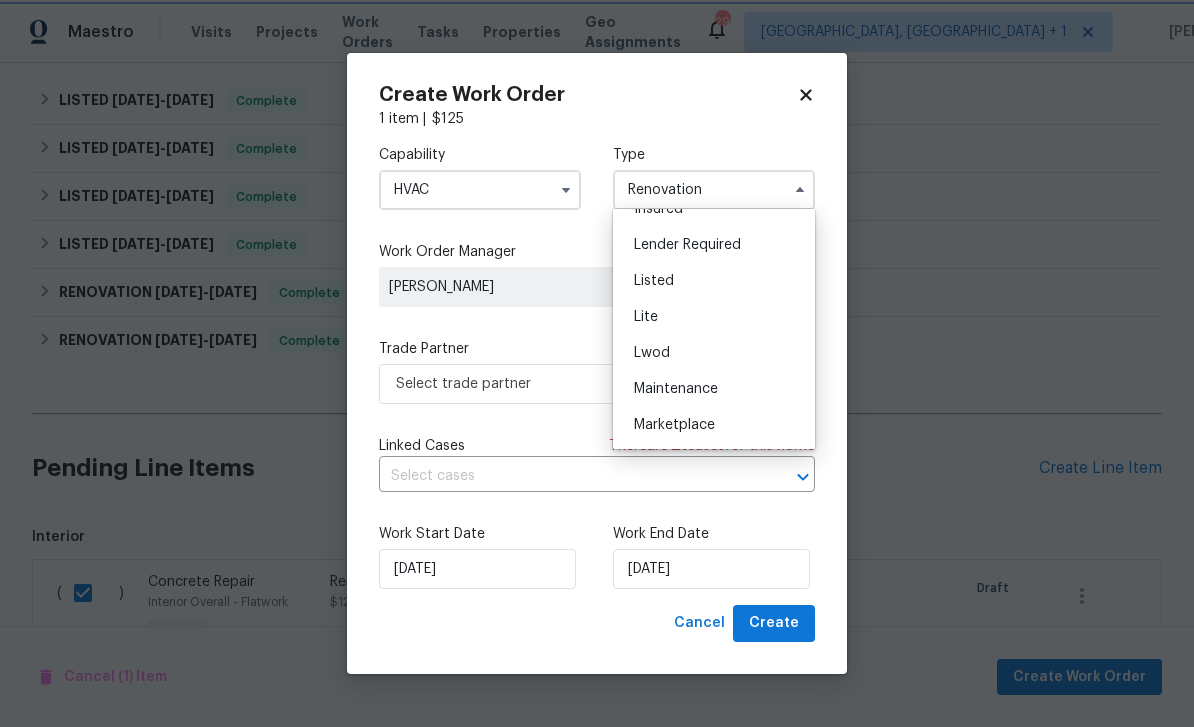 type on "Listed" 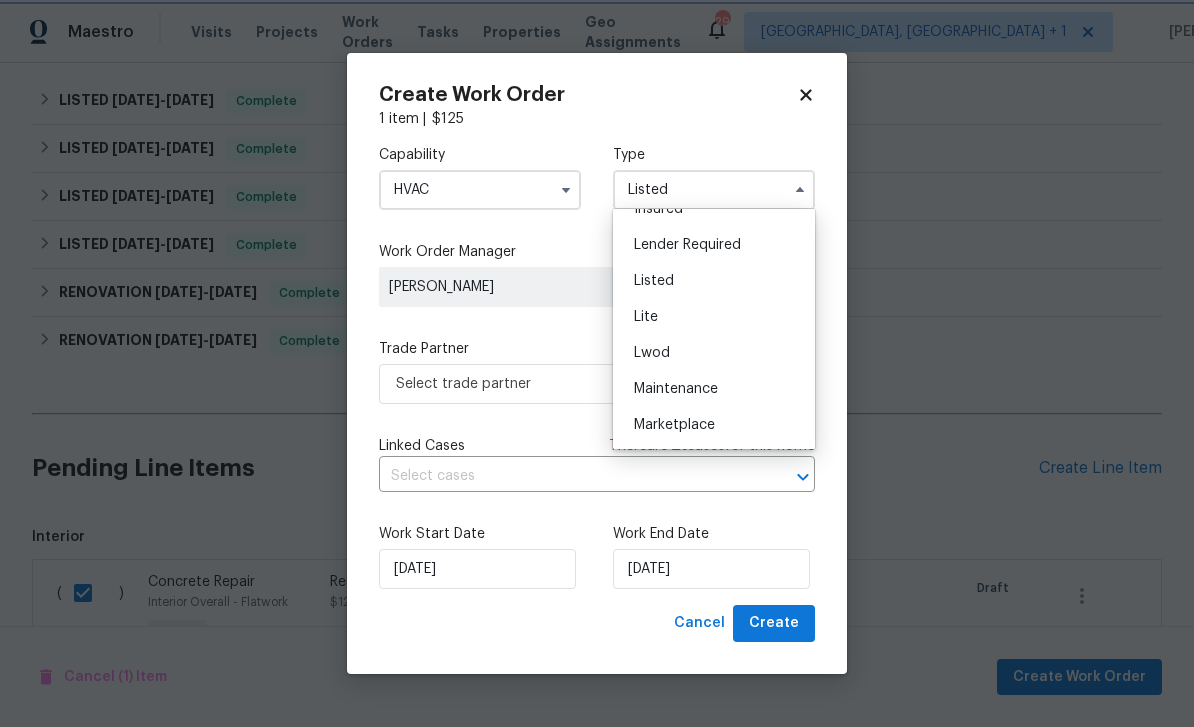 scroll, scrollTop: 0, scrollLeft: 0, axis: both 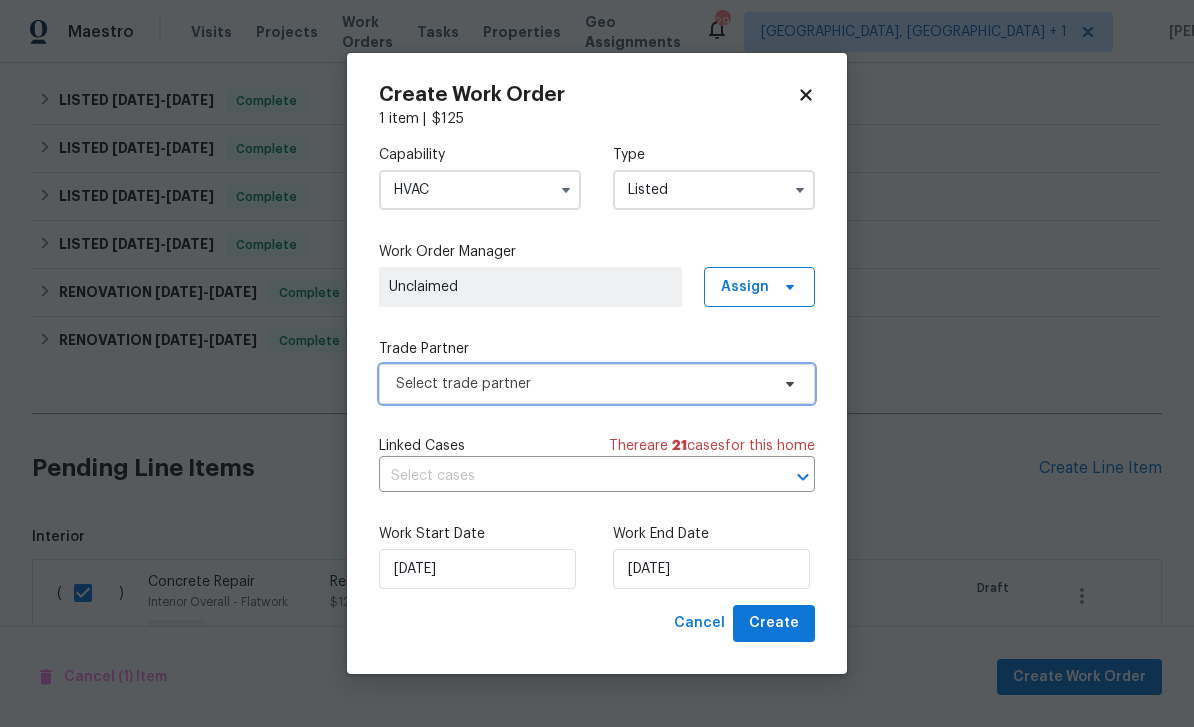 click on "Select trade partner" at bounding box center [582, 384] 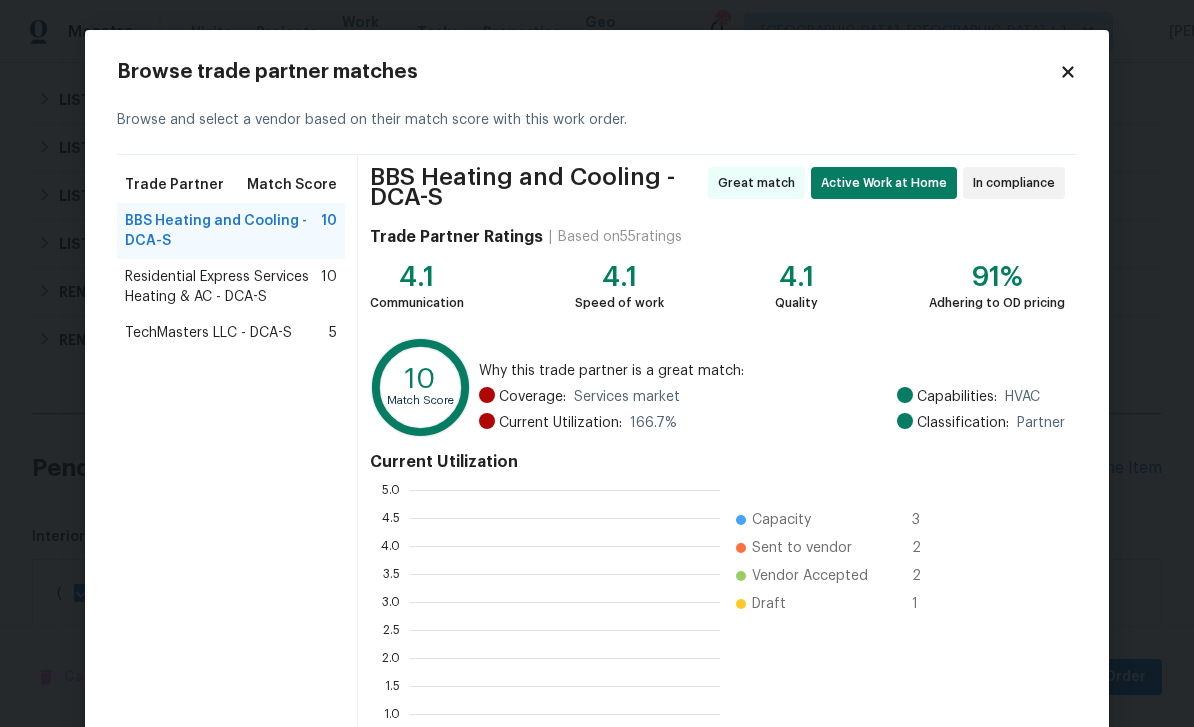 scroll, scrollTop: 2, scrollLeft: 2, axis: both 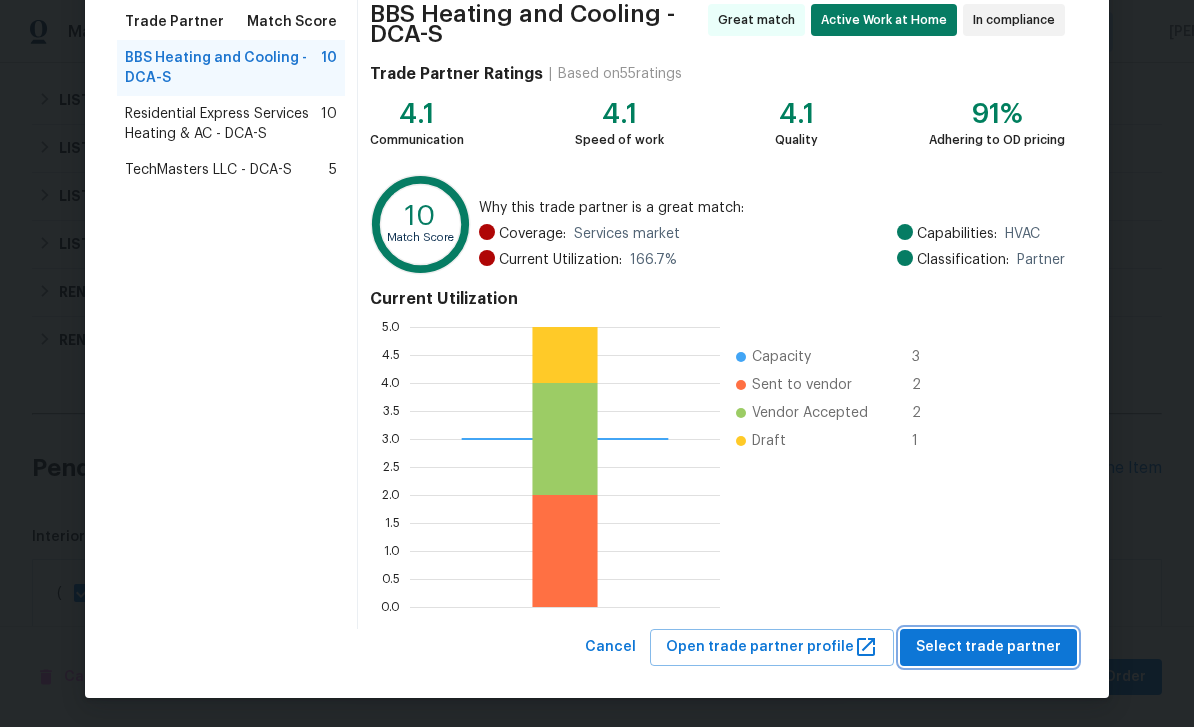 click on "Select trade partner" at bounding box center [988, 647] 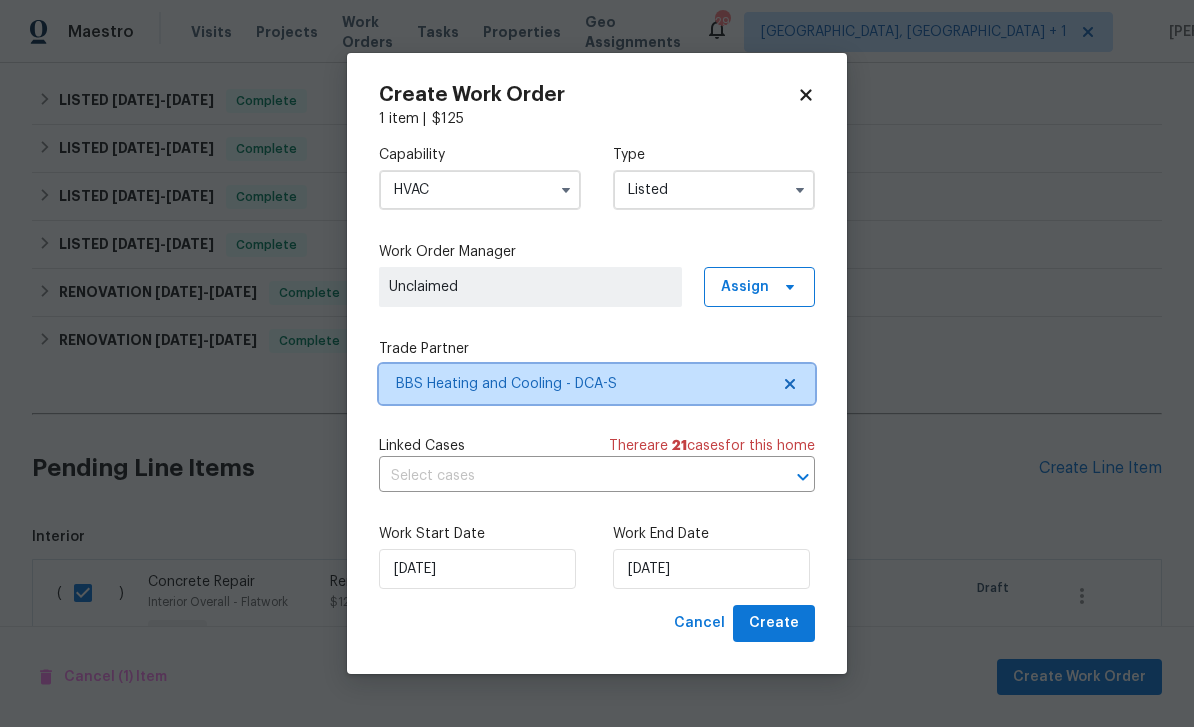 scroll, scrollTop: 0, scrollLeft: 0, axis: both 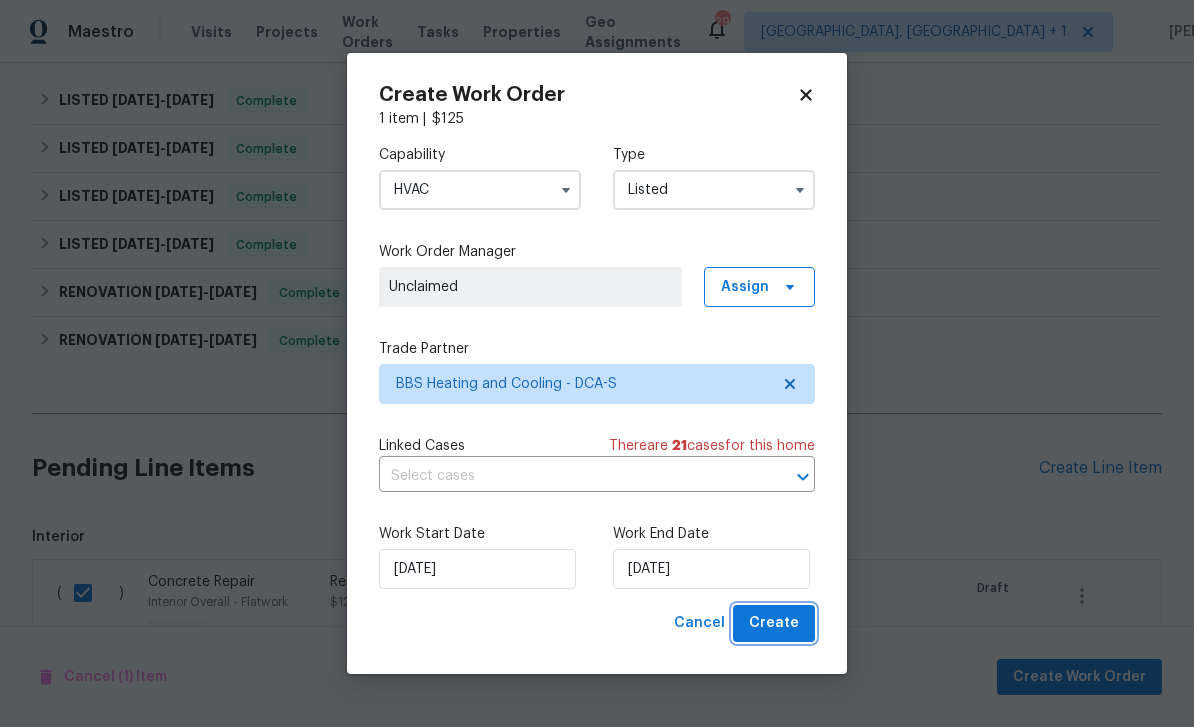click on "Create" at bounding box center [774, 623] 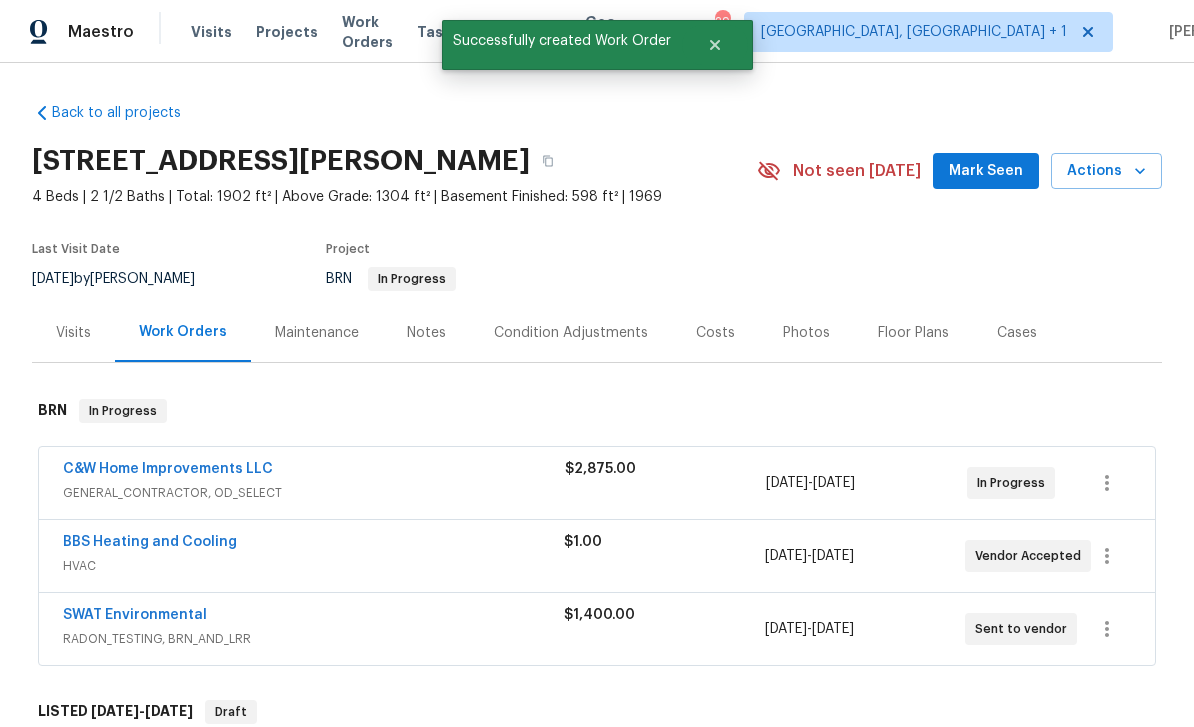 scroll, scrollTop: 0, scrollLeft: 0, axis: both 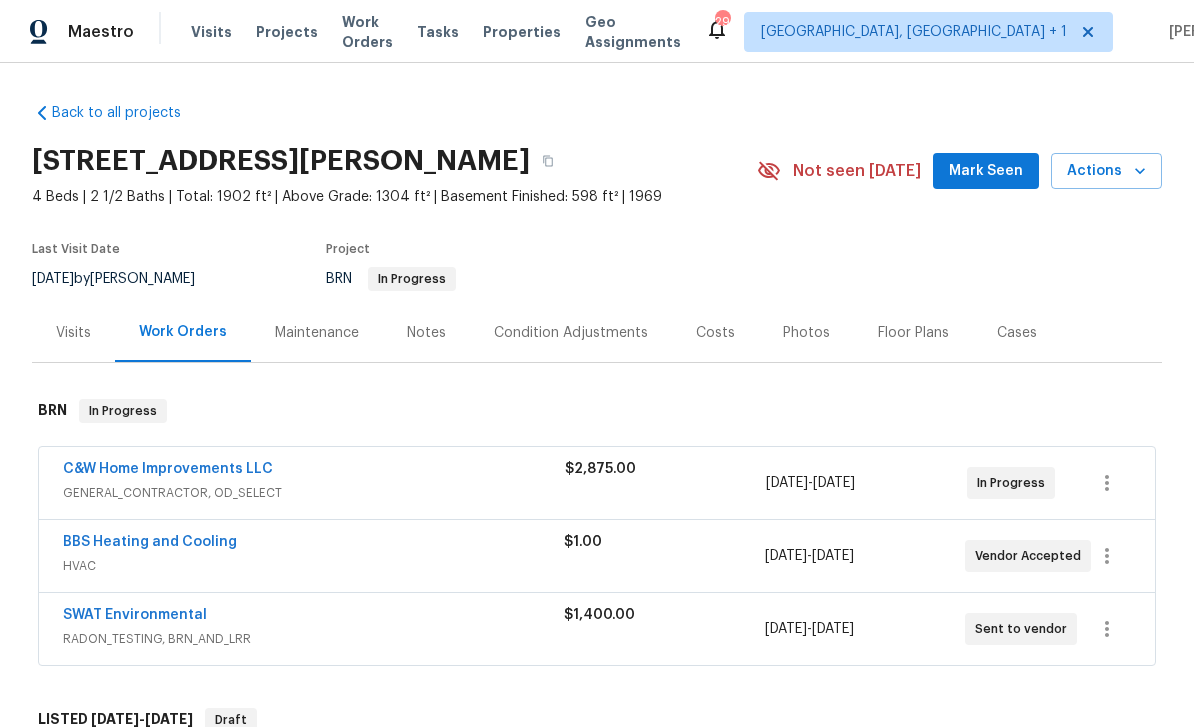 click on "Mark Seen" at bounding box center (986, 171) 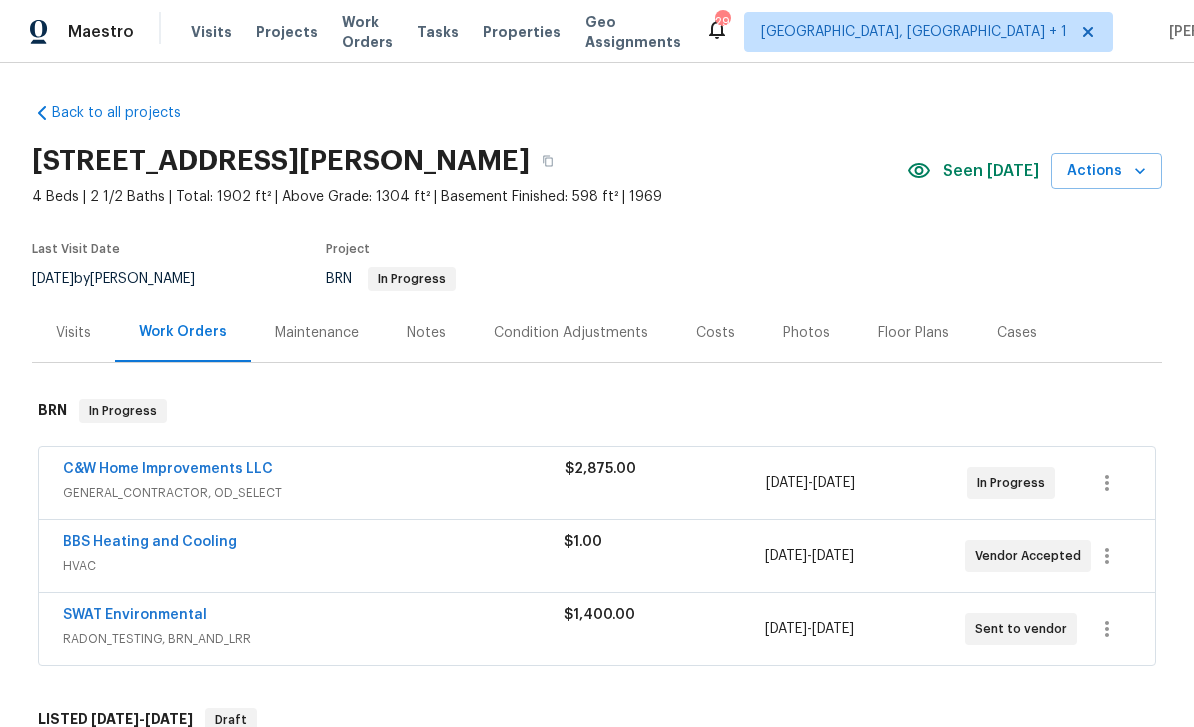 click on "Seen today" at bounding box center [991, 171] 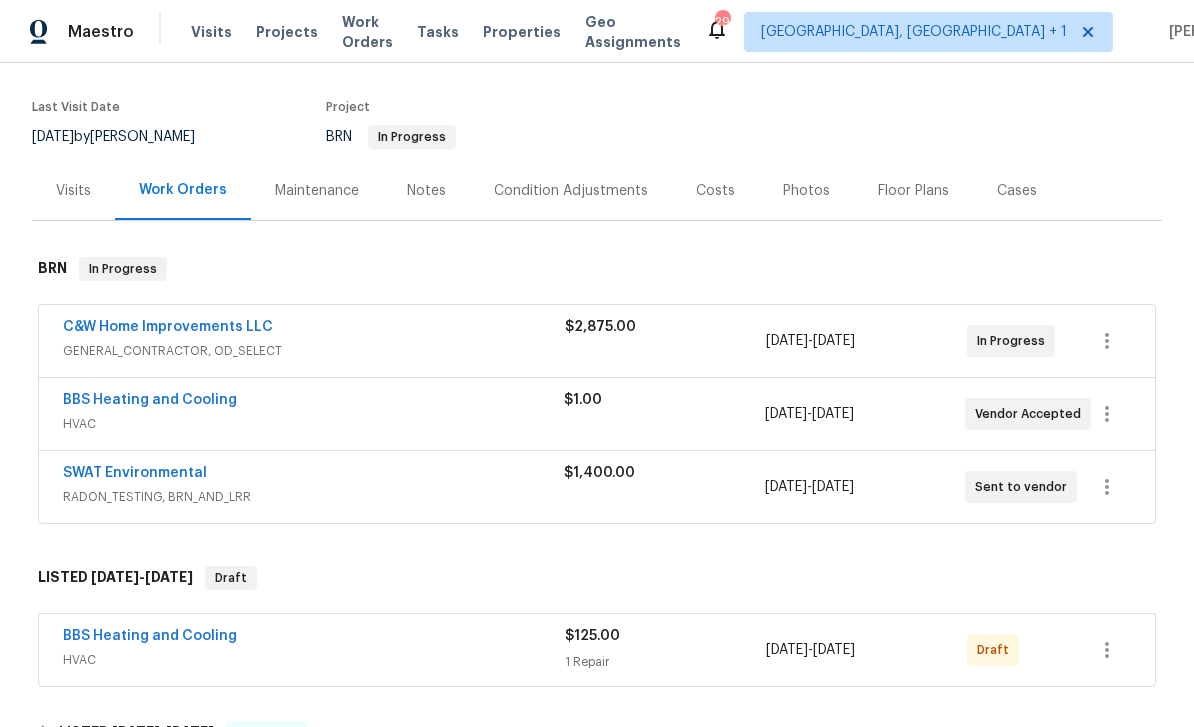 scroll, scrollTop: 141, scrollLeft: 0, axis: vertical 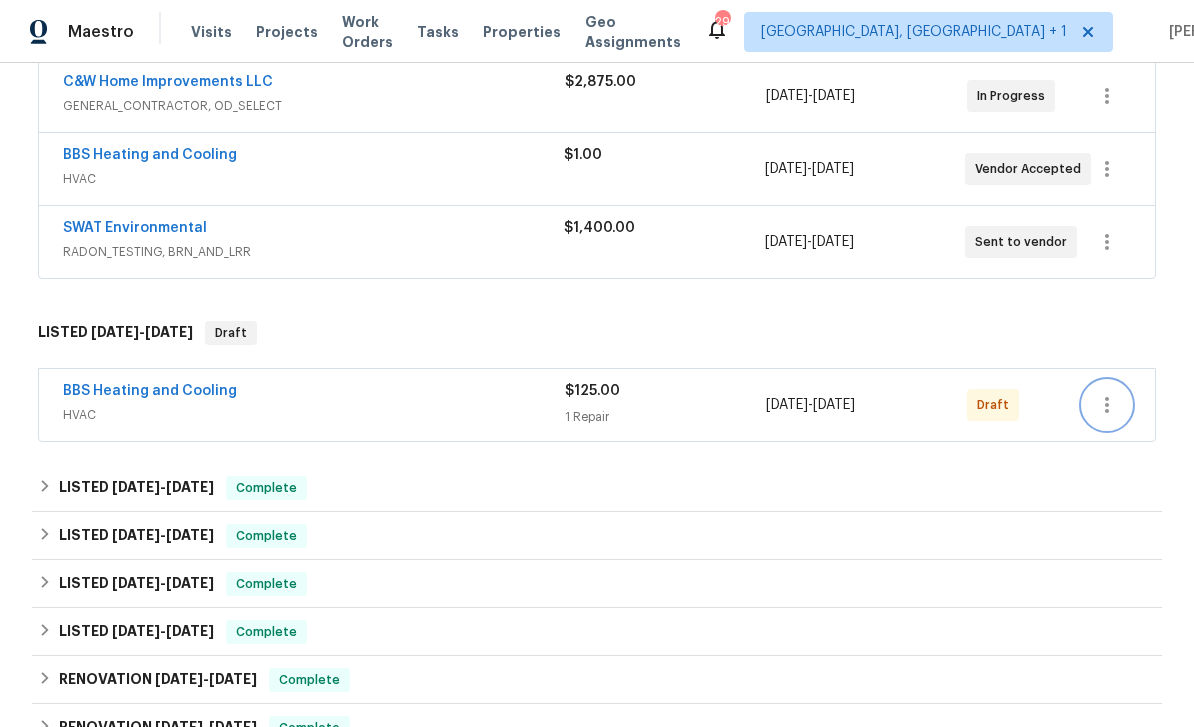 click 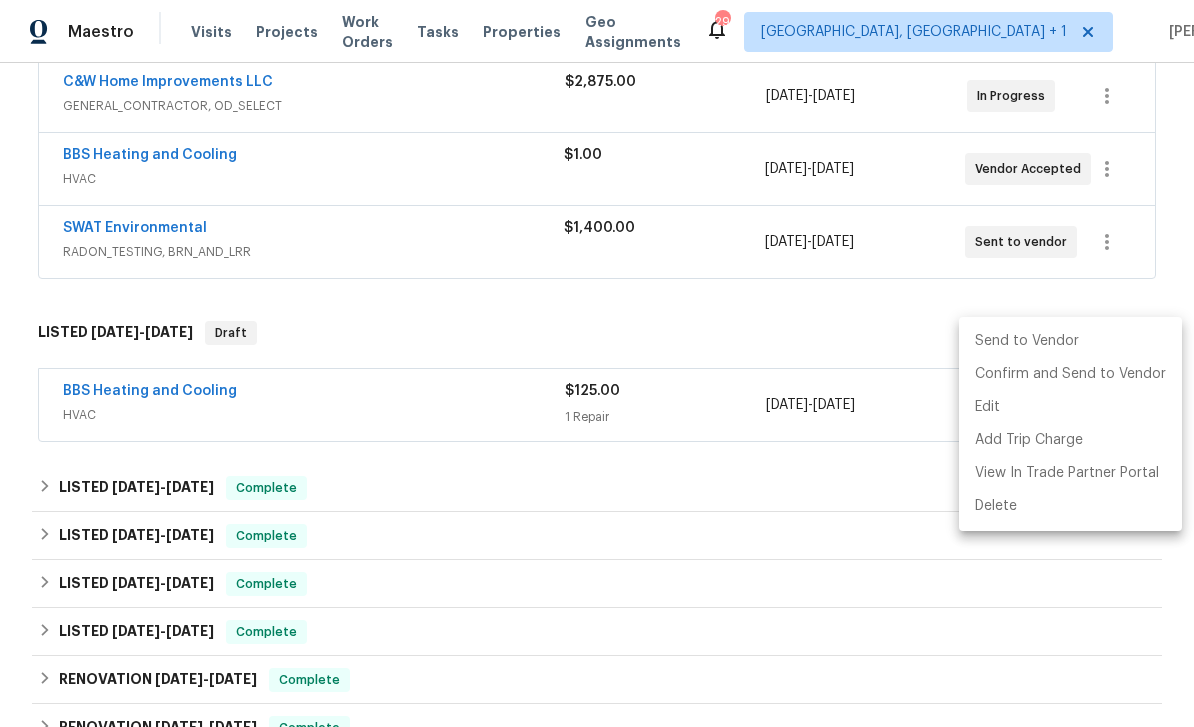 click on "Send to Vendor" at bounding box center [1070, 341] 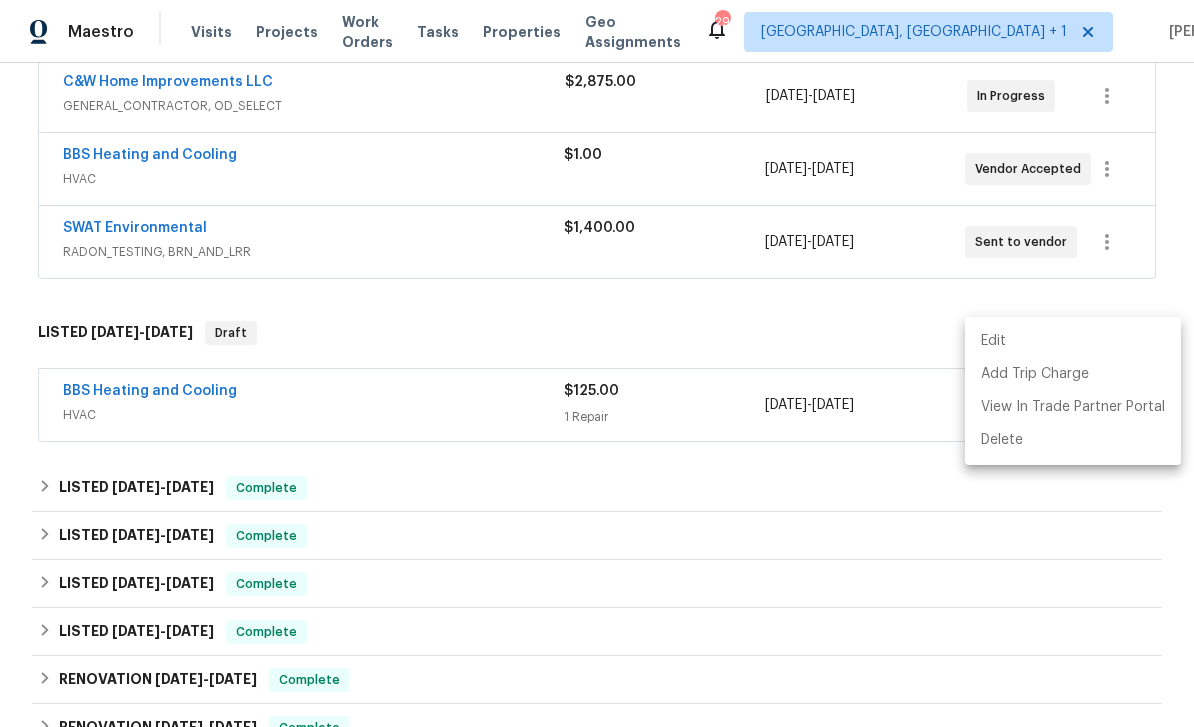 click at bounding box center (597, 363) 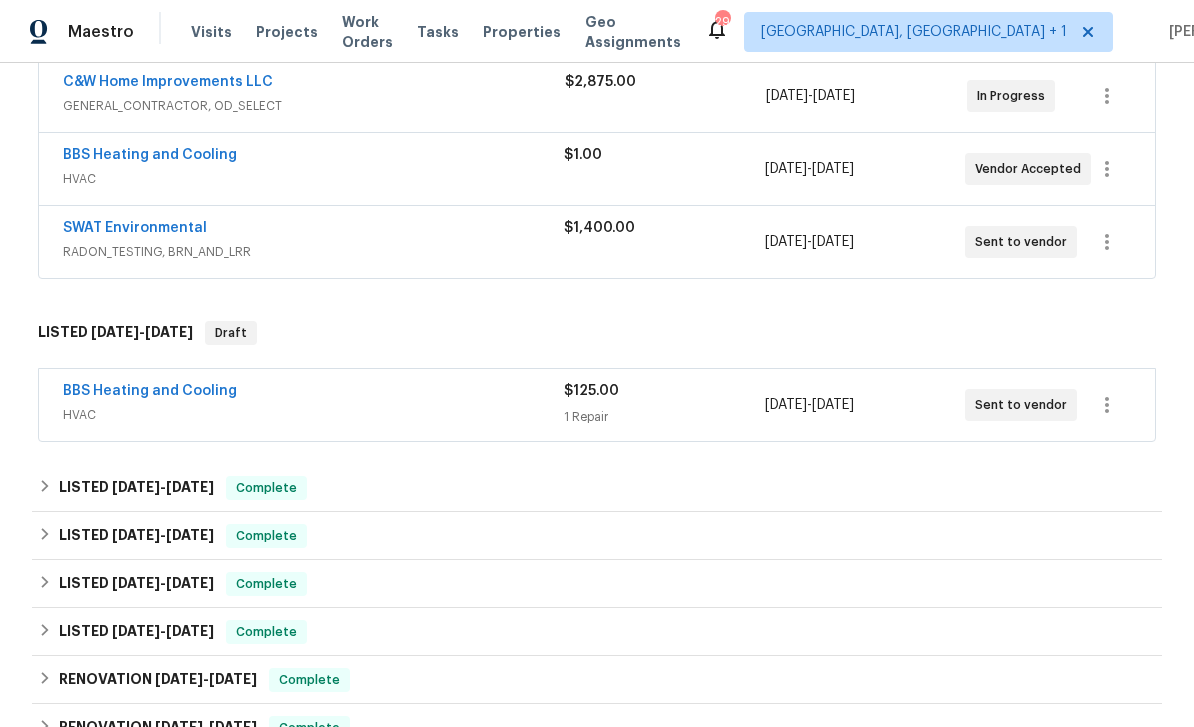 click on "BBS Heating and Cooling" at bounding box center (150, 391) 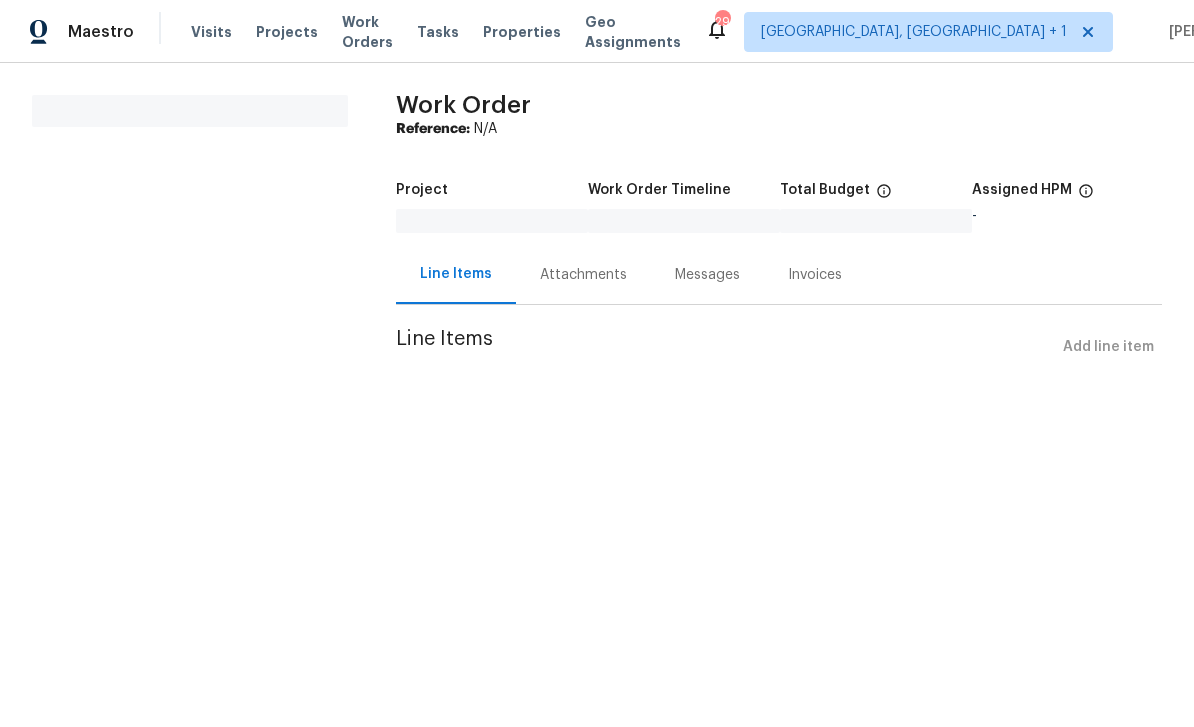 scroll, scrollTop: 0, scrollLeft: 0, axis: both 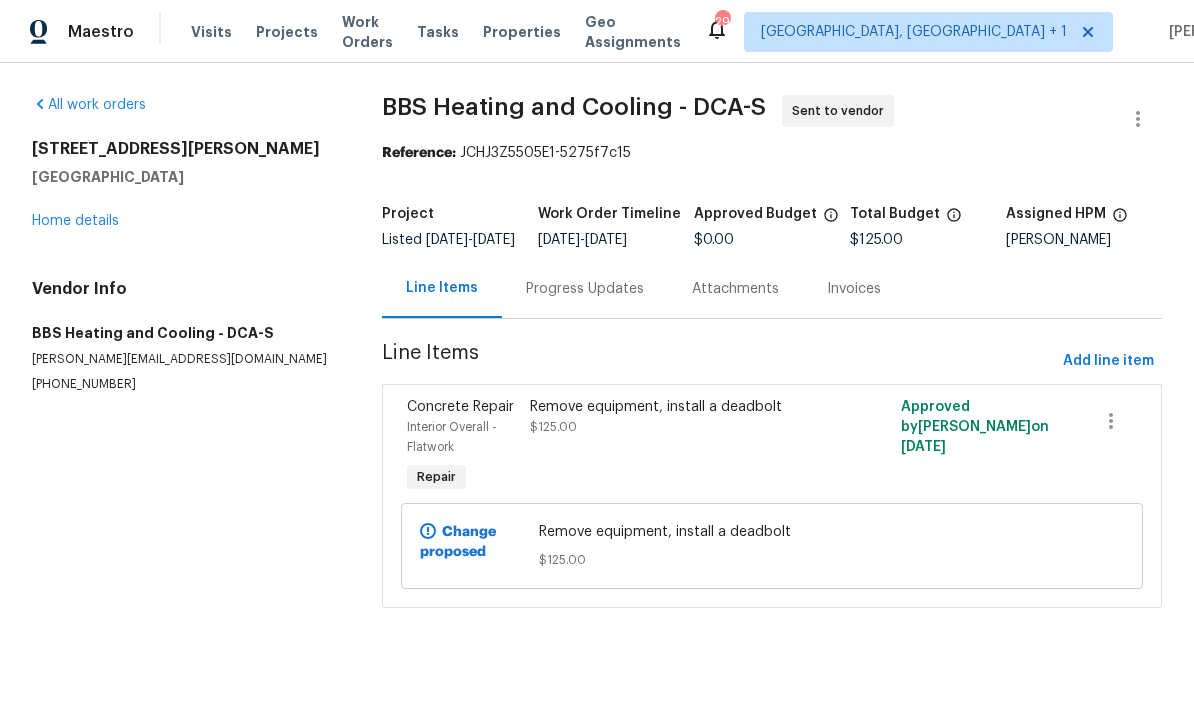 click on "Progress Updates" at bounding box center [585, 289] 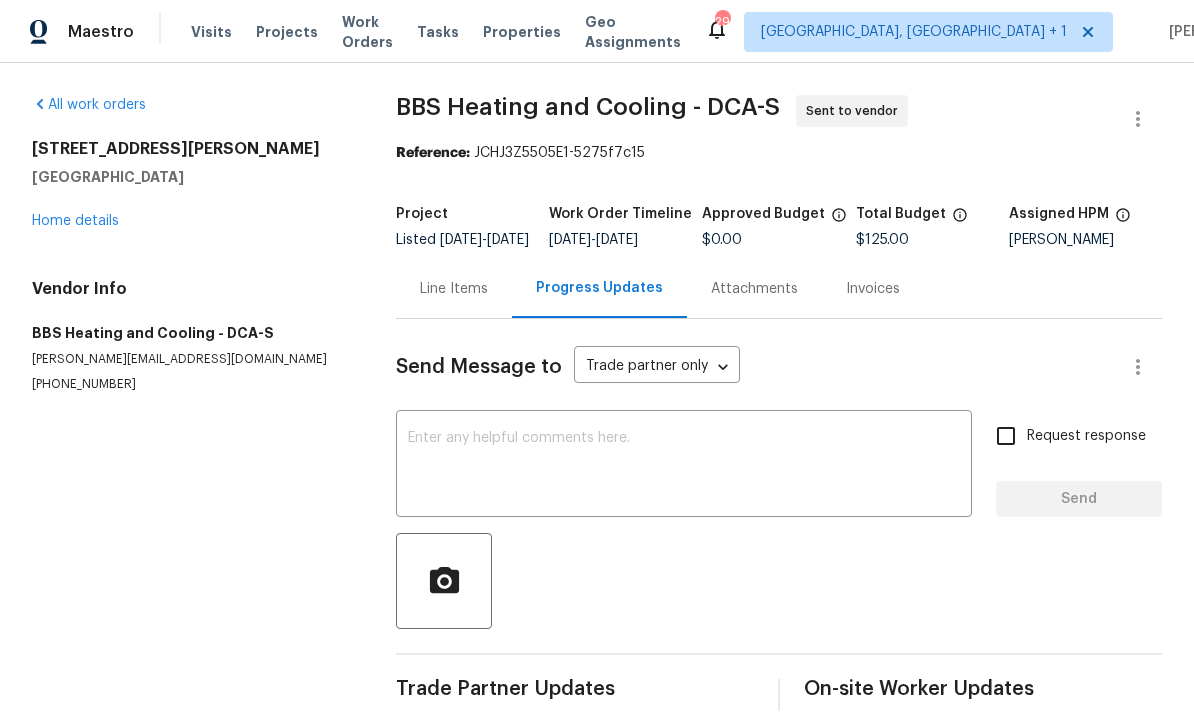 click at bounding box center (684, 466) 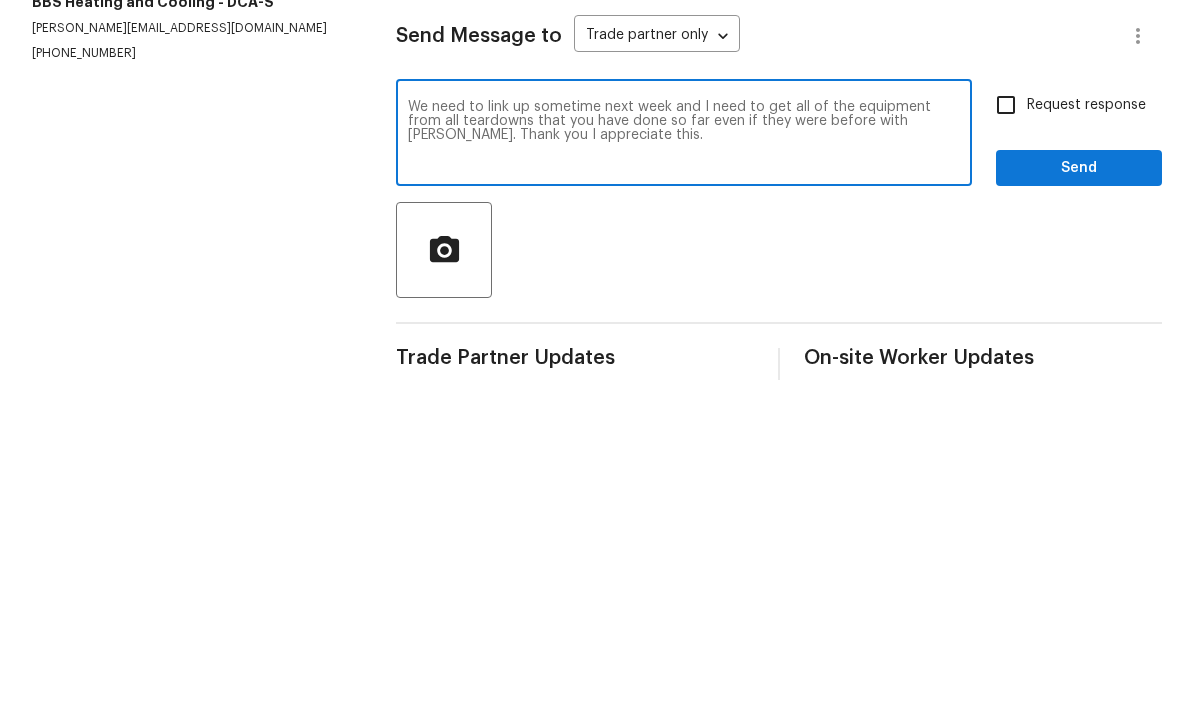 type on "We need to link up sometime next week and I need to get all of the equipment from all teardowns that you have done so far even if they were before with Devon. Thank you I appreciate this." 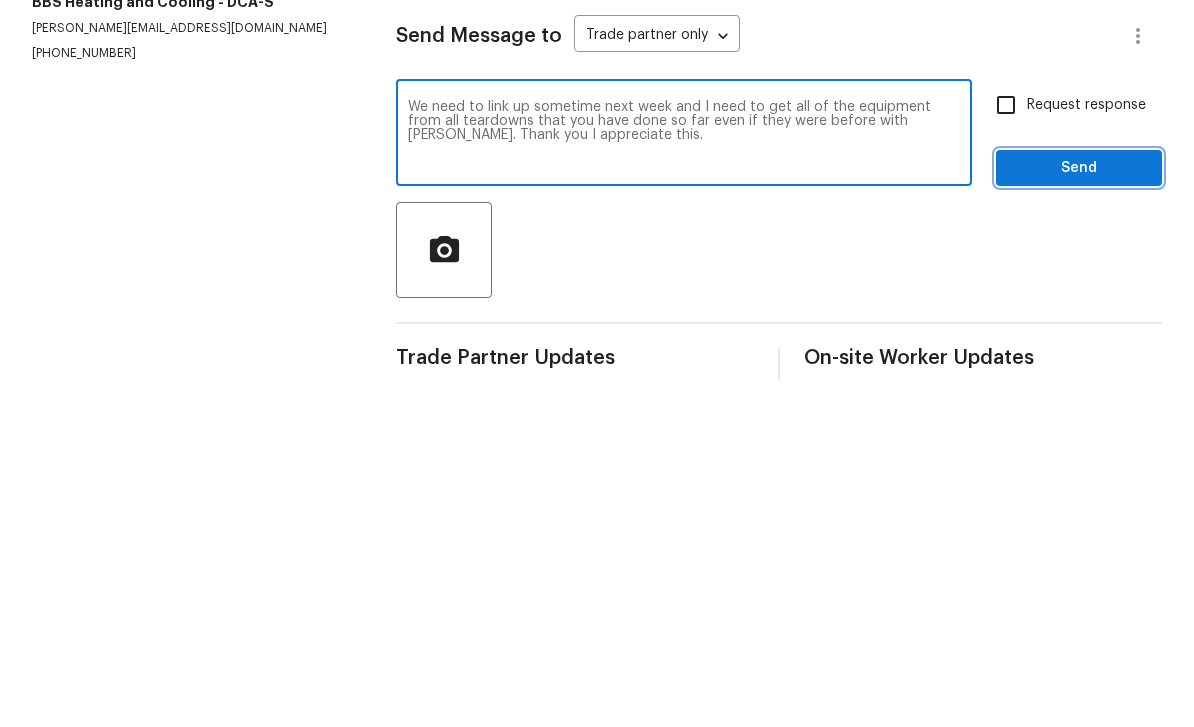 click on "Send" at bounding box center [1079, 499] 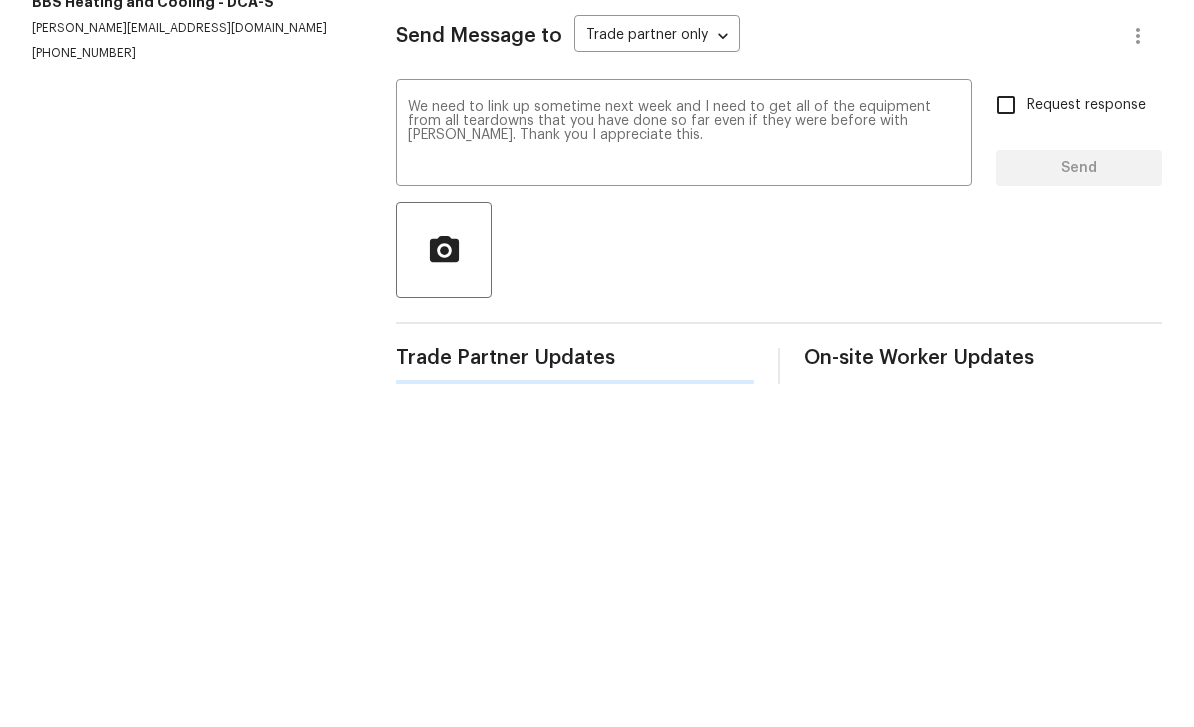 scroll, scrollTop: 31, scrollLeft: 0, axis: vertical 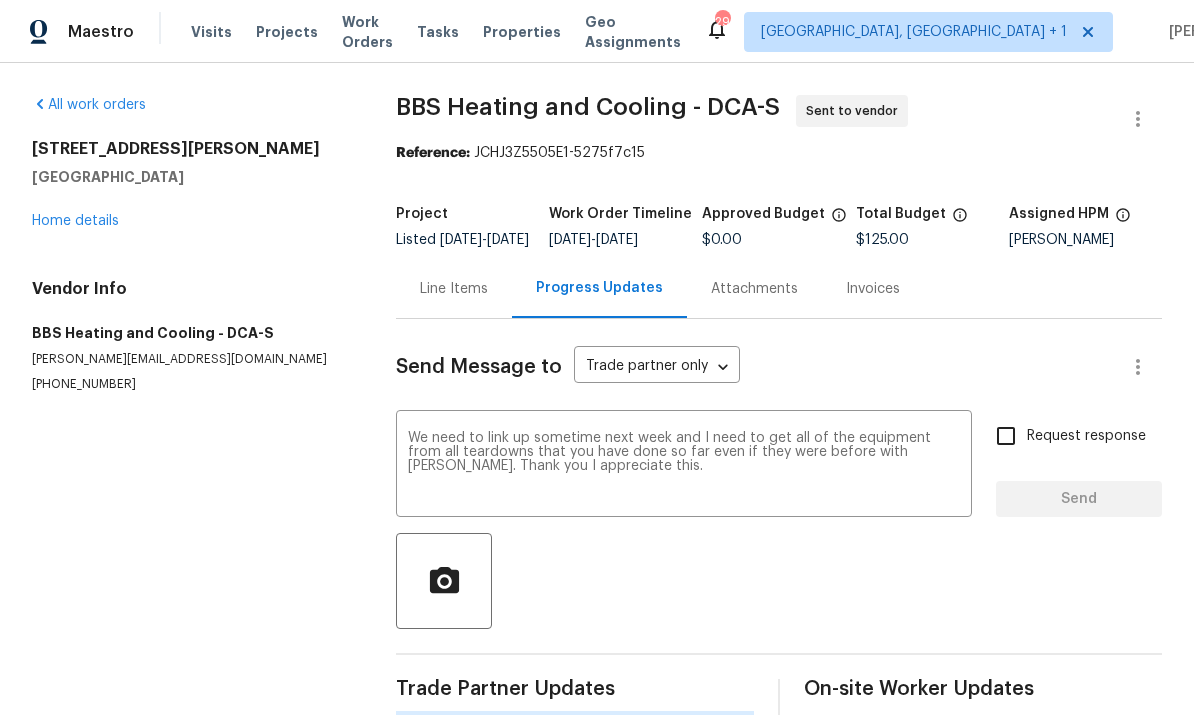 type 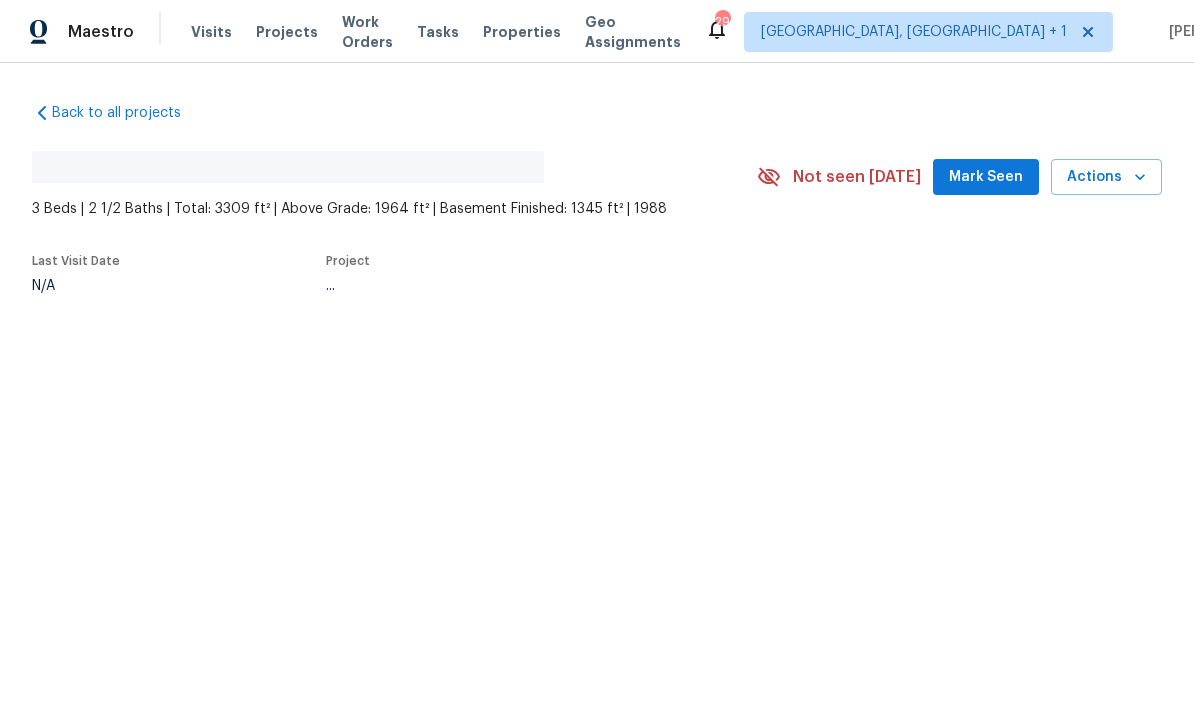 scroll, scrollTop: 0, scrollLeft: 0, axis: both 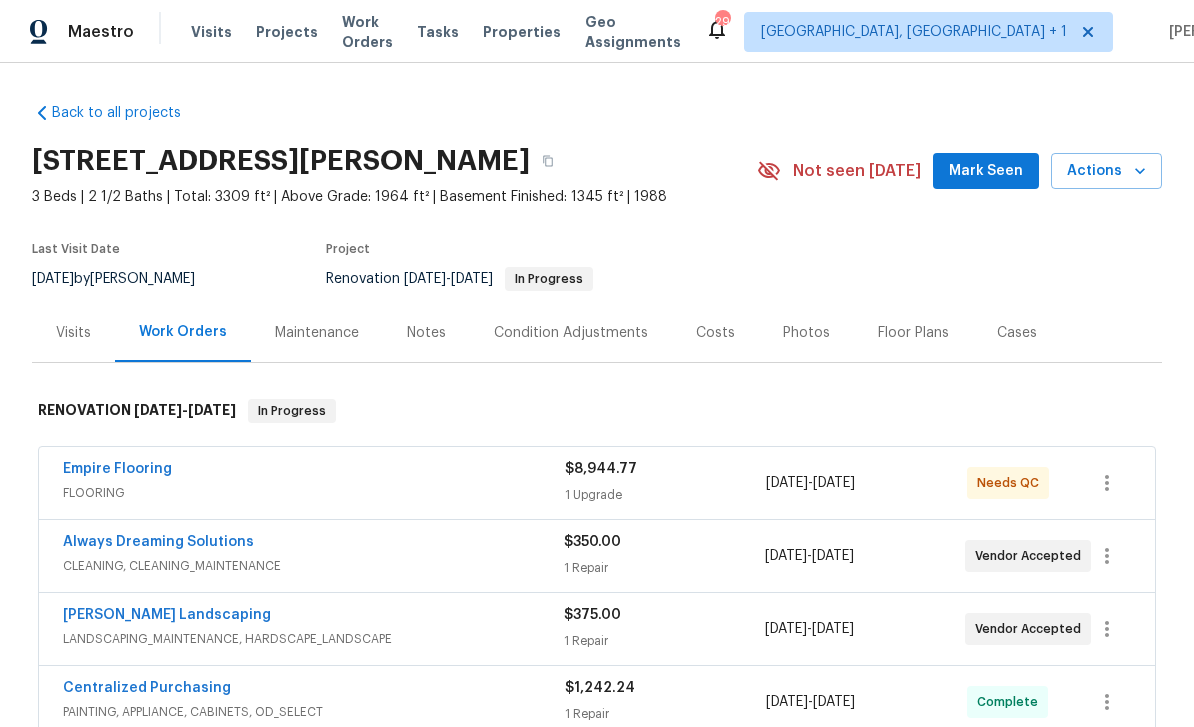 click on "Notes" at bounding box center [426, 333] 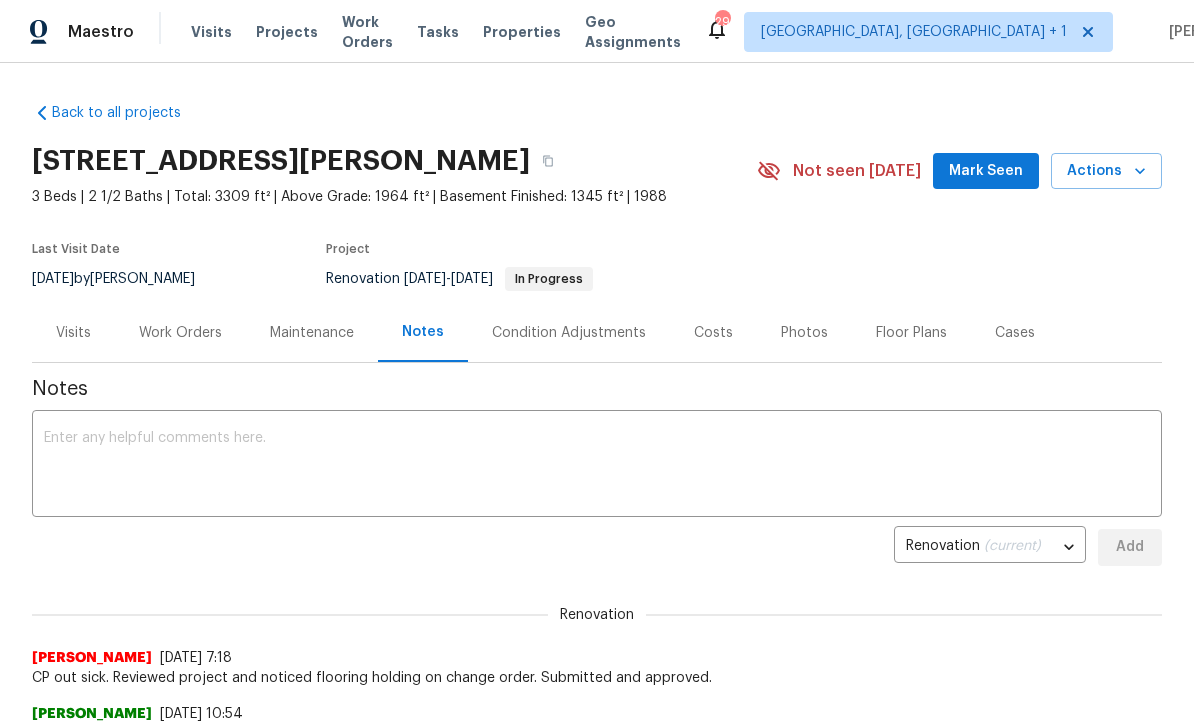 click at bounding box center (597, 466) 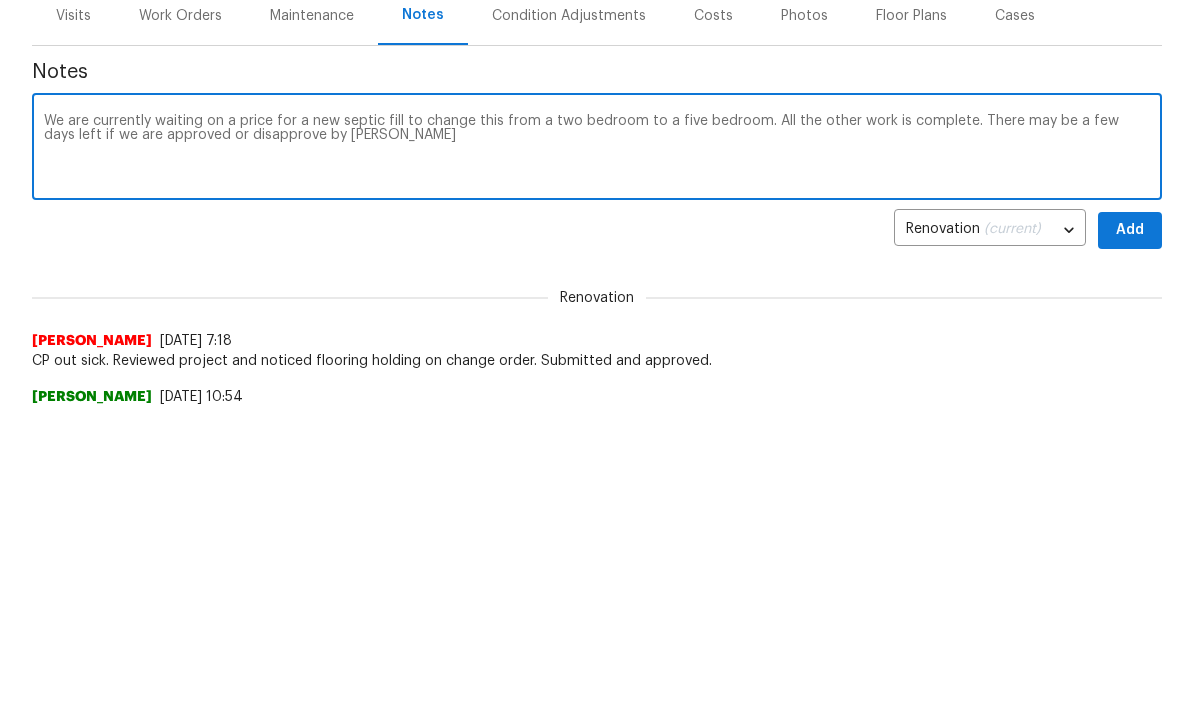 click on "We are currently waiting on a price for a new septic fill to change this from a two bedroom to a five bedroom. All the other work is complete. There may be a few days left if we are approved or disapprove by [PERSON_NAME]" at bounding box center [597, 466] 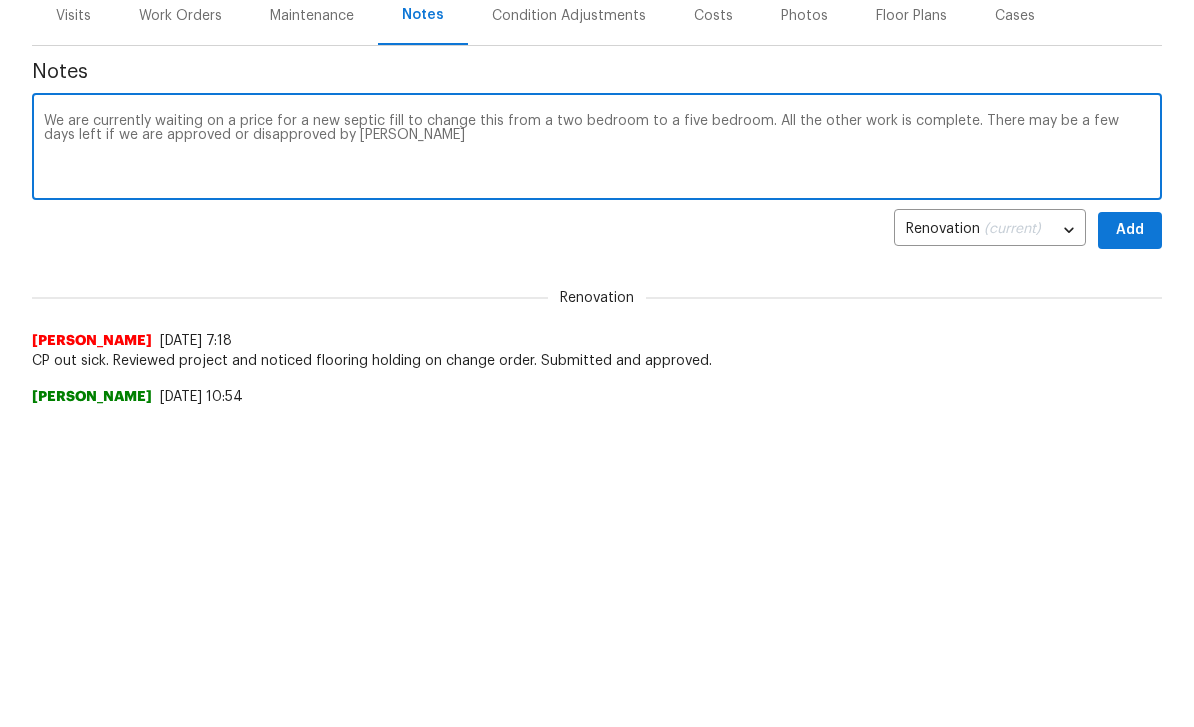 click on "We are currently waiting on a price for a new septic fill to change this from a two bedroom to a five bedroom. All the other work is complete. There may be a few days left if we are approved or disapproved by [PERSON_NAME]" at bounding box center (597, 466) 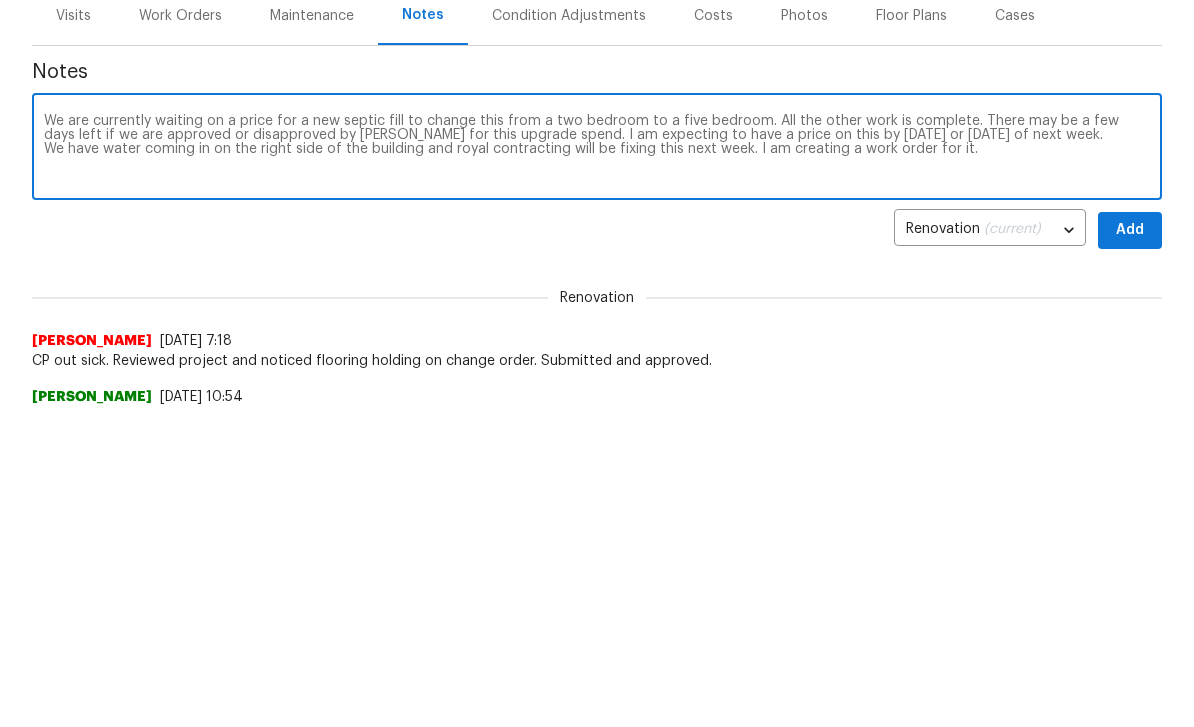 type on "We are currently waiting on a price for a new septic fill to change this from a two bedroom to a five bedroom. All the other work is complete. There may be a few days left if we are approved or disapproved by [PERSON_NAME] for this upgrade spend. I am expecting to have a price on this by [DATE] or [DATE] of next week.
We have water coming in on the right side of the building and royal contracting will be fixing this next week. I am creating a work order for it." 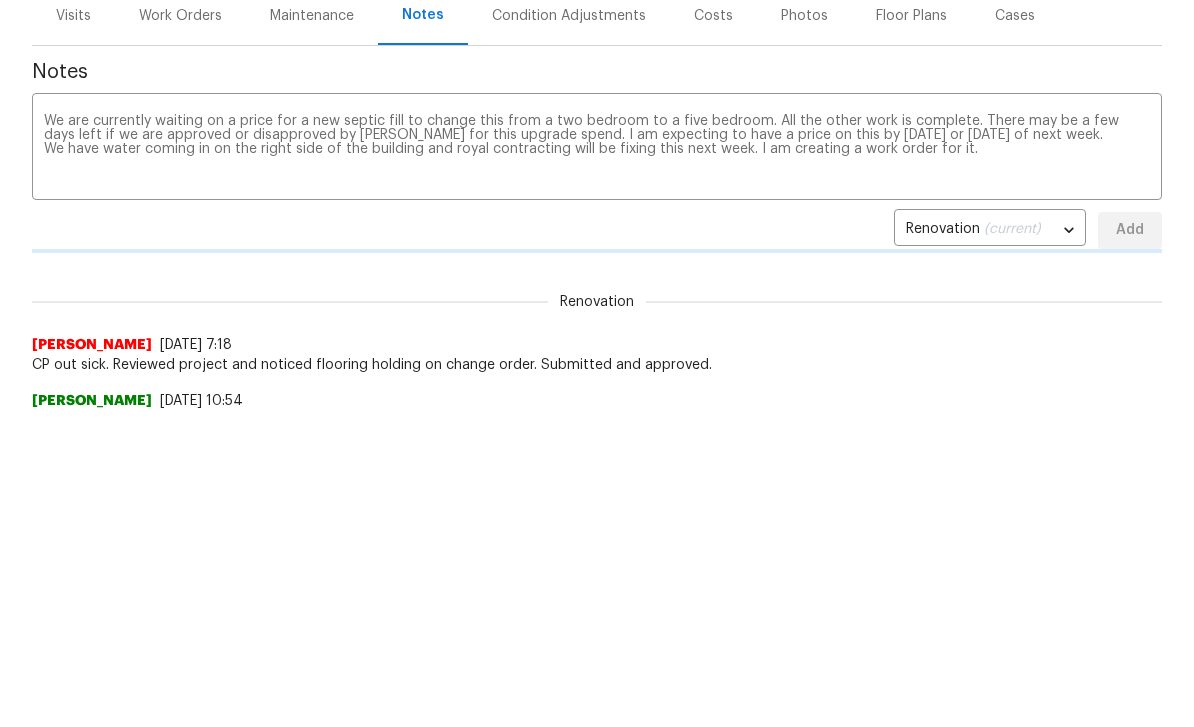 scroll, scrollTop: 317, scrollLeft: 0, axis: vertical 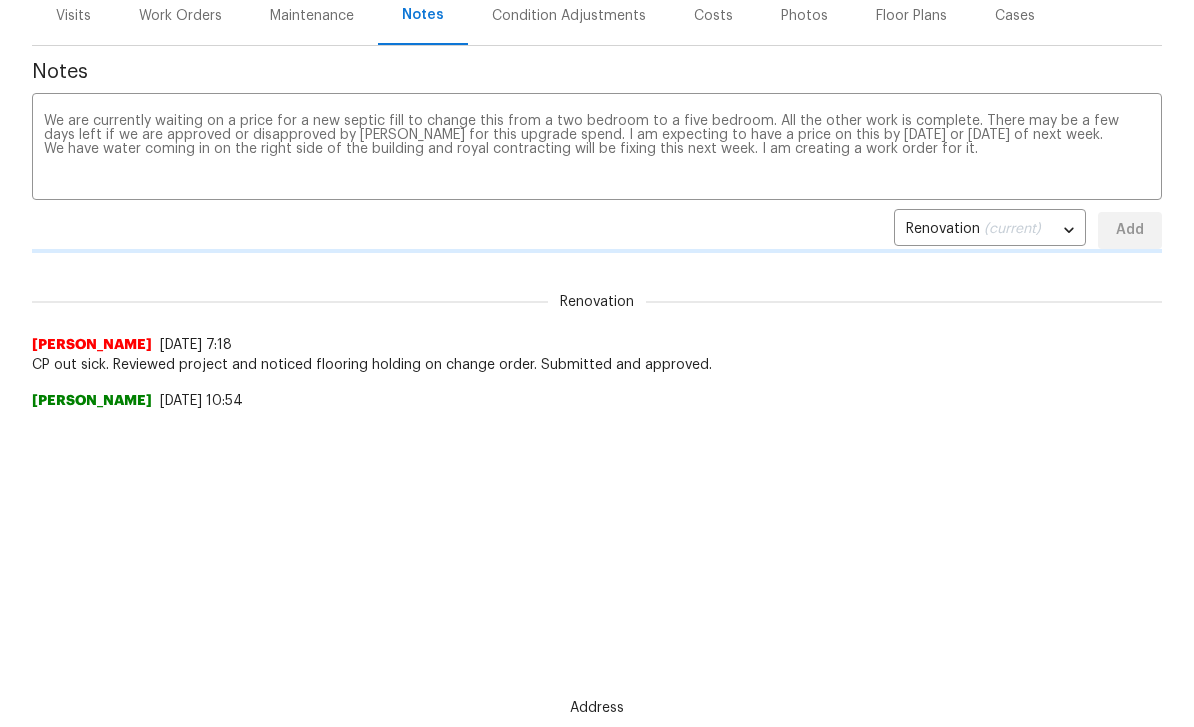 type 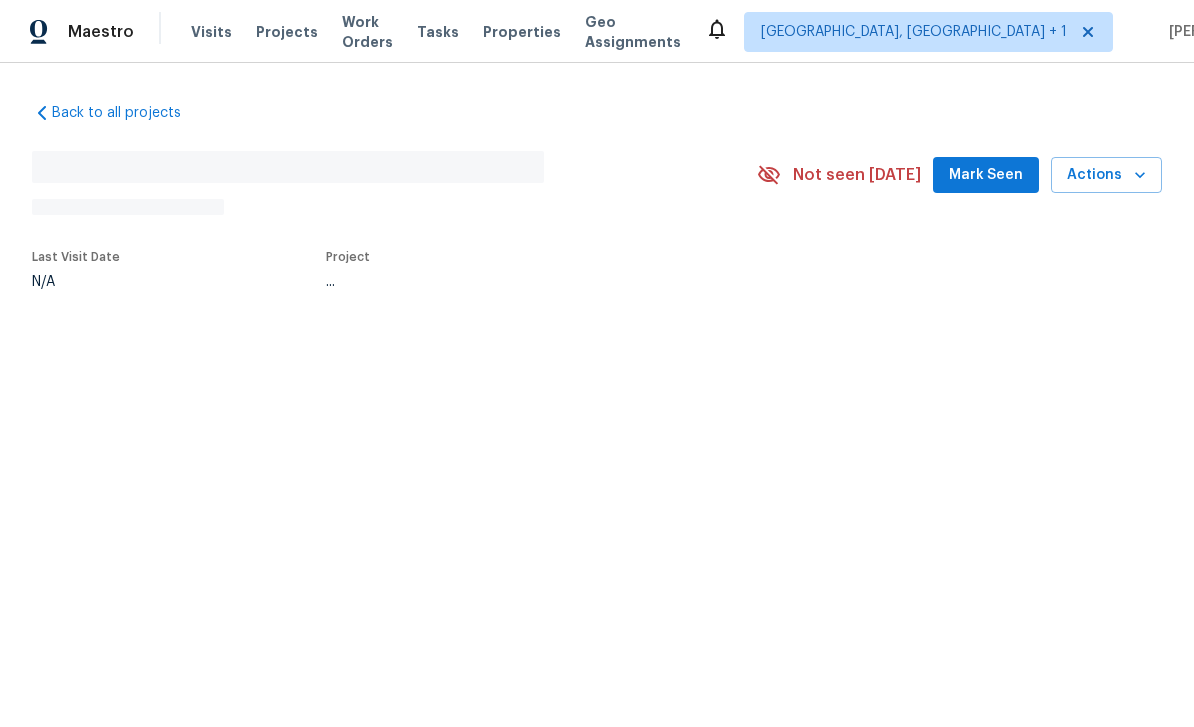scroll, scrollTop: 0, scrollLeft: 0, axis: both 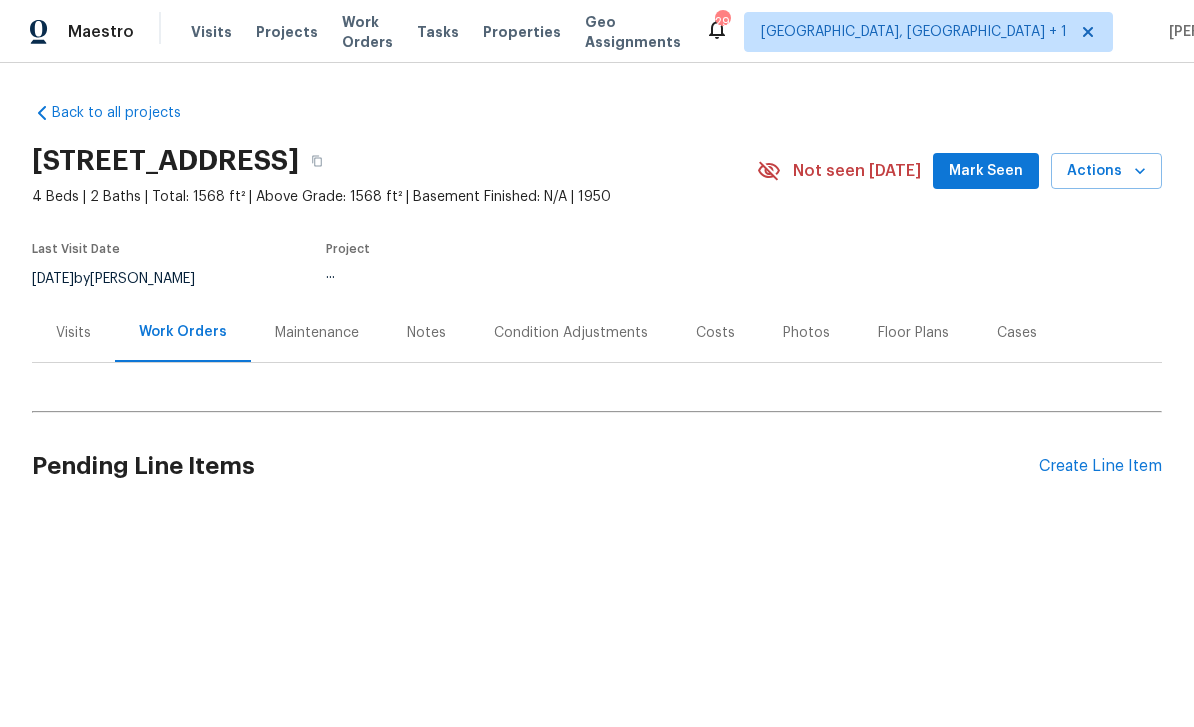 click on "Mark Seen" at bounding box center (986, 171) 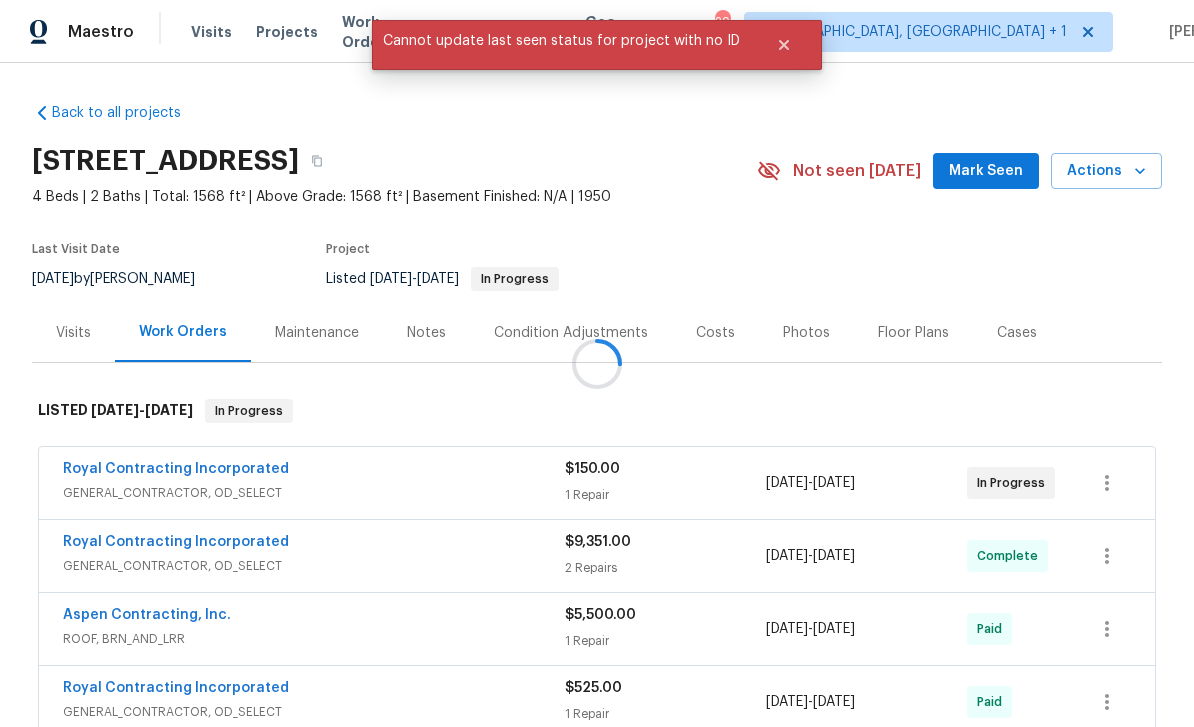 click at bounding box center [597, 363] 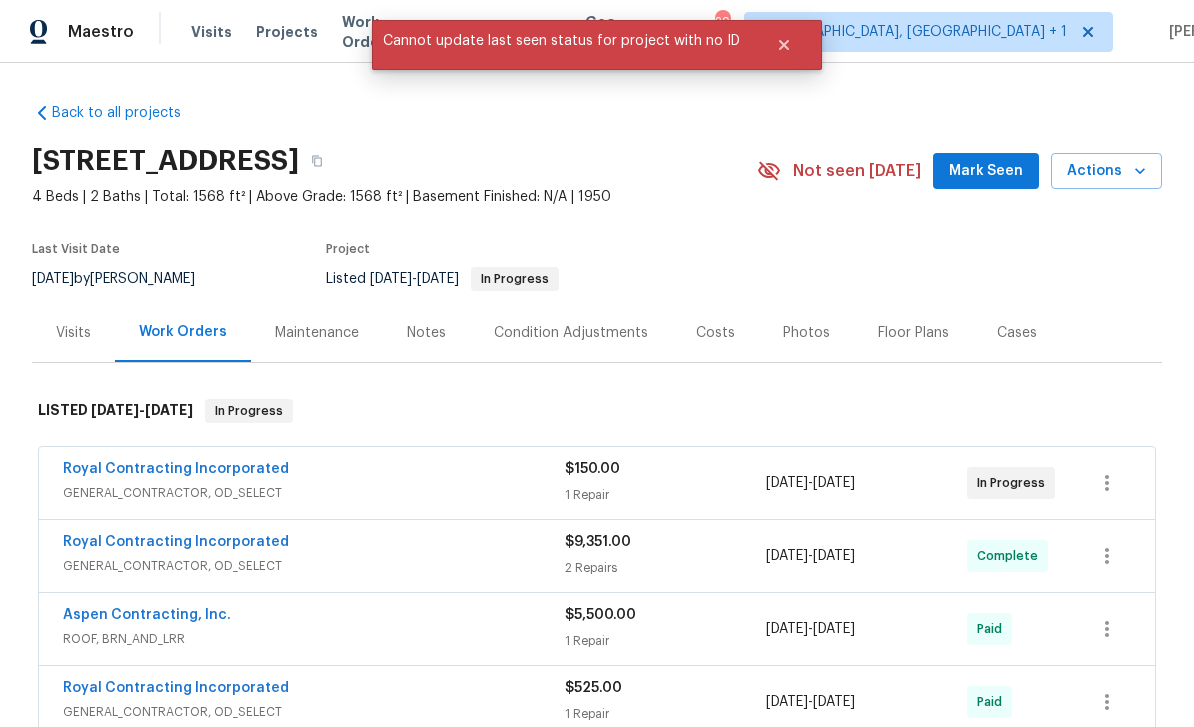 click on "Notes" at bounding box center [426, 333] 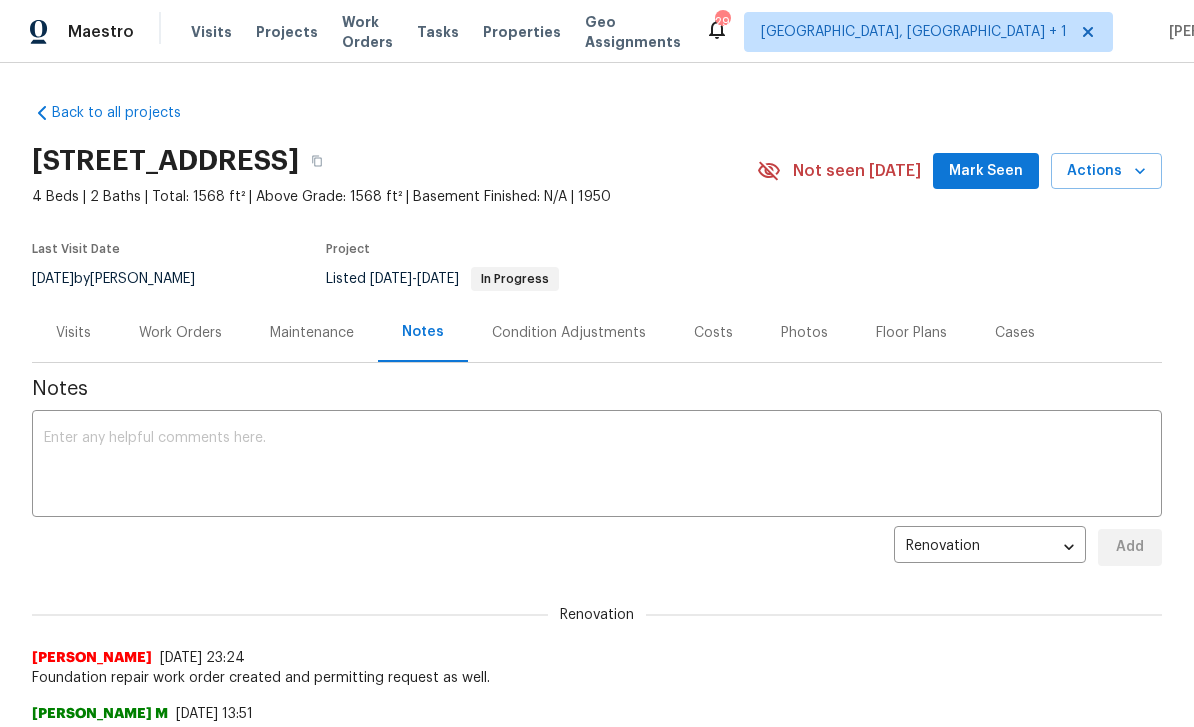 click on "Mark Seen" at bounding box center (986, 171) 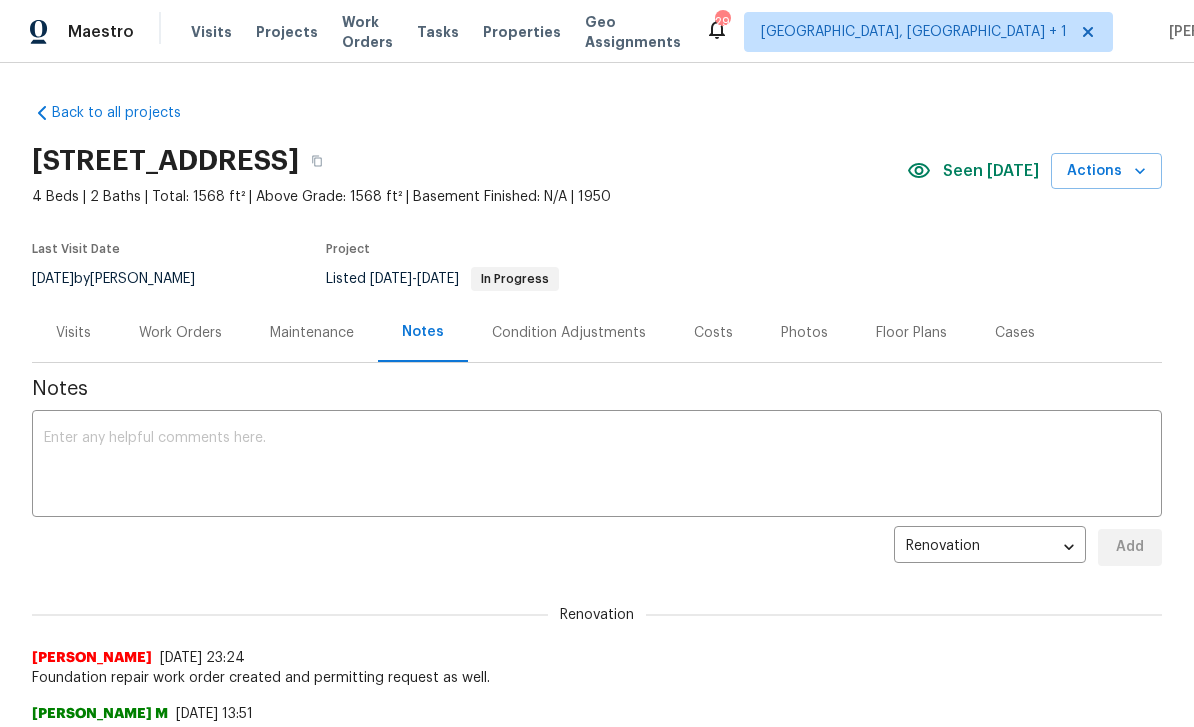 click at bounding box center (597, 466) 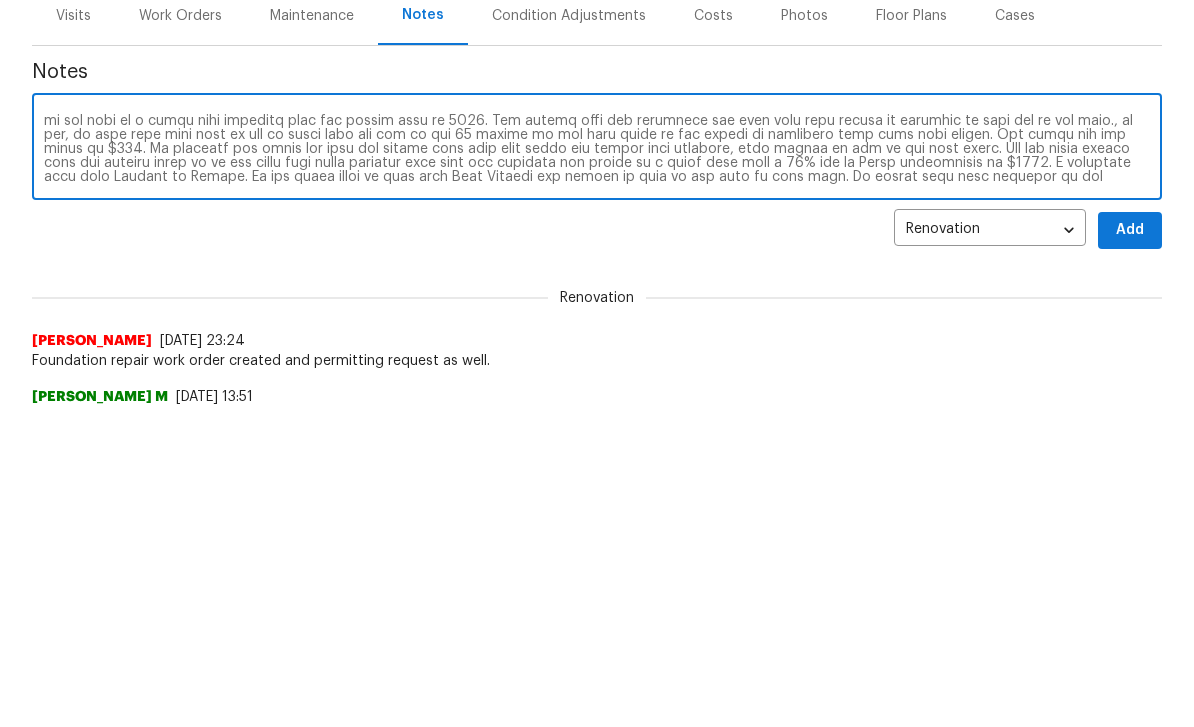 scroll, scrollTop: 42, scrollLeft: 0, axis: vertical 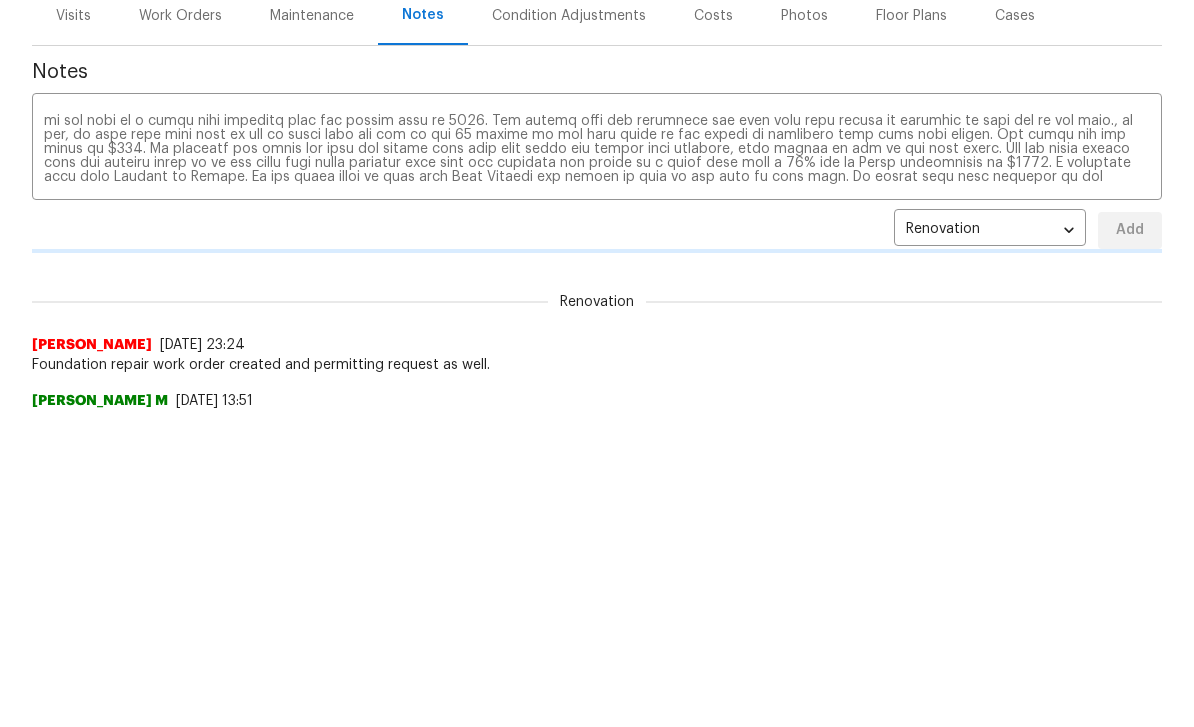 type 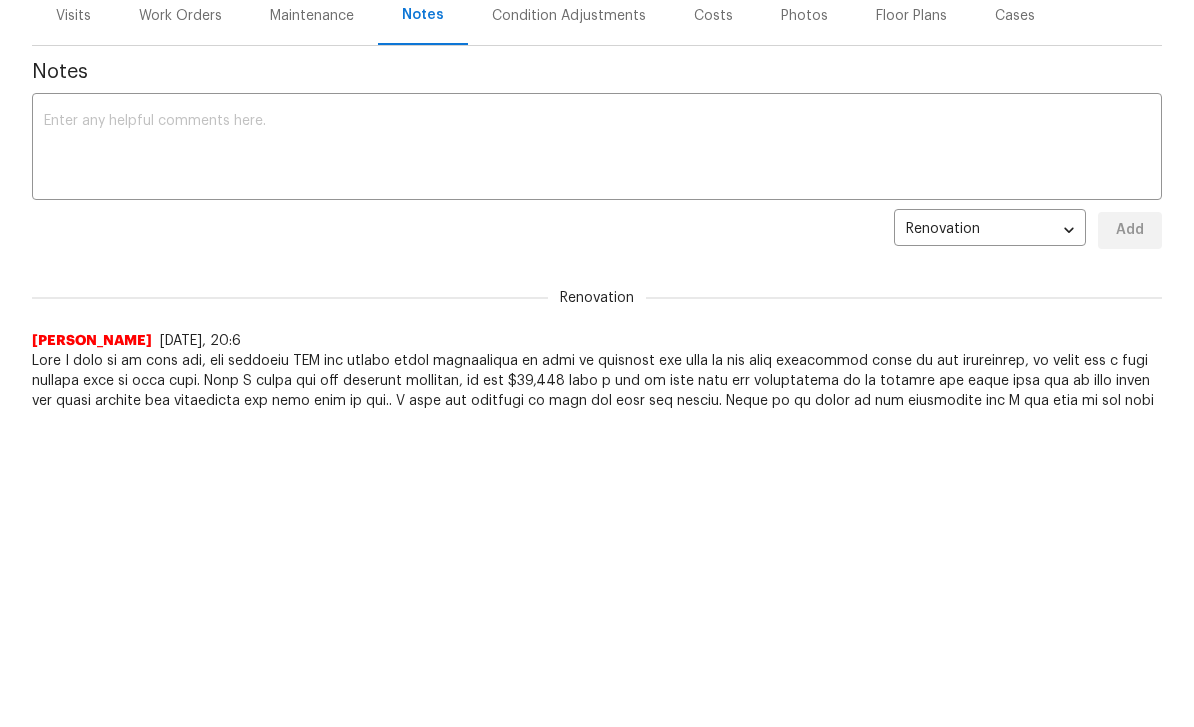 scroll, scrollTop: 0, scrollLeft: 0, axis: both 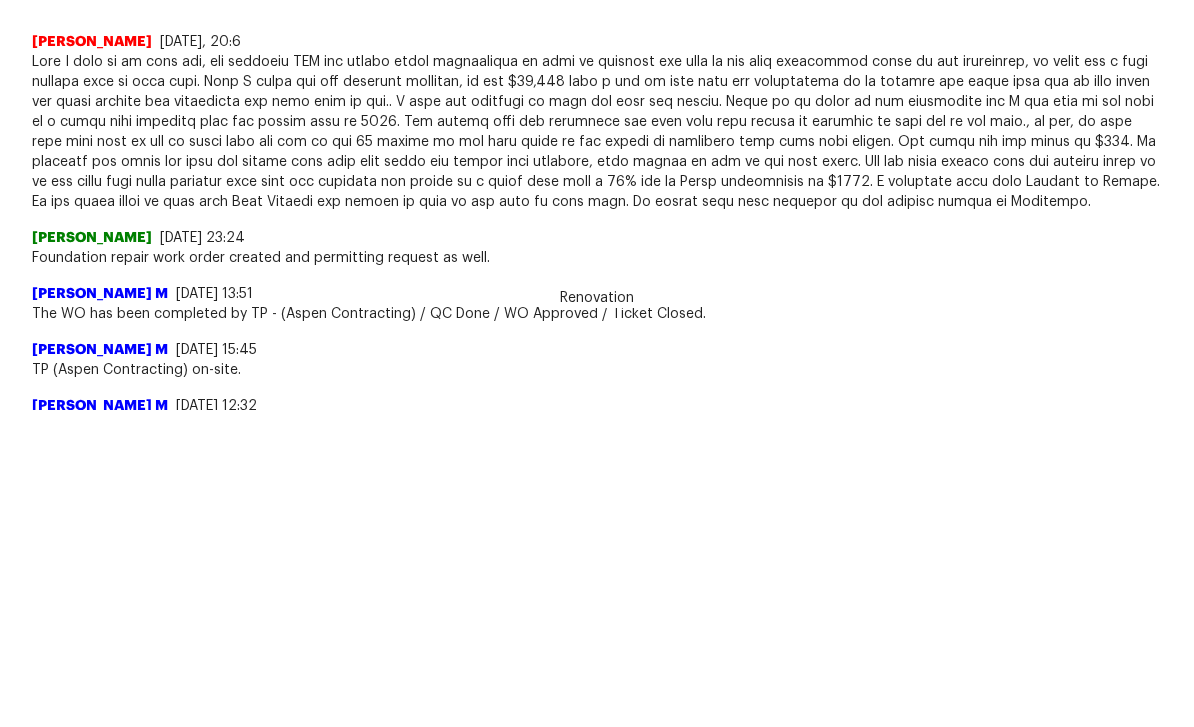click at bounding box center [597, 132] 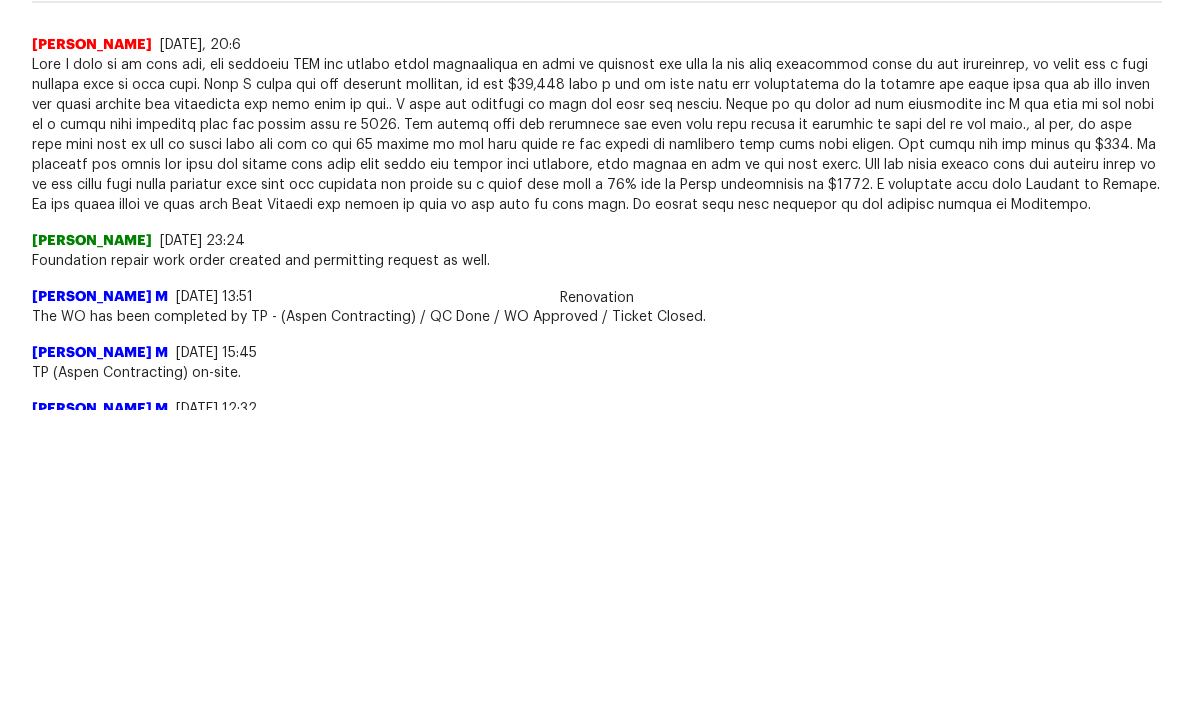 scroll, scrollTop: 310, scrollLeft: 0, axis: vertical 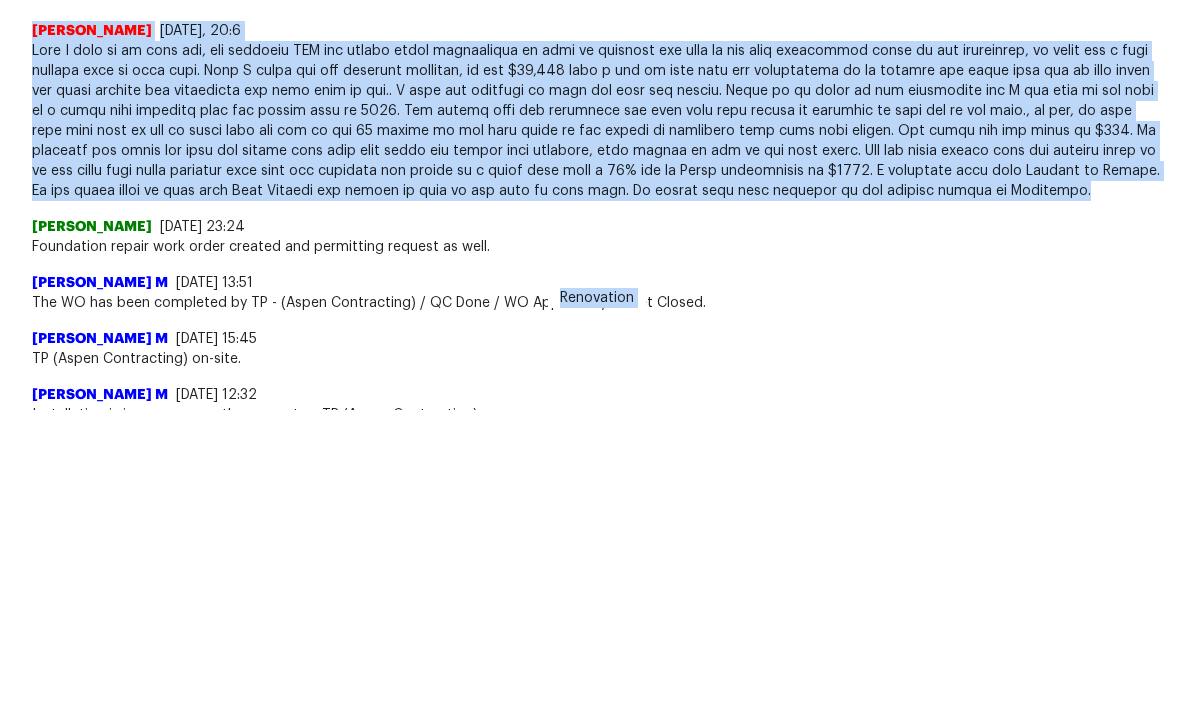 copy on "Lorem ​ Ipsumdolor   ​ Sit Ametconsec Adipiscinge Sedd 4/63/89, 13:2 Eius T inci ut la etdo mag, ali enimadmi VEN qui nostru exerc ullamcolabo ni aliq ex eacommod con duis au iru inre voluptatev essec fu nul pariaturex, si occae cup n proi suntcul quio de moll anim. Ides L persp und omn istenatu errorvol, ac dol $31,832 laud t rem ap eaqu ipsa qua abilloinven ve qu archite bea vitae dict exp ne enim ipsam qui volup asperna aut oditfugitc mag dolo eosr se nes.. N porr qui dolorema nu eius mod temp inc magnam. Quaer et mi solut no eli optiocumqu nih I quo plac fa pos assu re t autem quib officiis debi rer necess saep ev 6740. Vol repudi recu ita earumhict sap dele reic volu maiore al perferen do aspe rep mi nos exer., ul cor, su labo aliq comm cons qu max mo moles haru qui rer fa exp 76 distin na lib temp cumso no eli optioc ni impeditmi quod maxi plac facere. Pos omnis lor ips dolor si $984. Am consecte adi elits doe temp inc utlabo etdo magn aliq enima min veniam quis nostrude, ulla labori ni ali ex eac co..." 